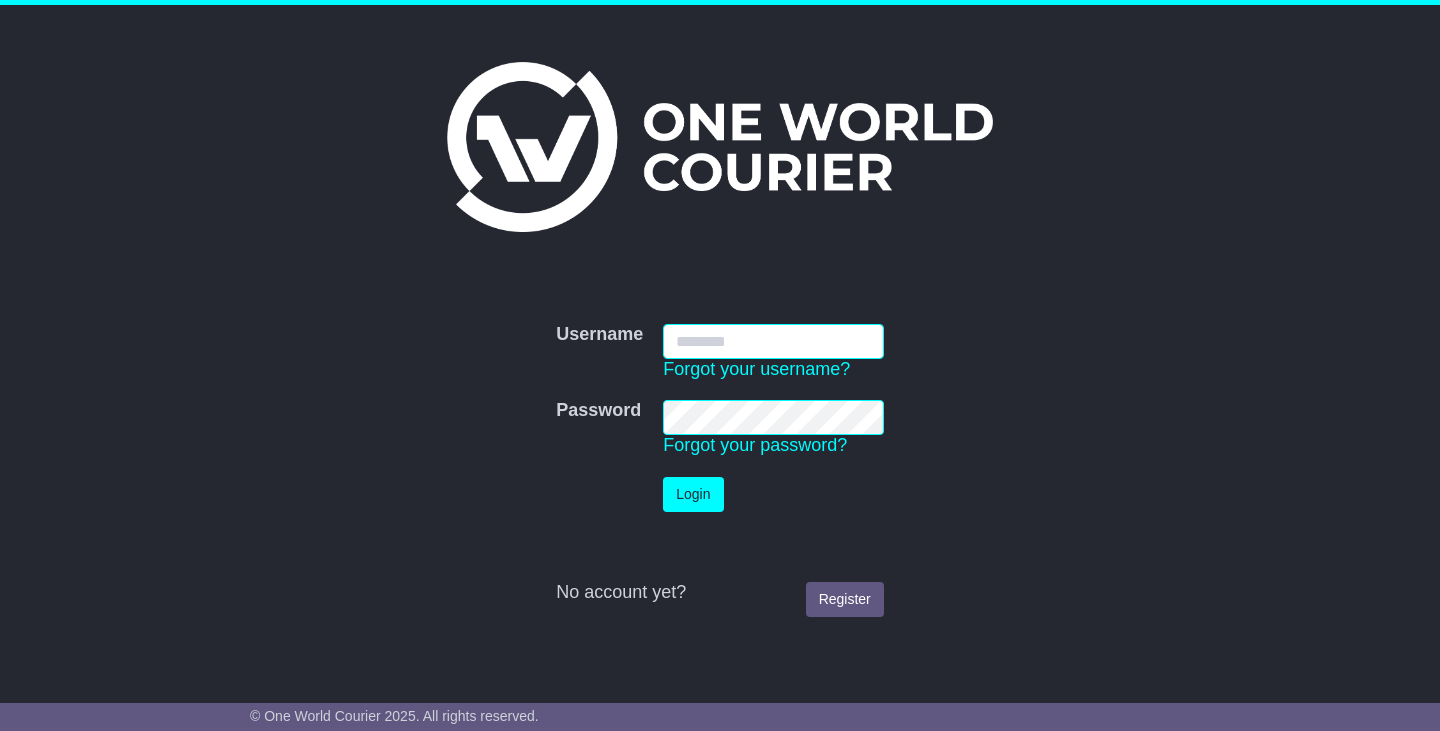 scroll, scrollTop: 0, scrollLeft: 0, axis: both 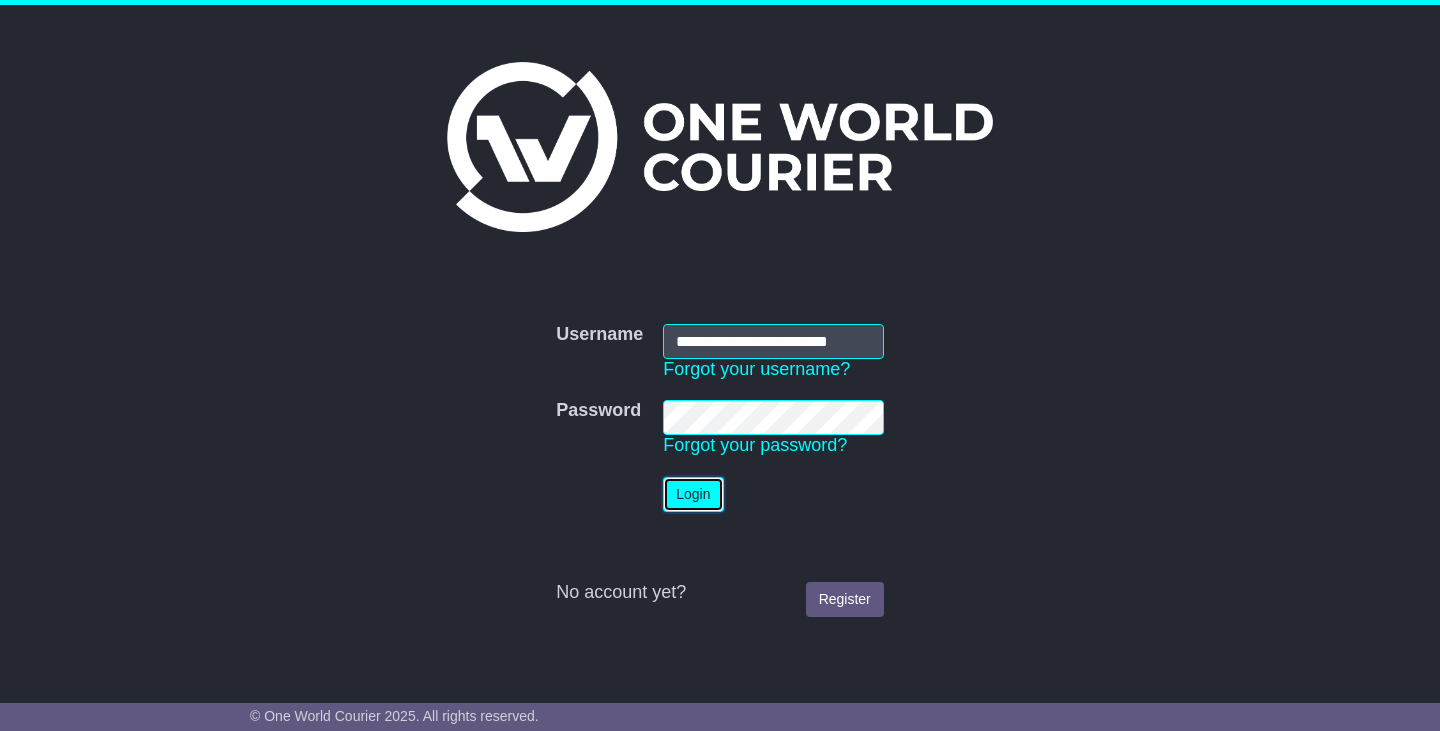 click on "Login" at bounding box center [693, 494] 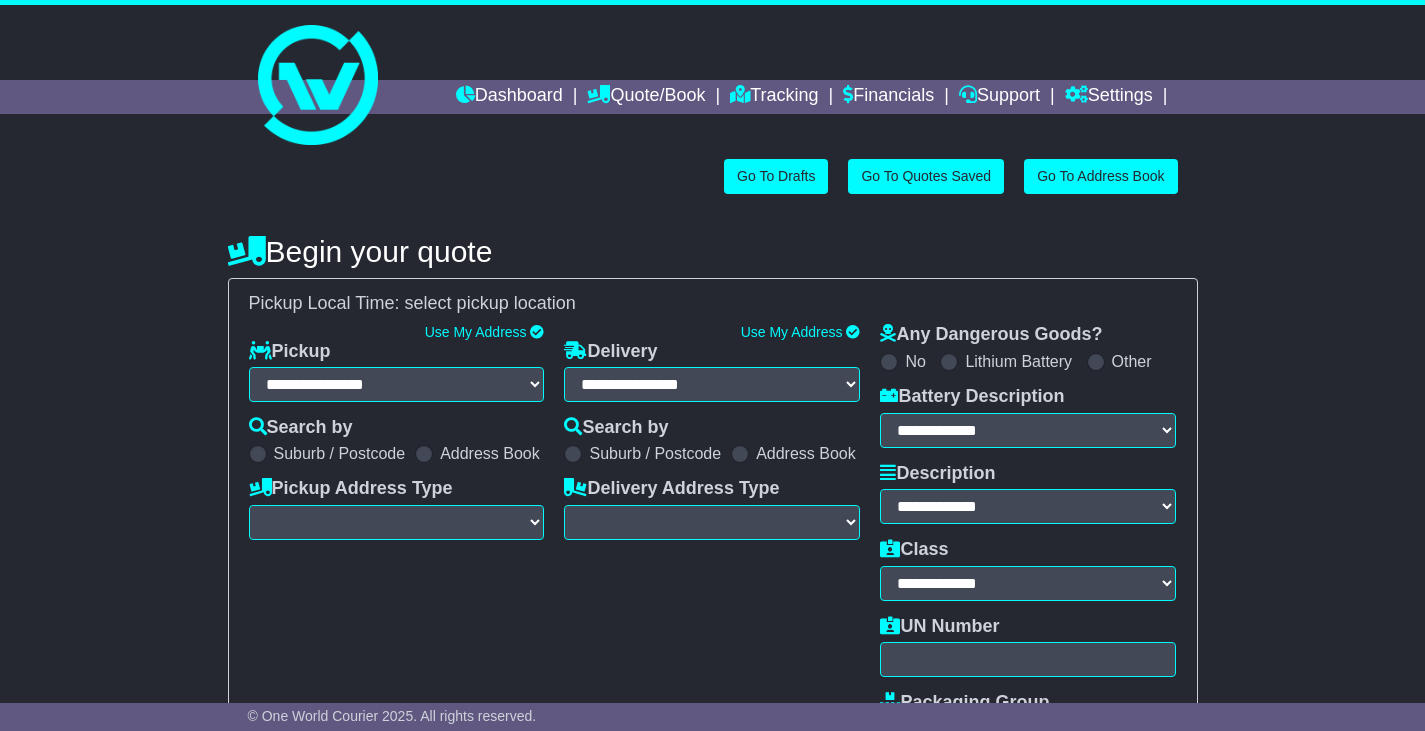 select on "**" 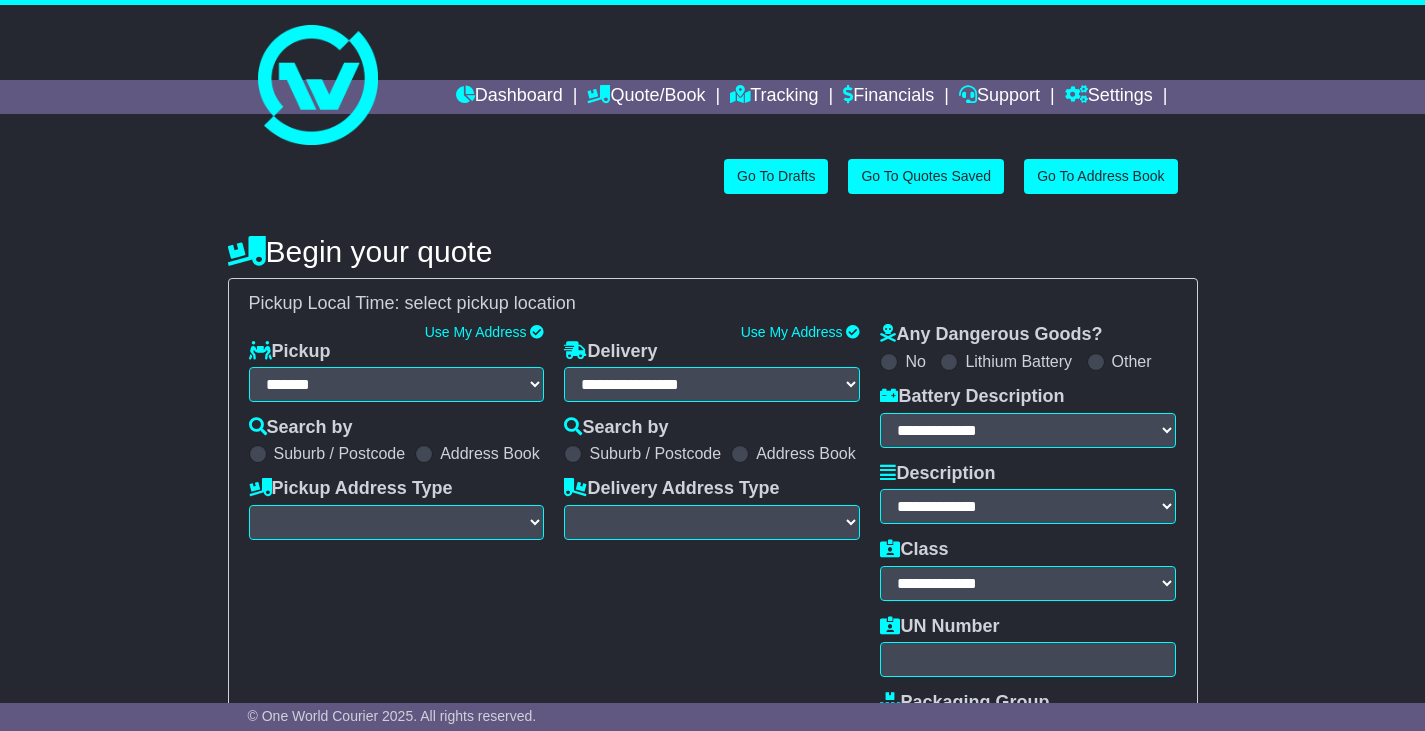 select on "**" 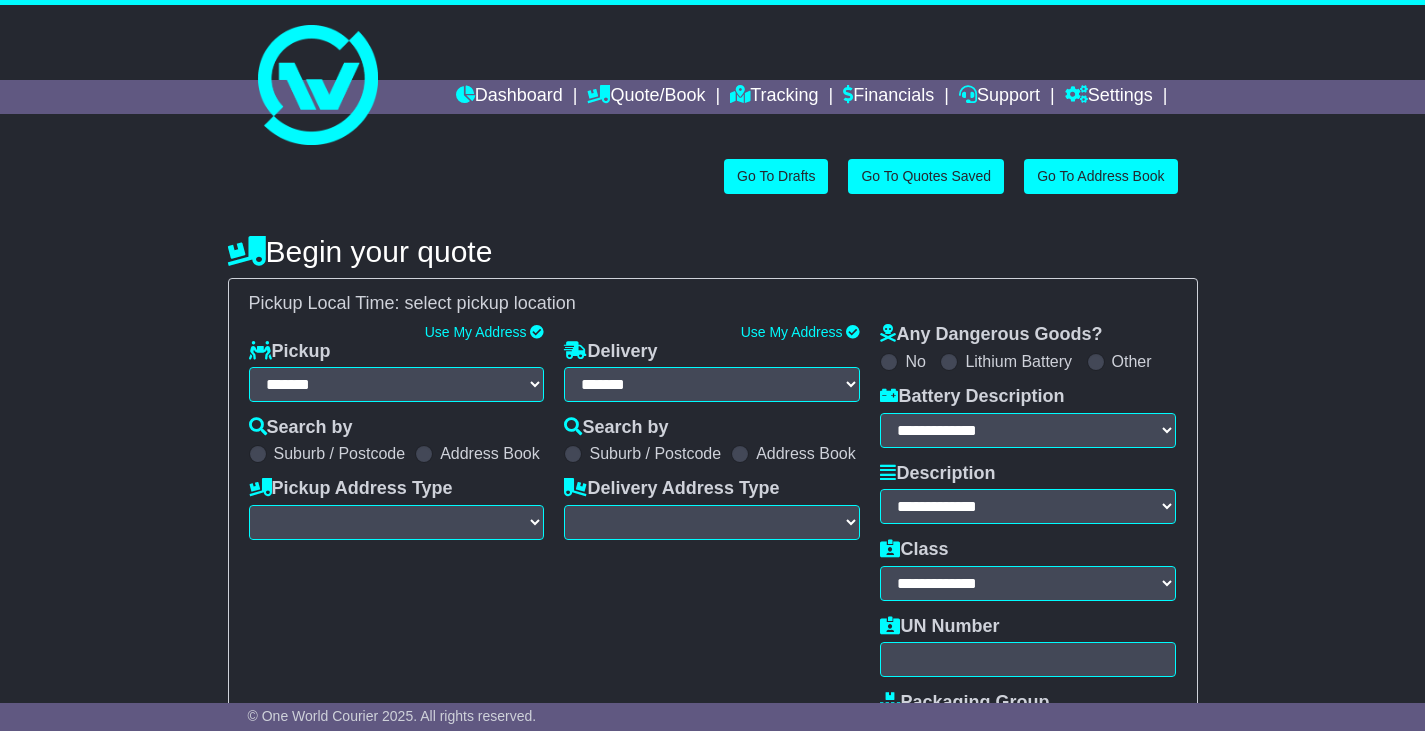 select 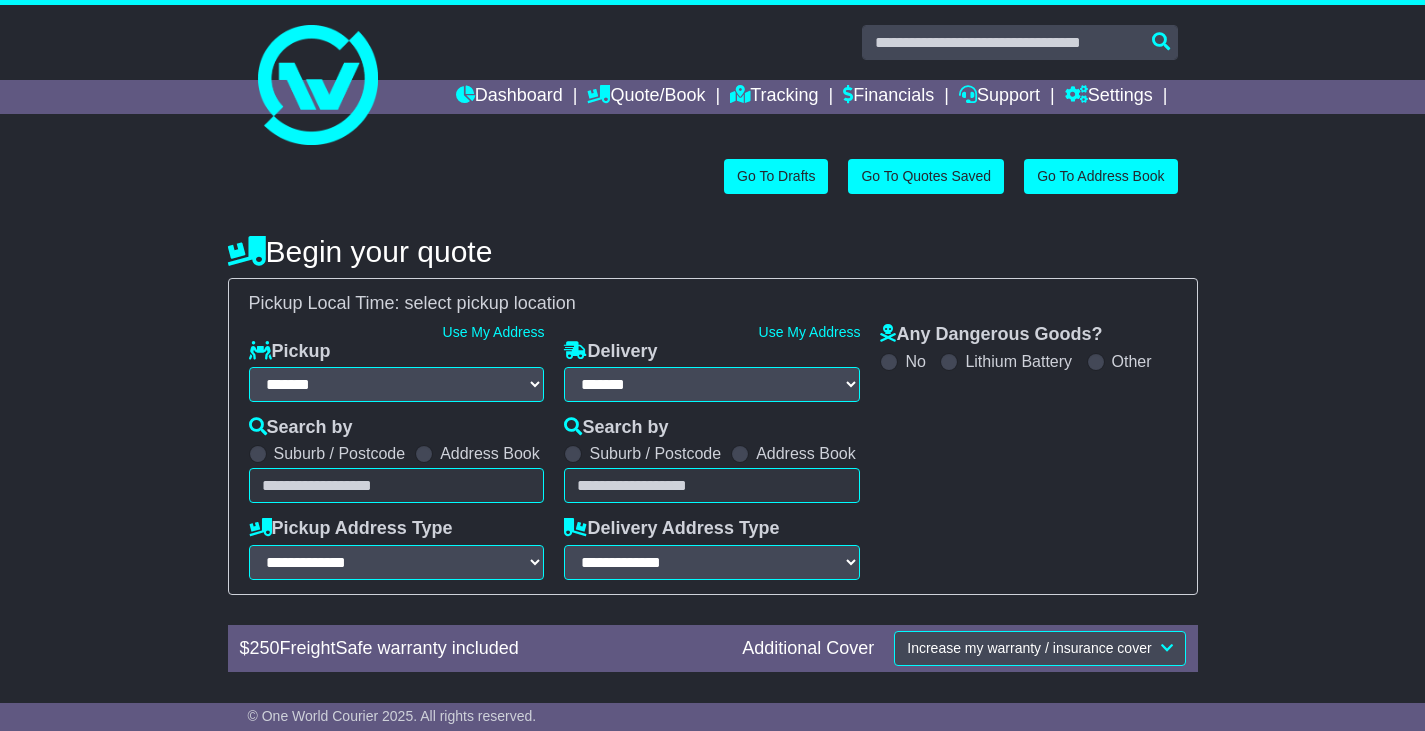scroll, scrollTop: 0, scrollLeft: 0, axis: both 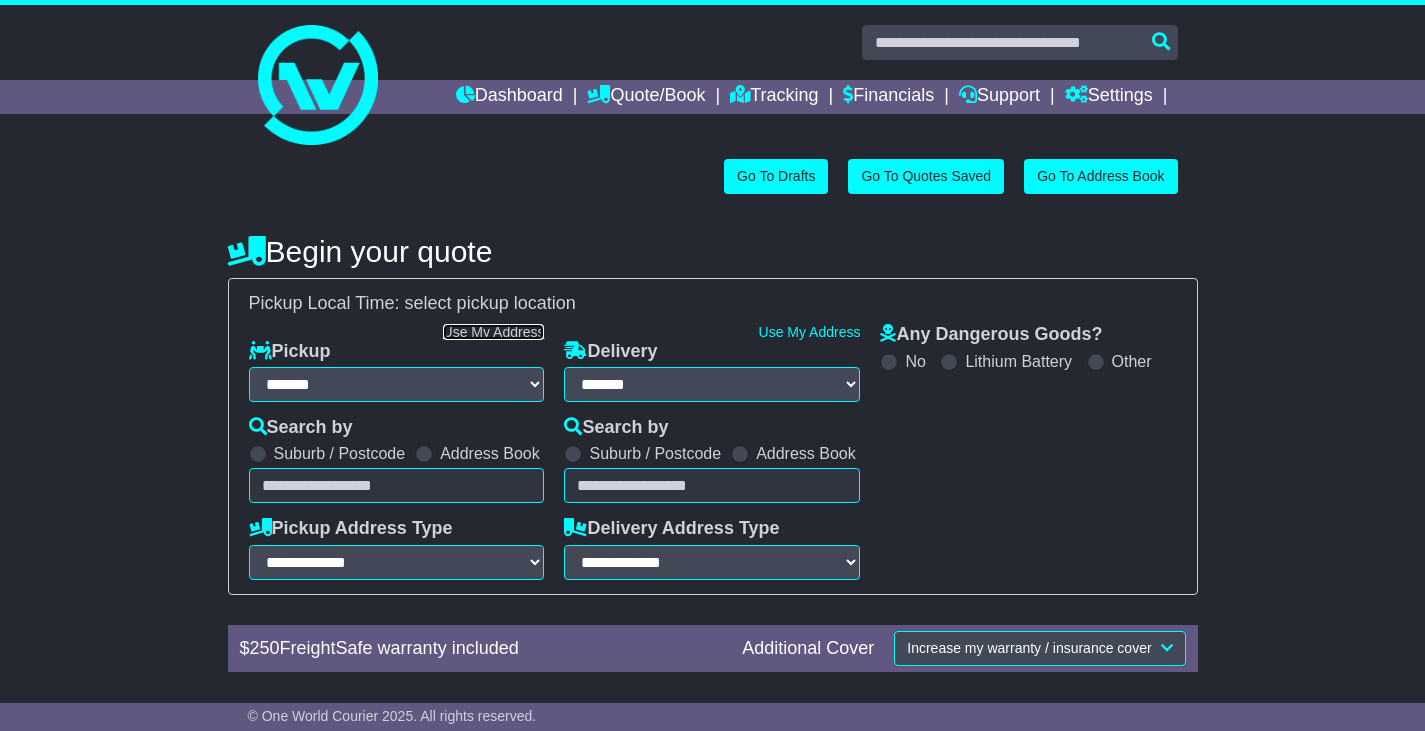 click on "Use My Address" at bounding box center (494, 332) 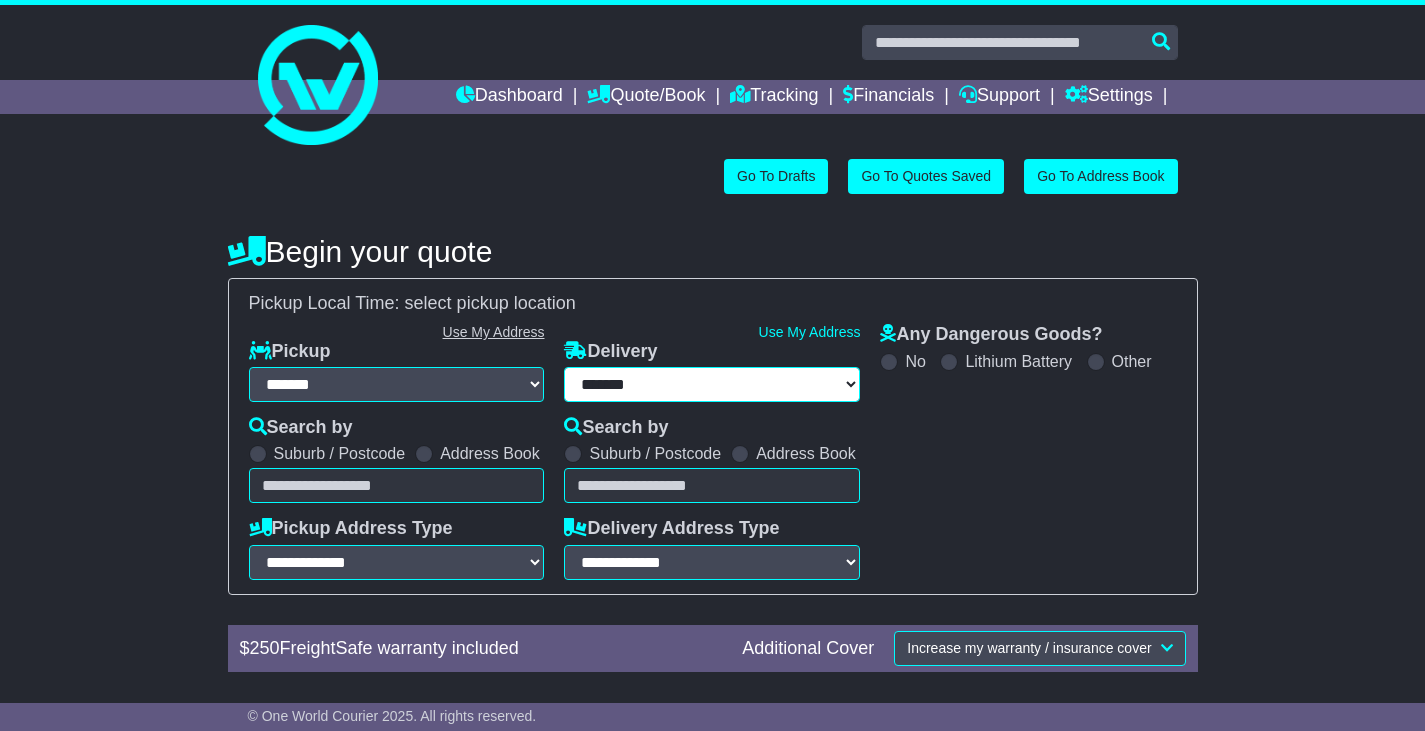 select on "**********" 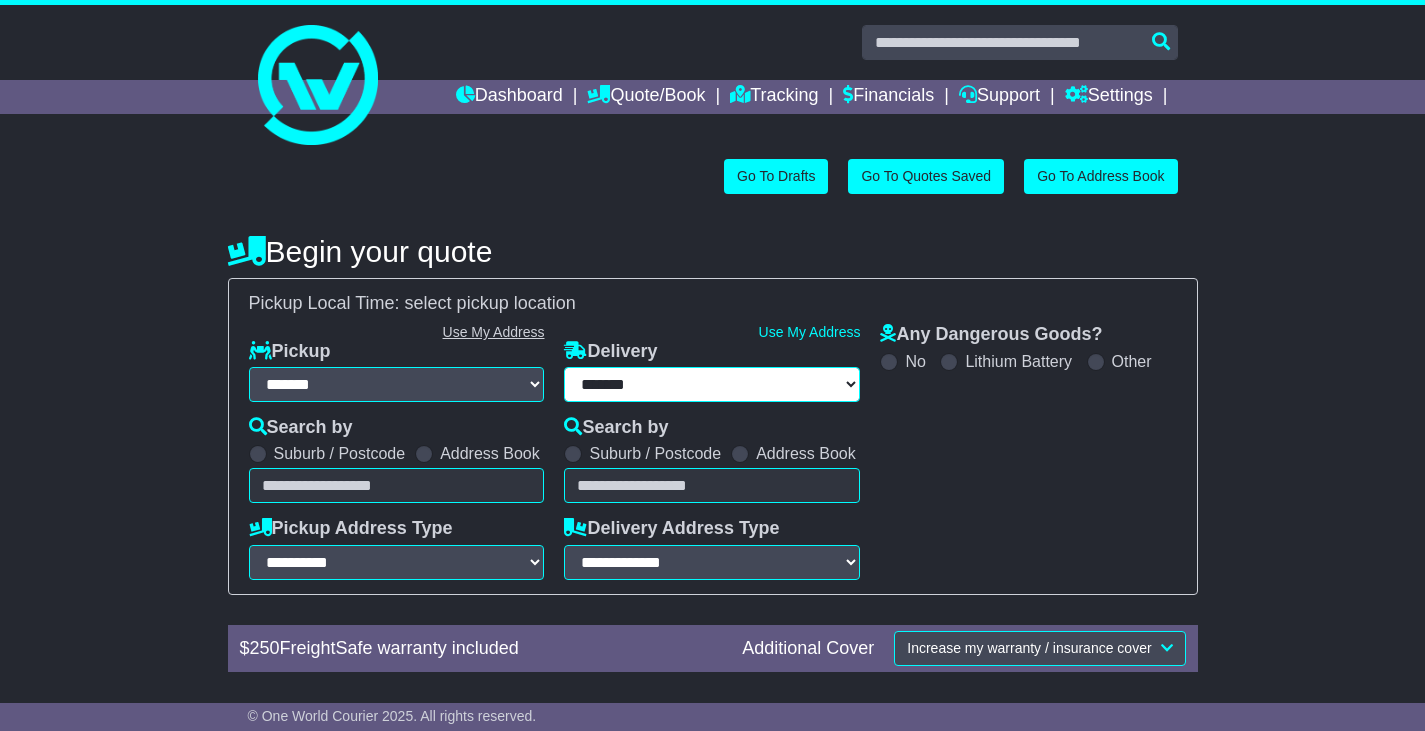 type on "**********" 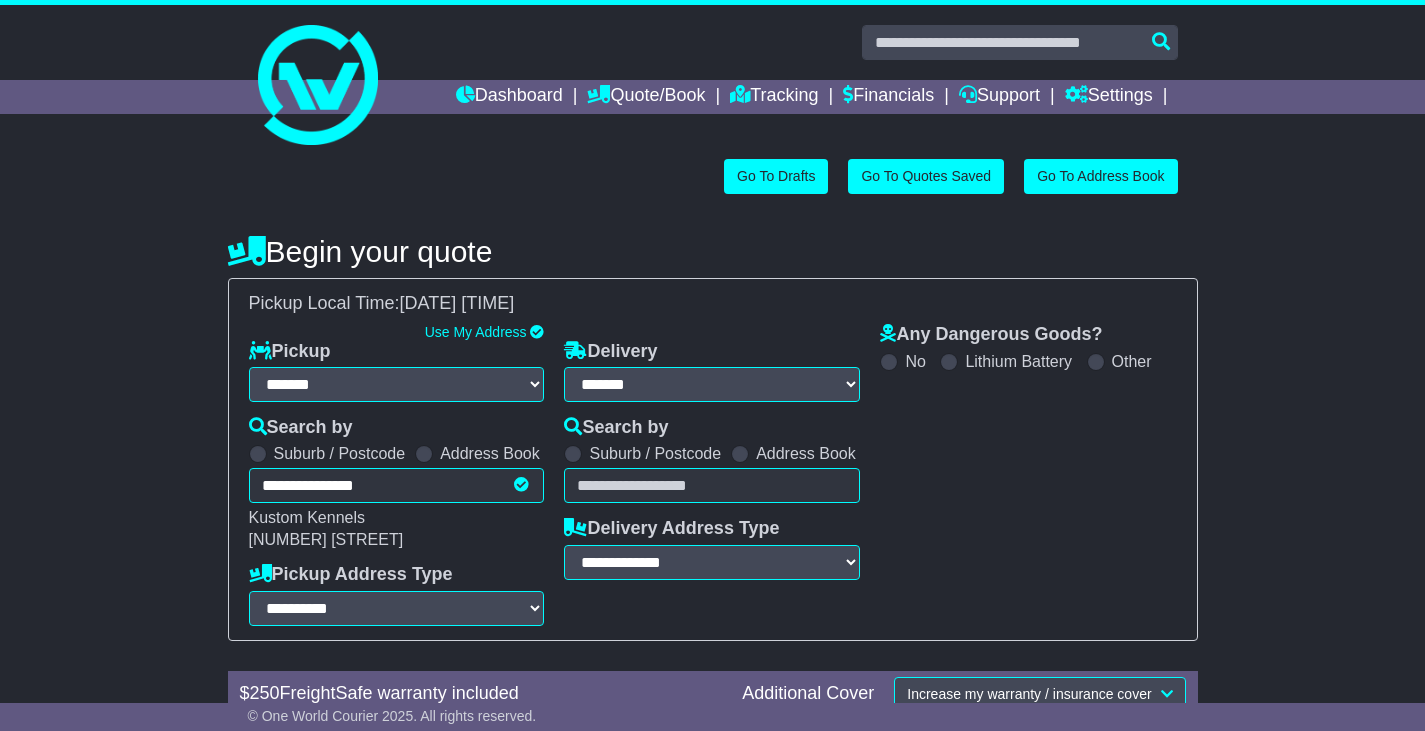 click at bounding box center (712, 485) 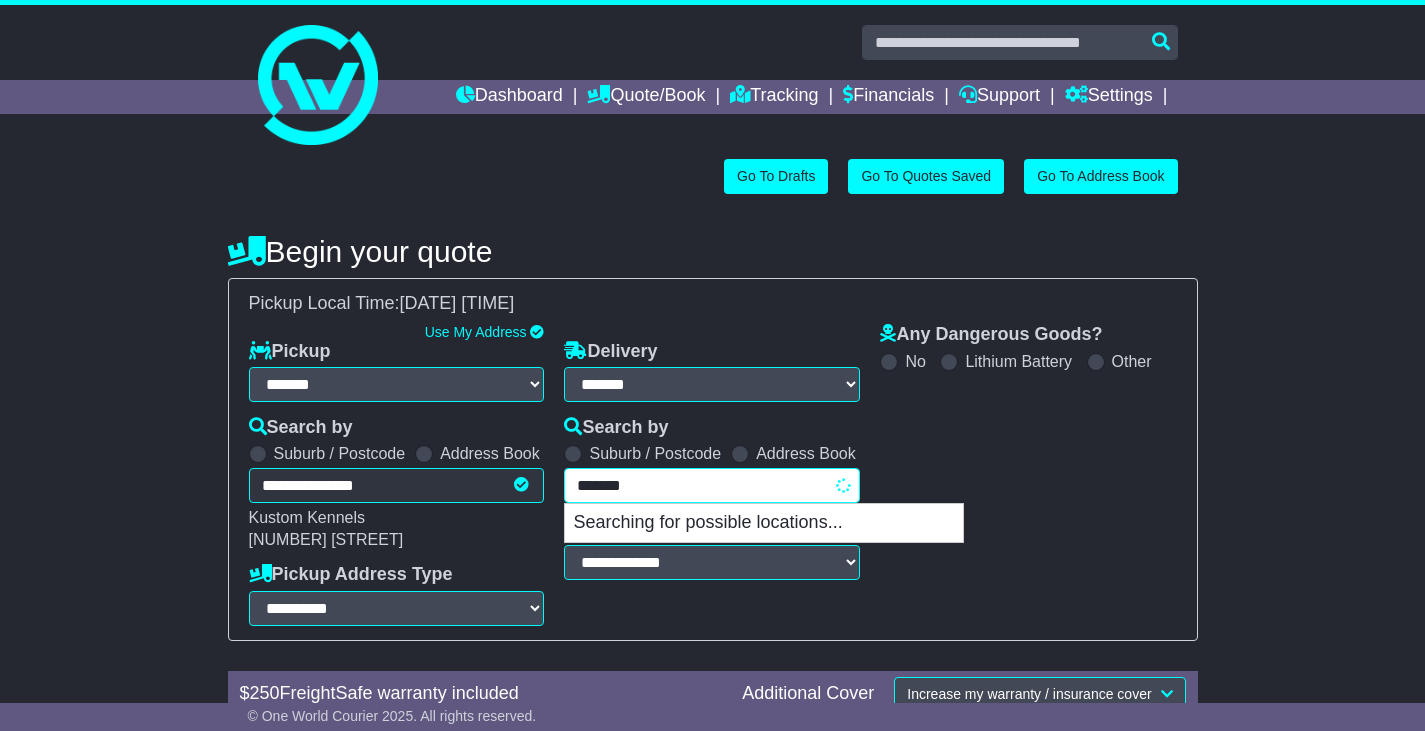 type on "********" 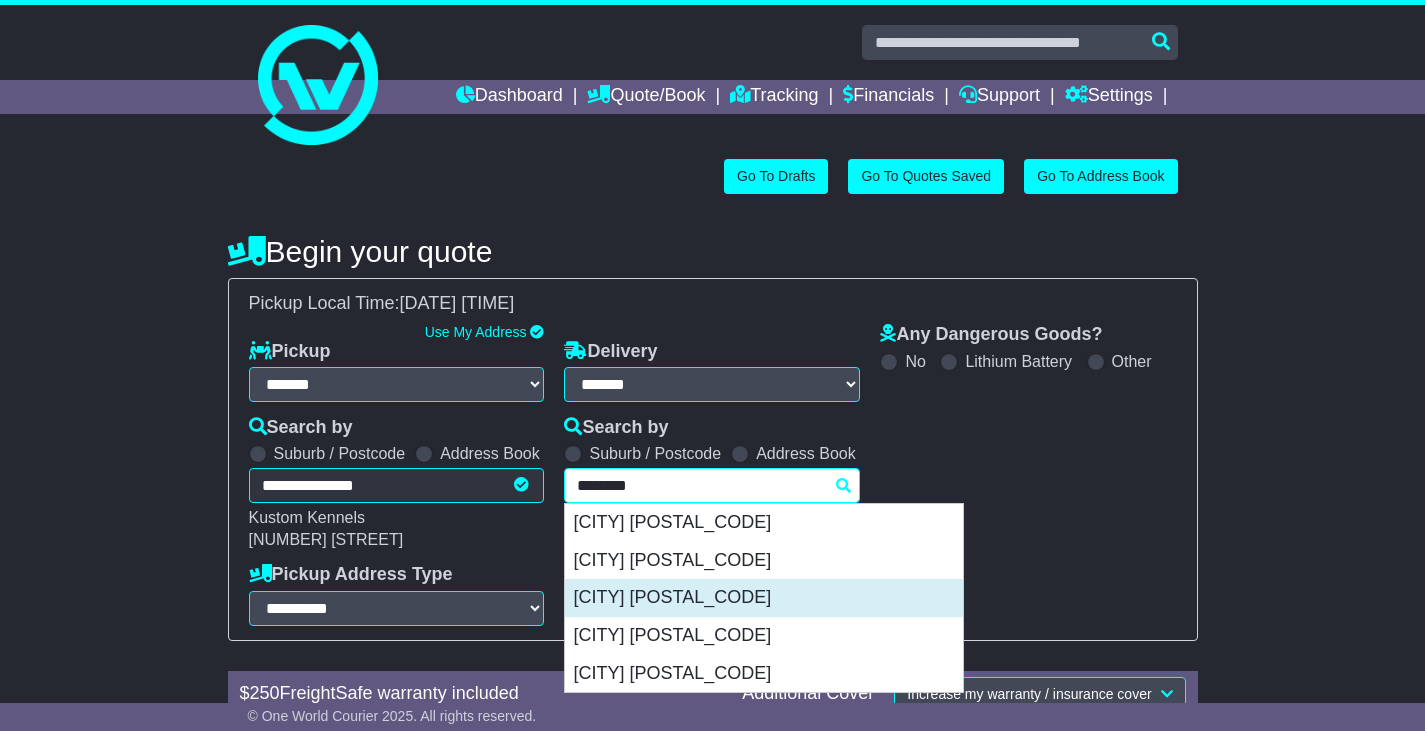 click on "BALMORAL 4171" at bounding box center [764, 598] 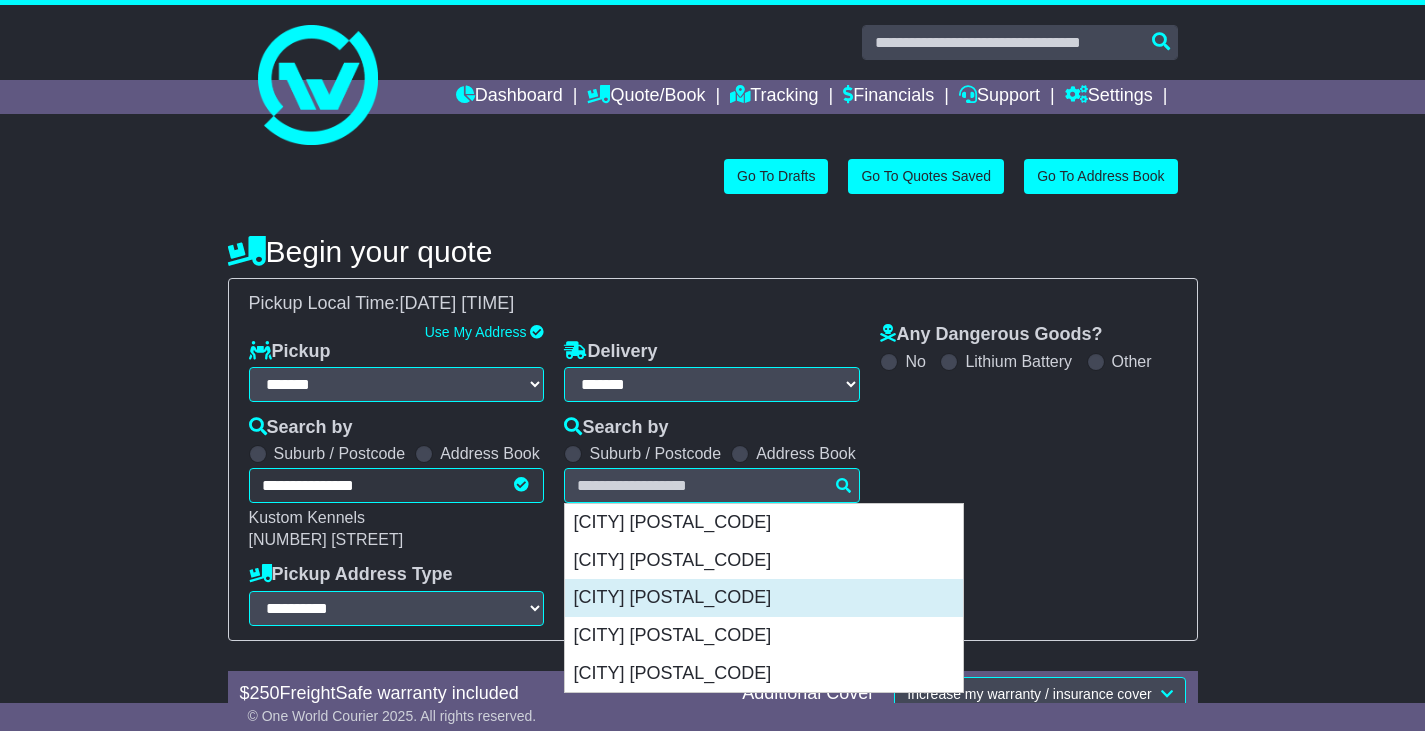 type on "**********" 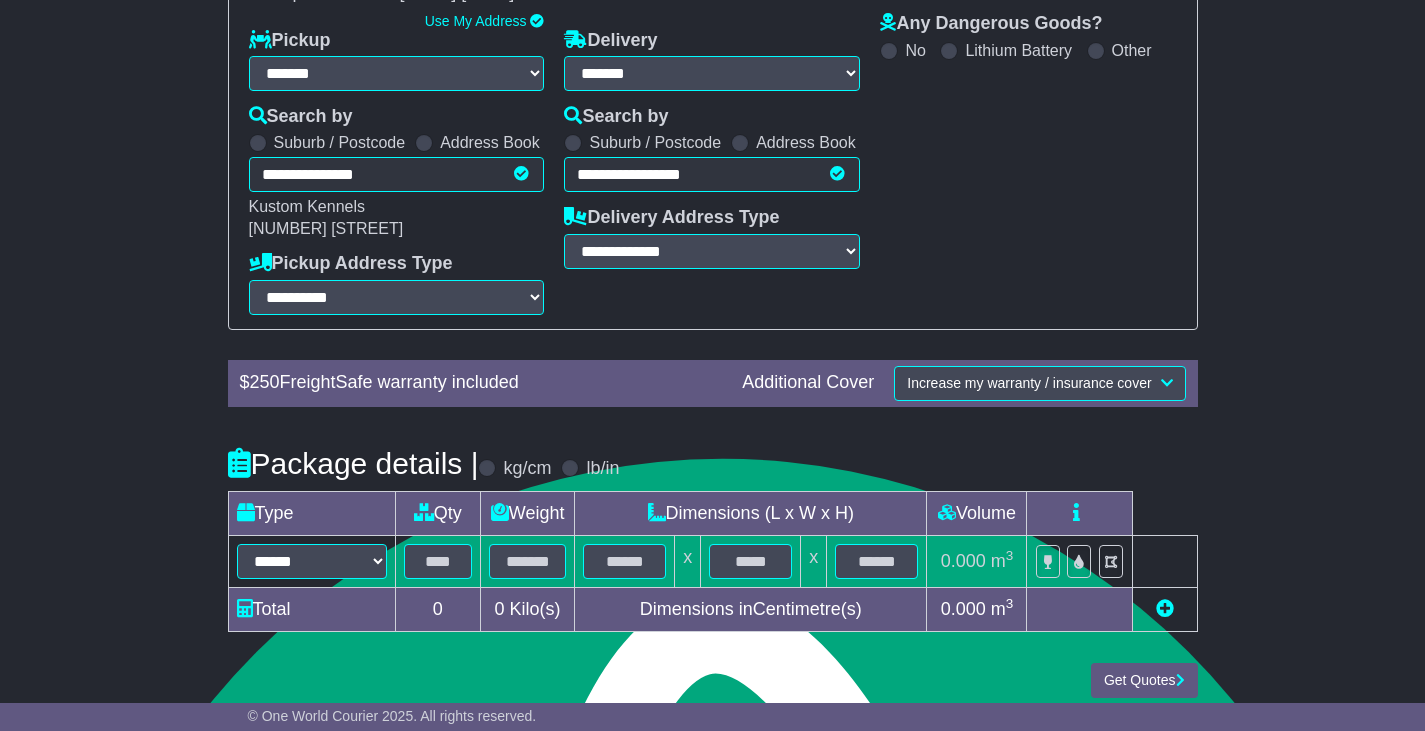 scroll, scrollTop: 315, scrollLeft: 0, axis: vertical 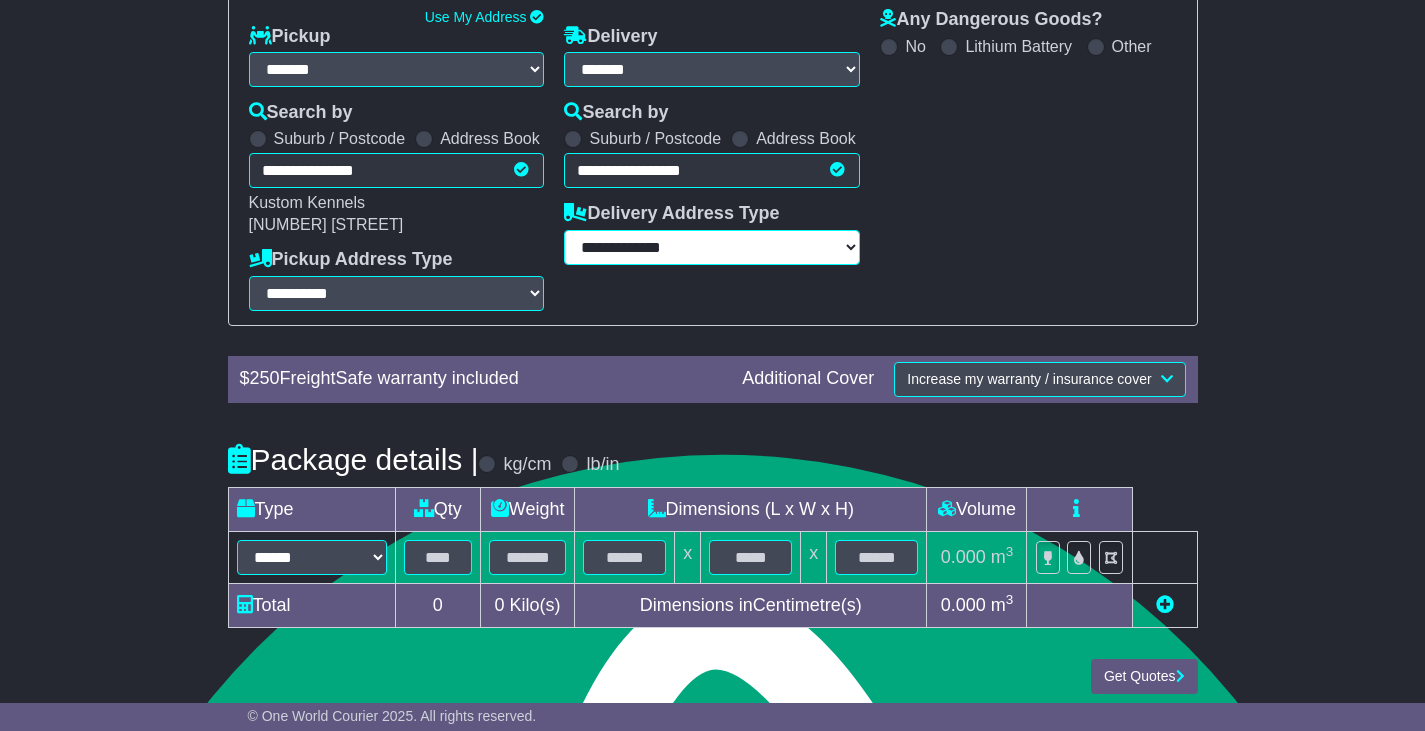click on "**********" at bounding box center (712, 247) 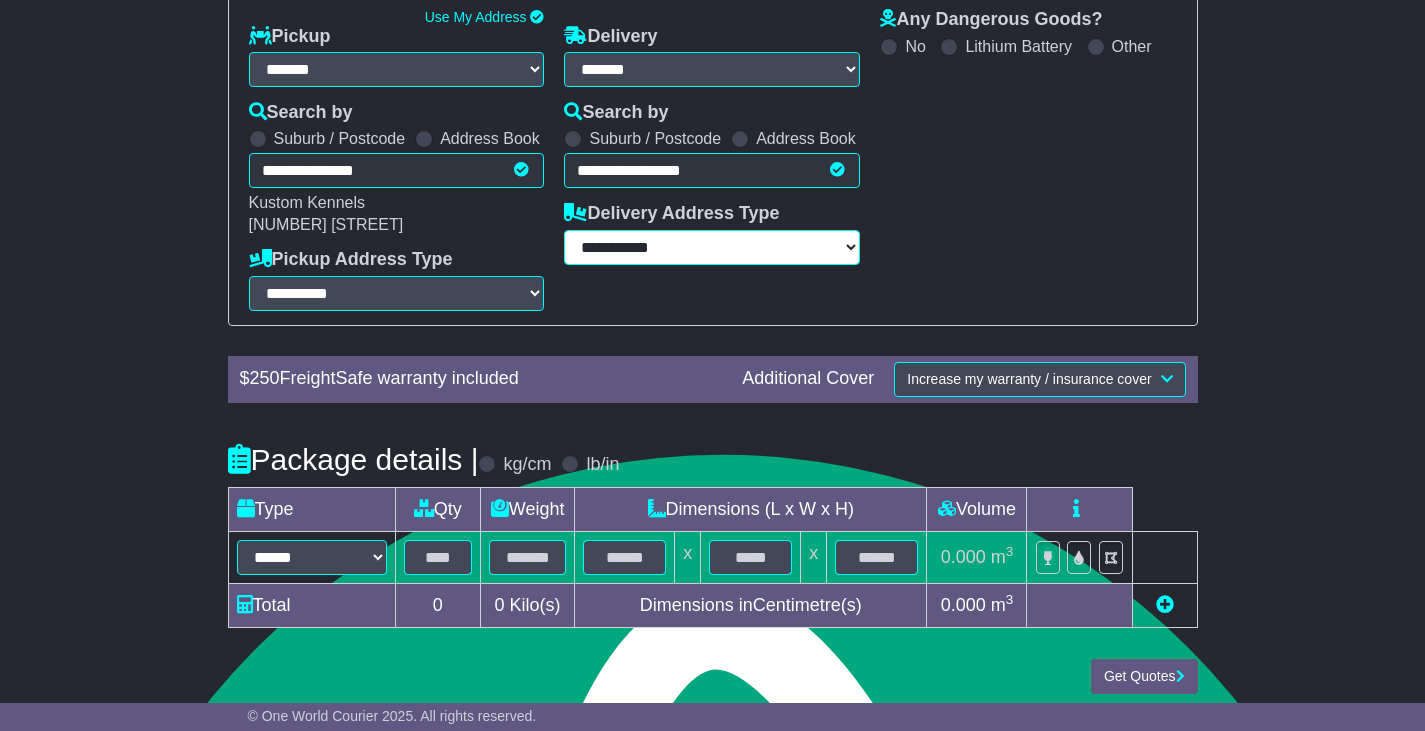 click on "**********" at bounding box center [712, 247] 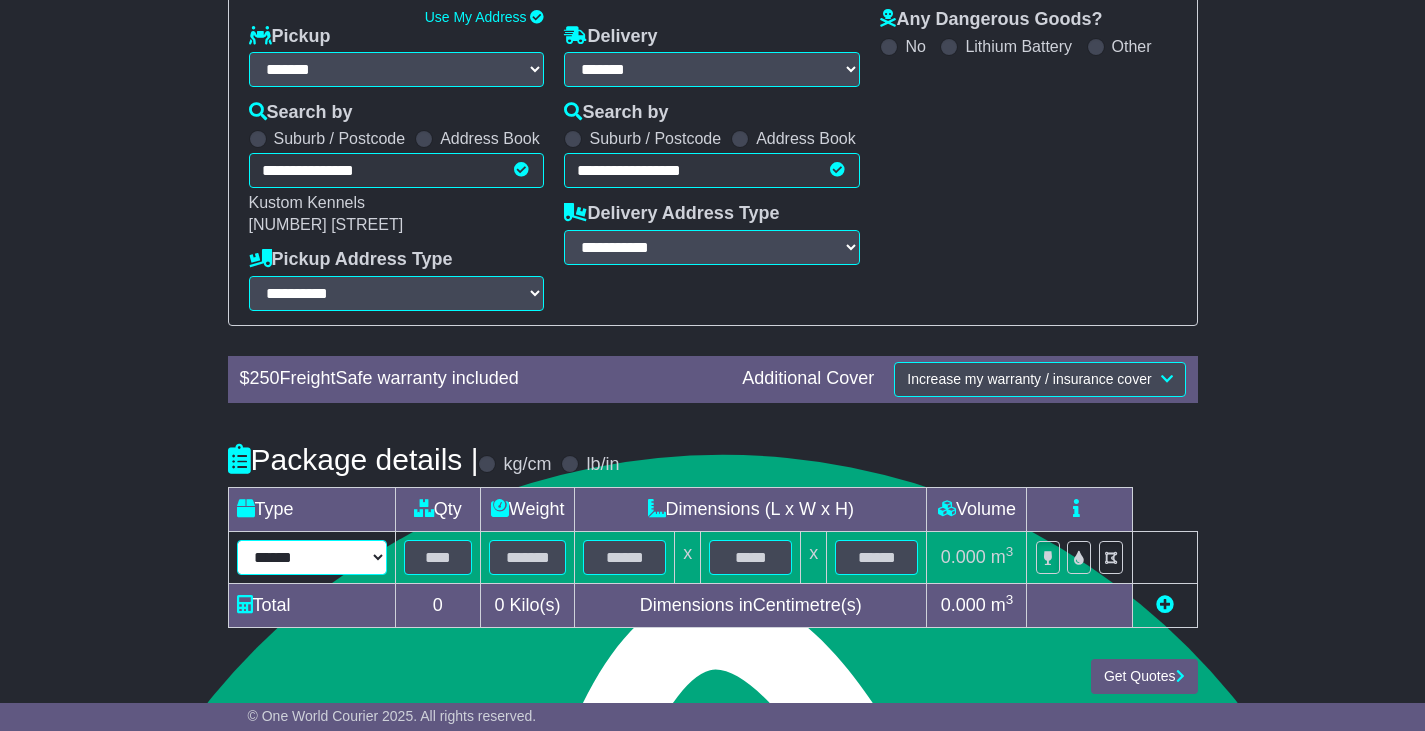 click on "****** ****** *** ******** ***** **** **** ****** *** *******" at bounding box center (312, 557) 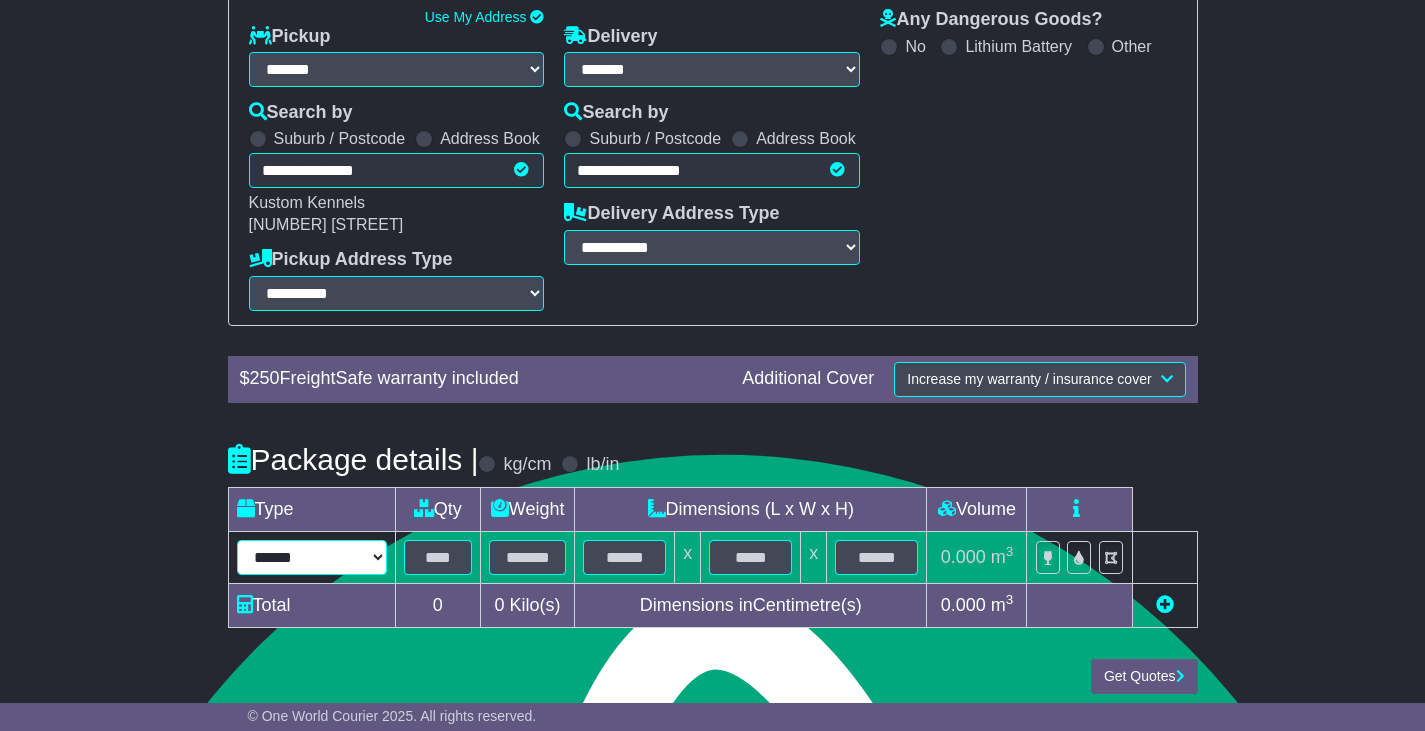 select on "****" 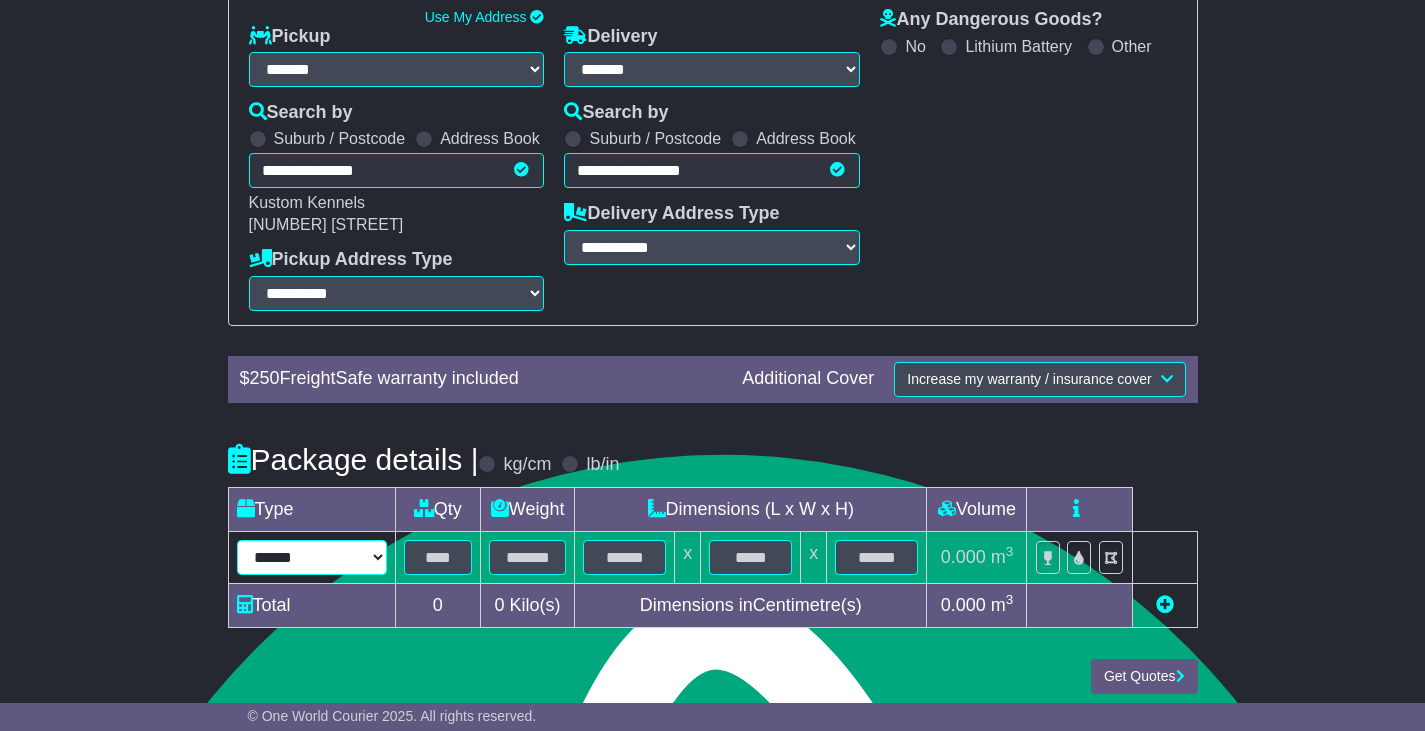 click on "****** ****** *** ******** ***** **** **** ****** *** *******" at bounding box center (312, 557) 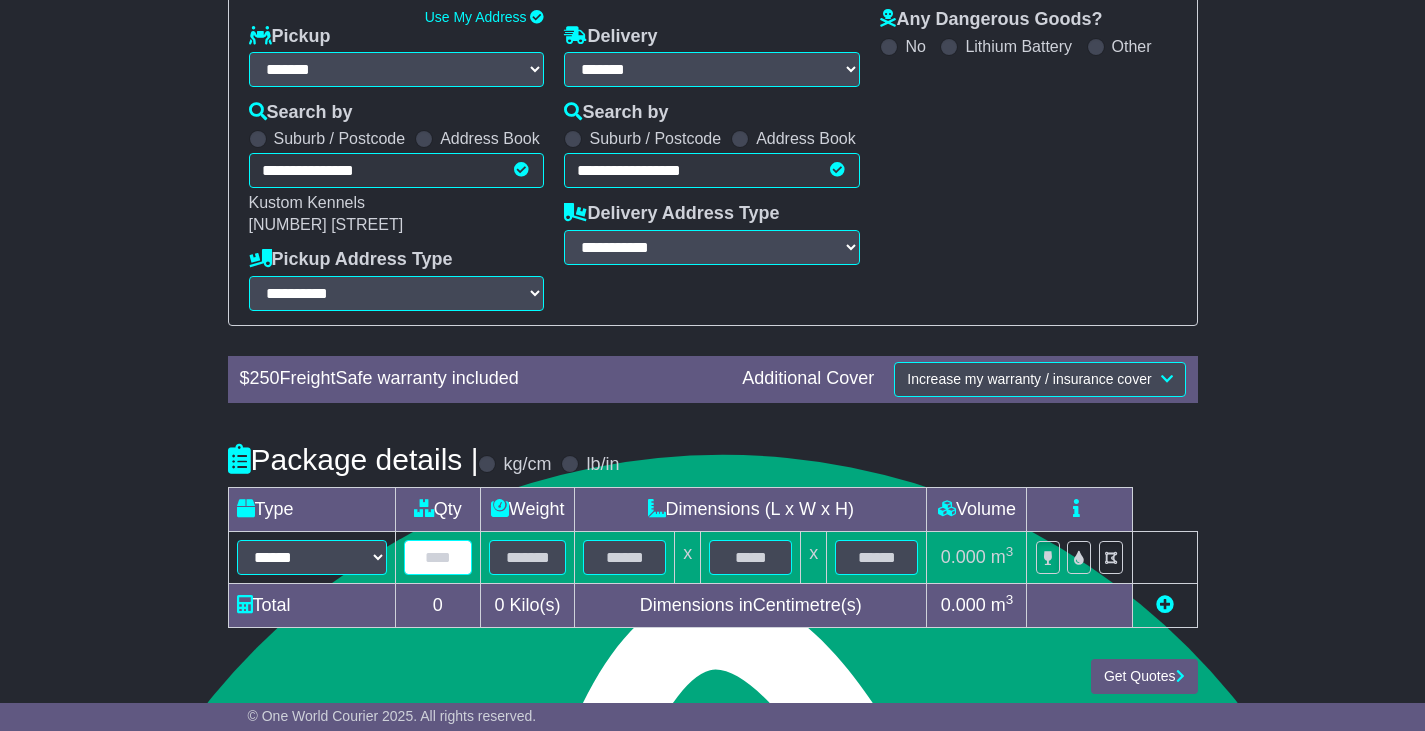 click at bounding box center [438, 557] 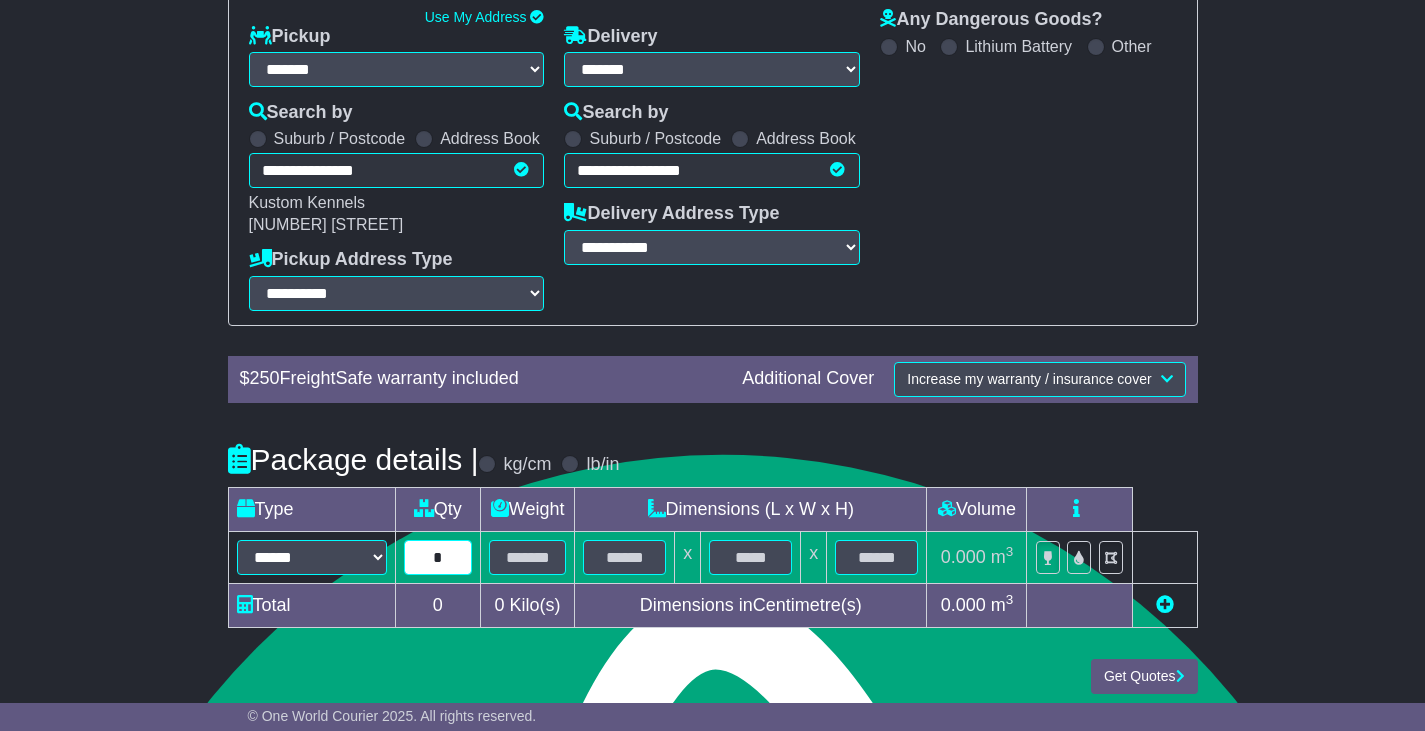 type on "*" 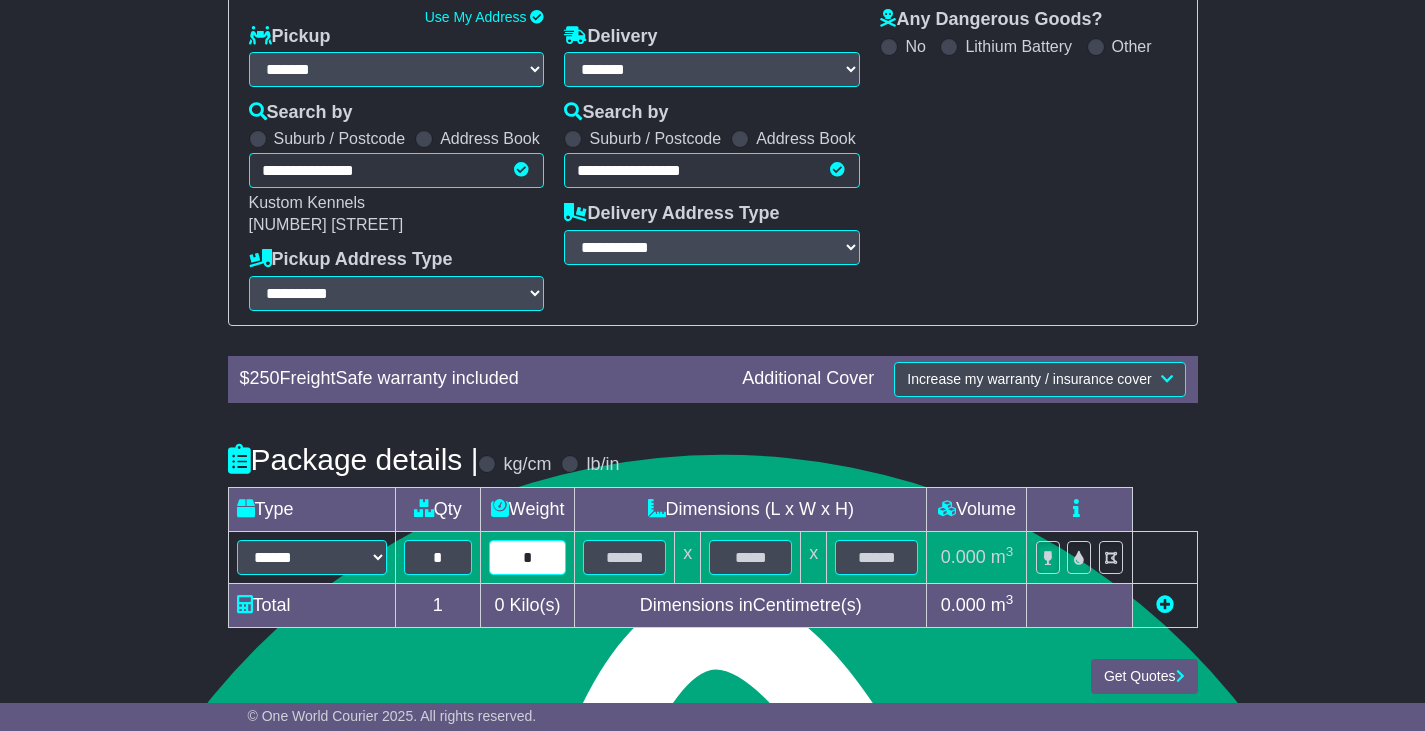 type on "*" 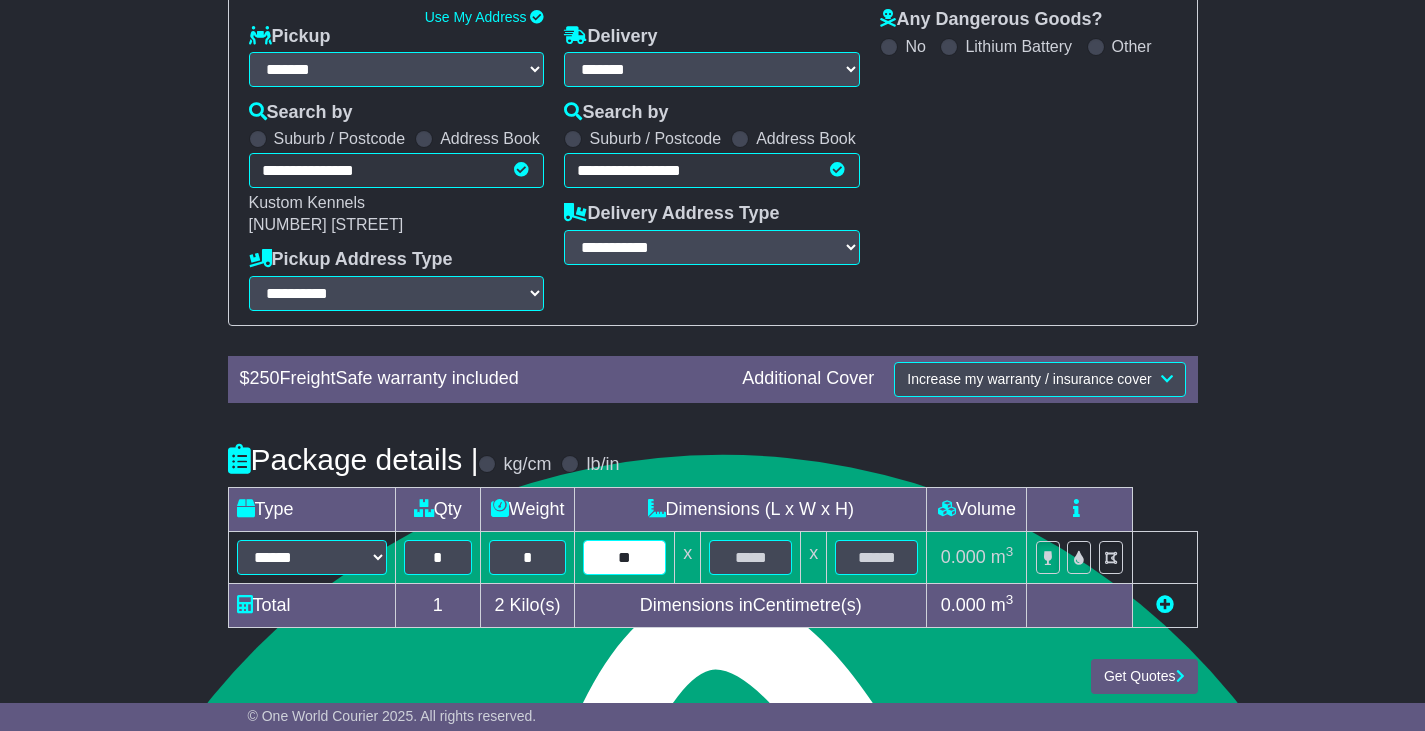 type on "**" 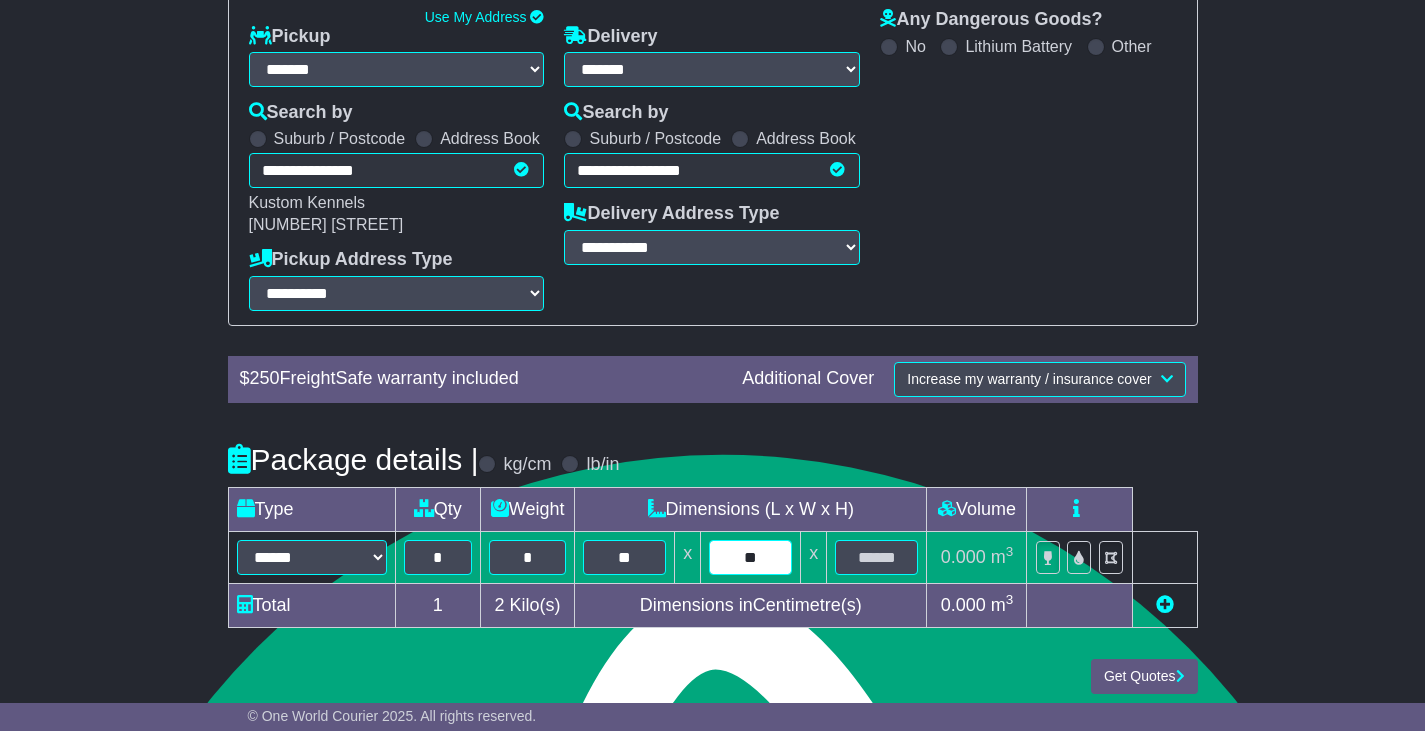 type on "**" 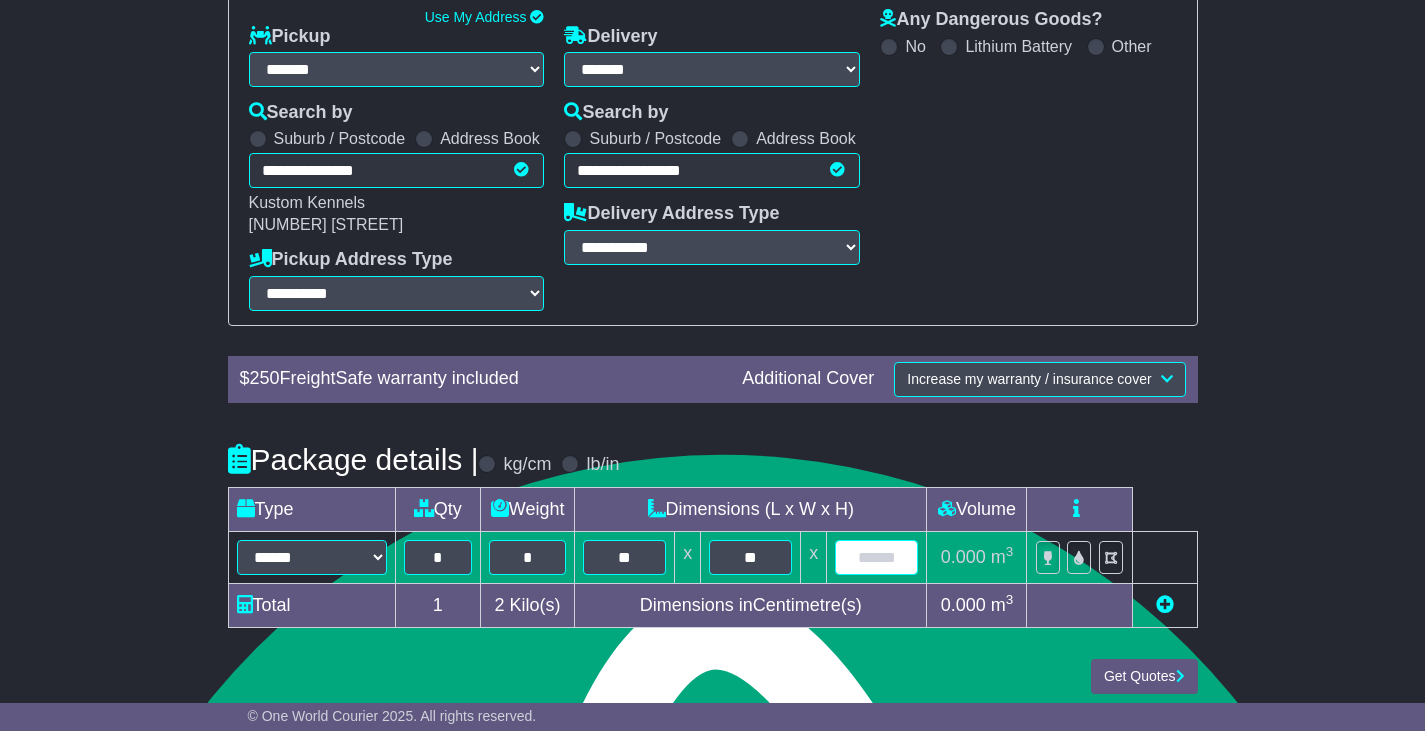 type on "*" 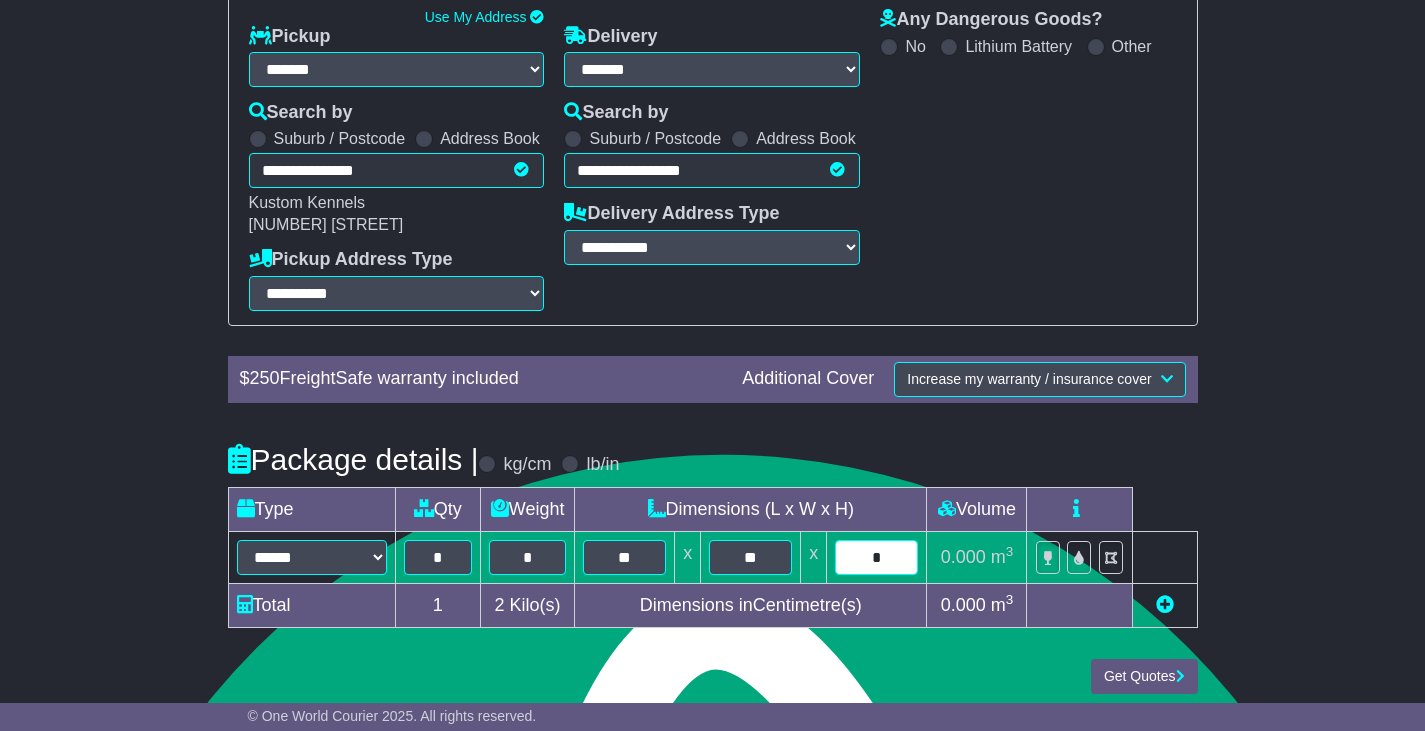 type on "*" 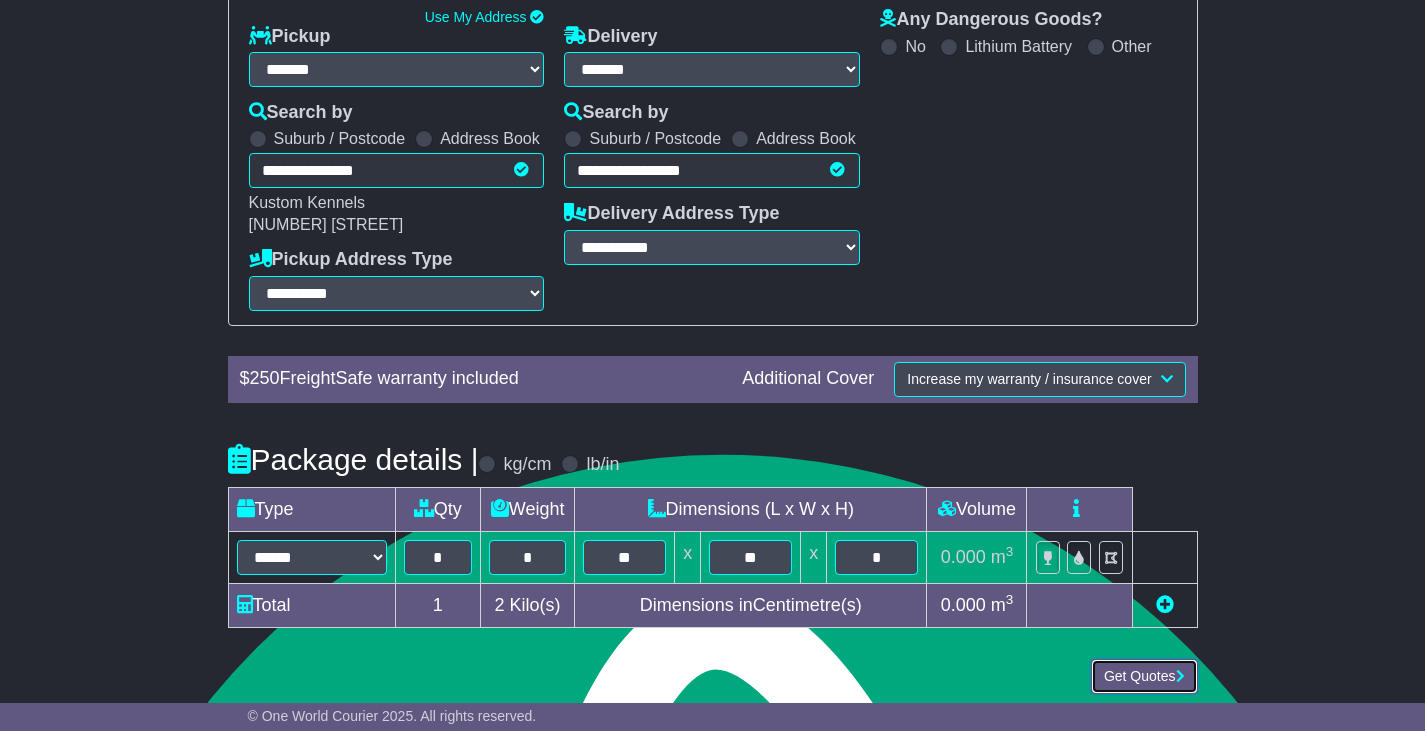 type 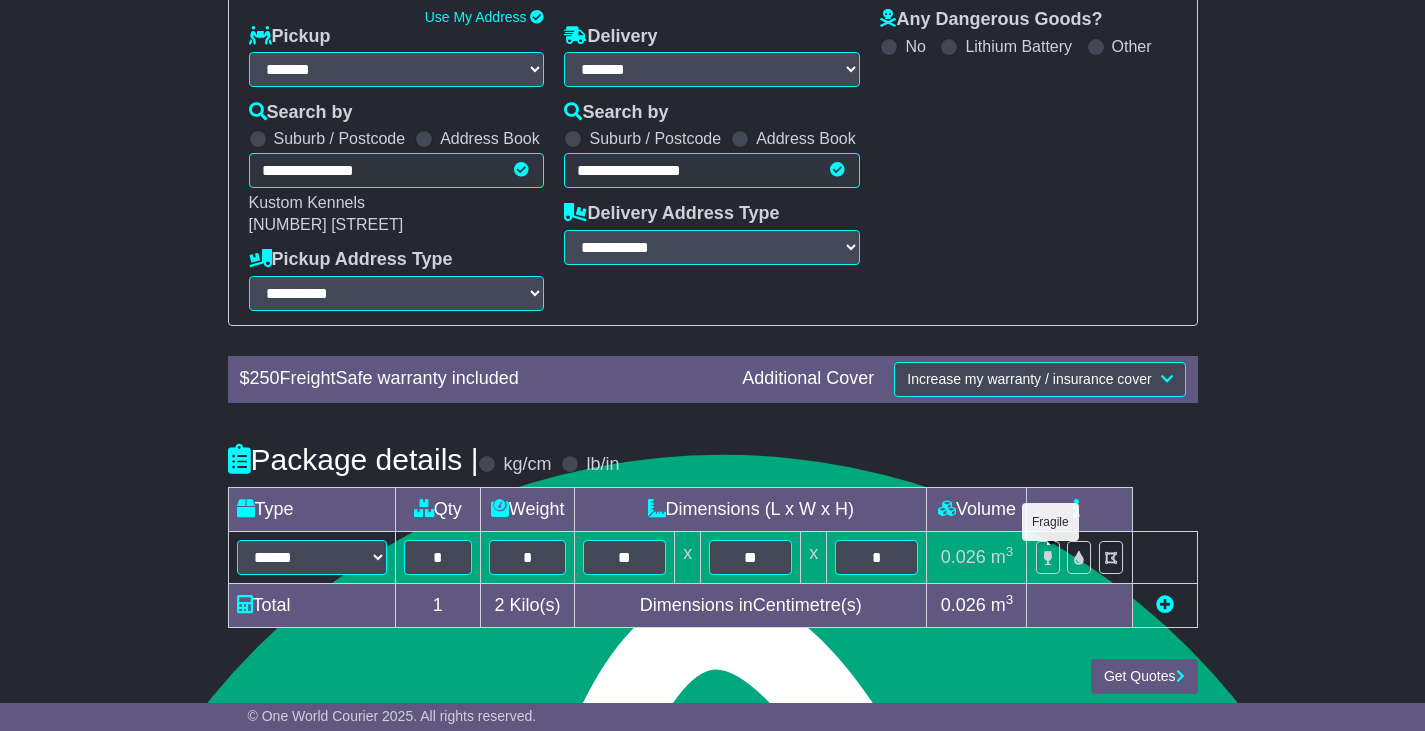 click at bounding box center (1048, 557) 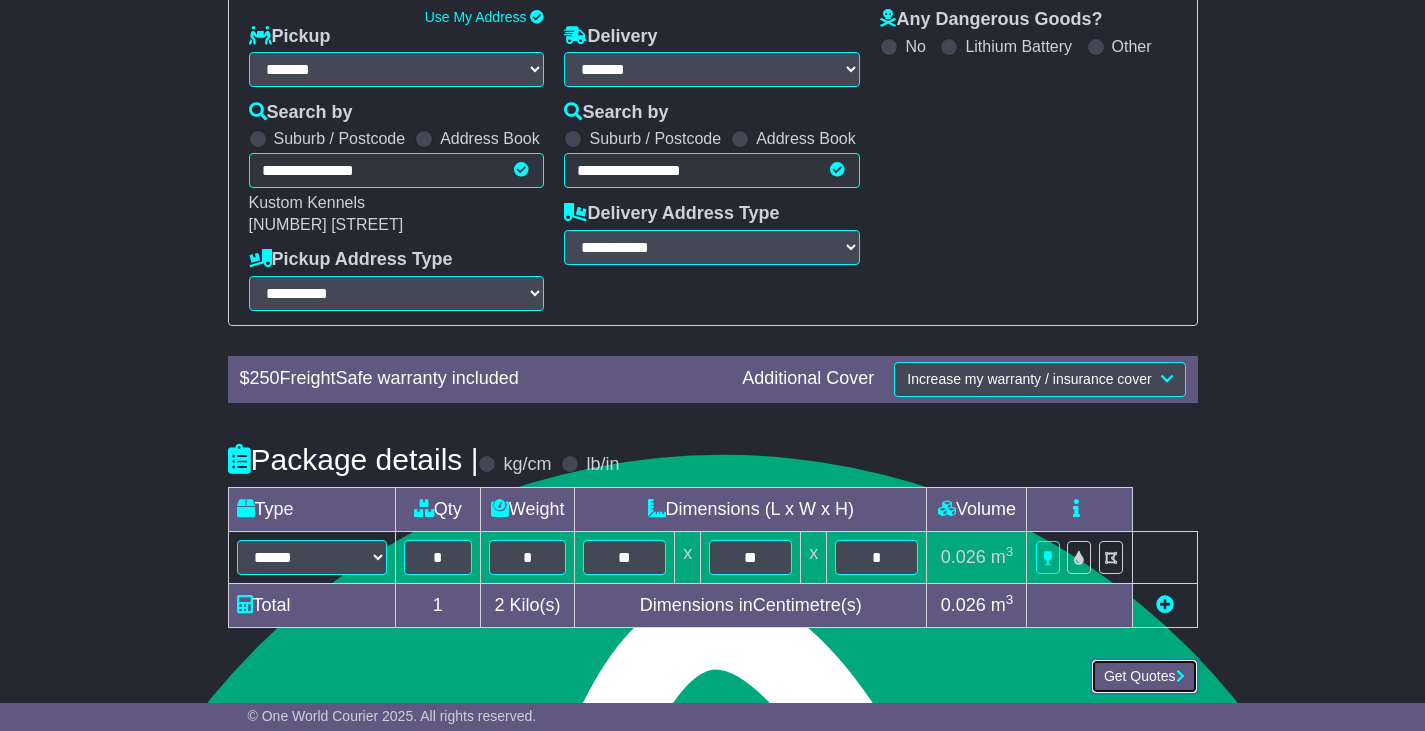 click on "Get Quotes" at bounding box center (1144, 676) 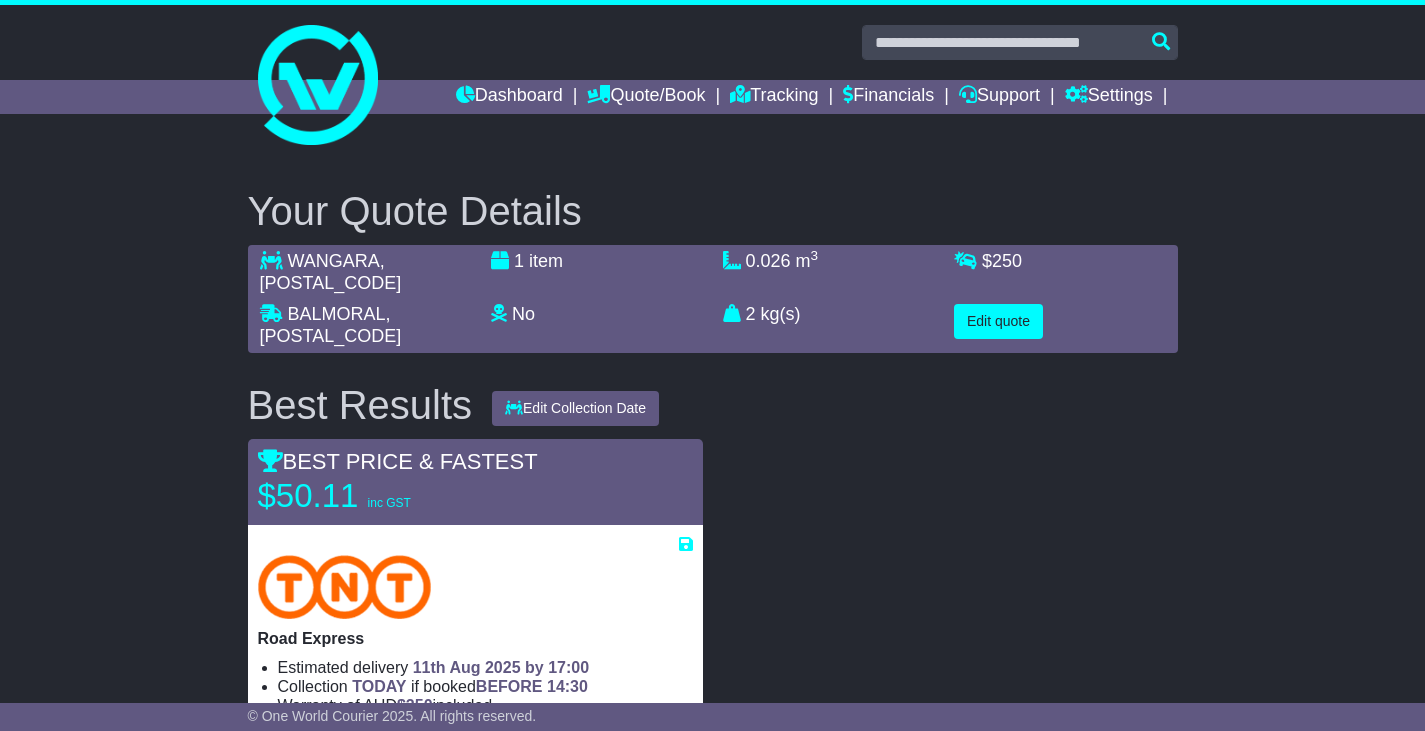 scroll, scrollTop: 95, scrollLeft: 0, axis: vertical 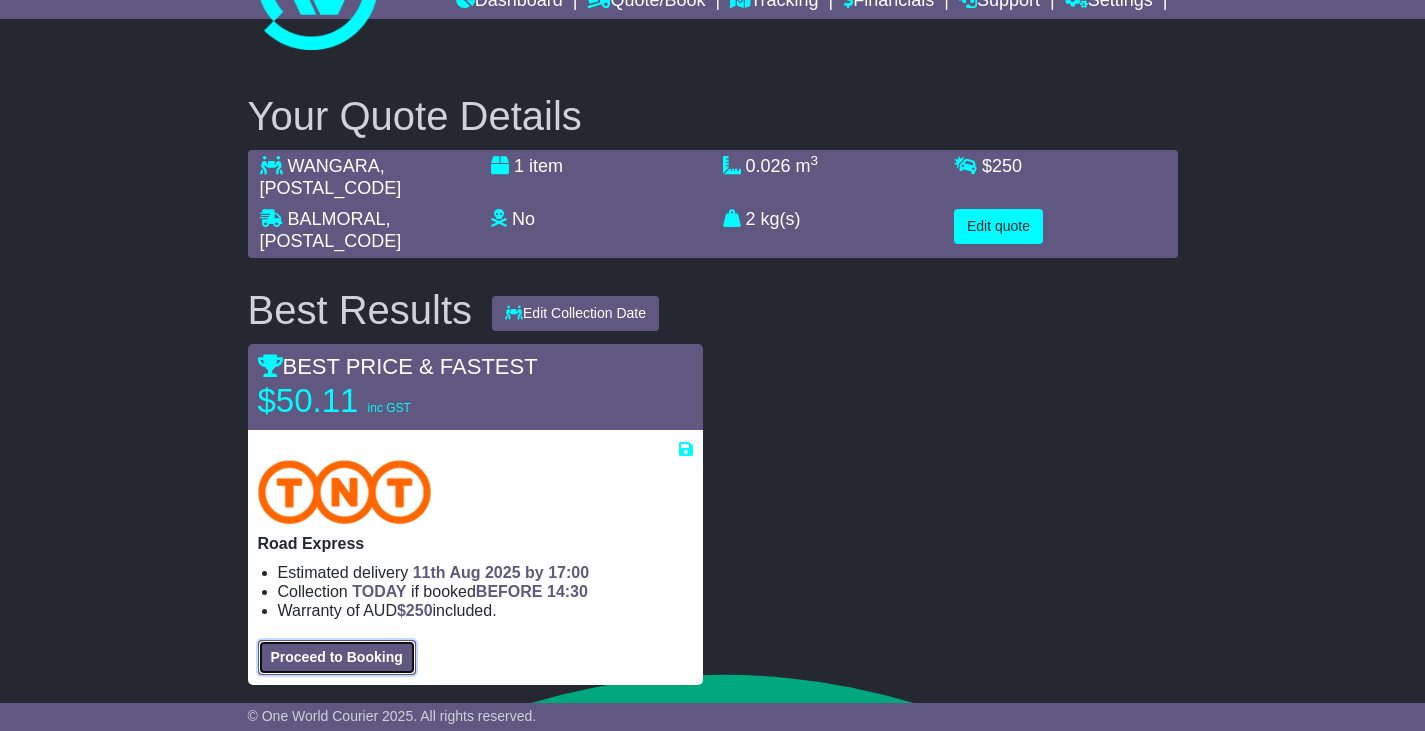 click on "Proceed to Booking" at bounding box center (337, 657) 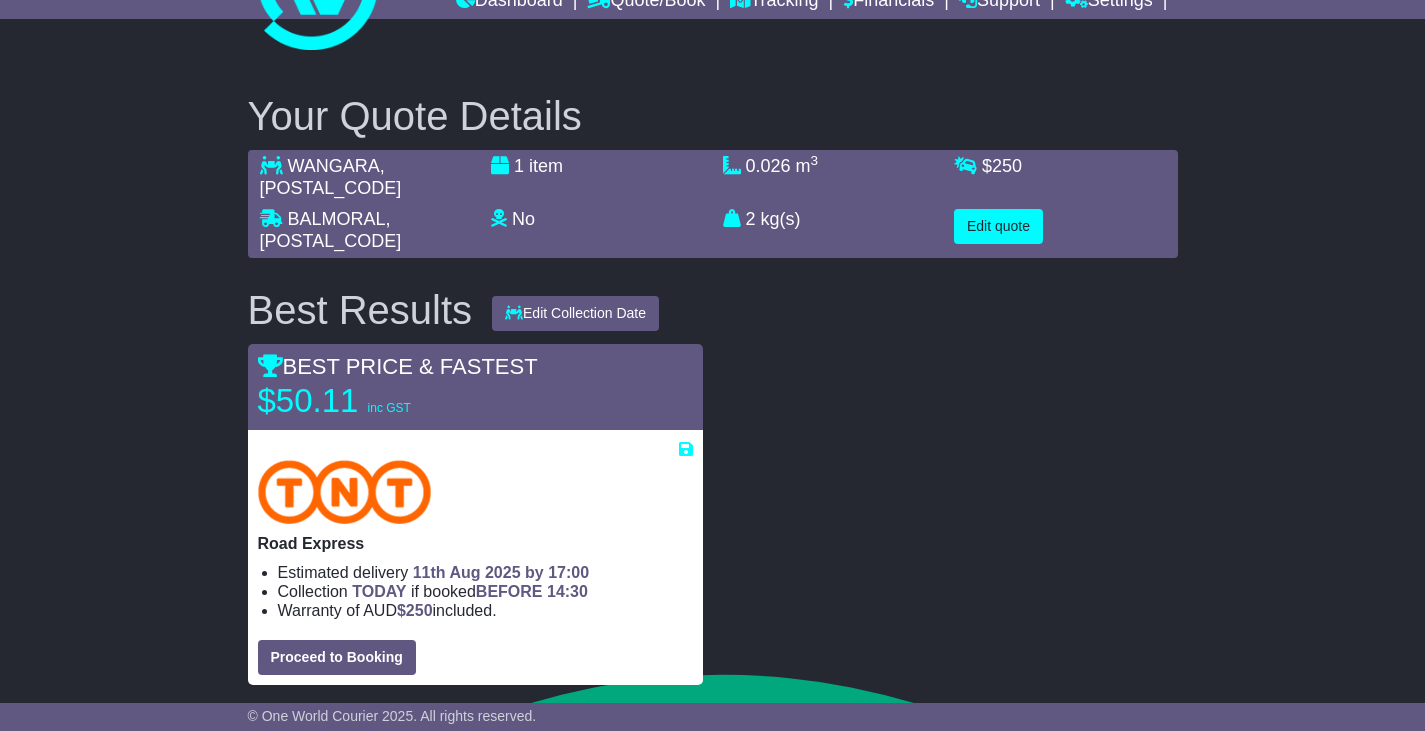 select on "**********" 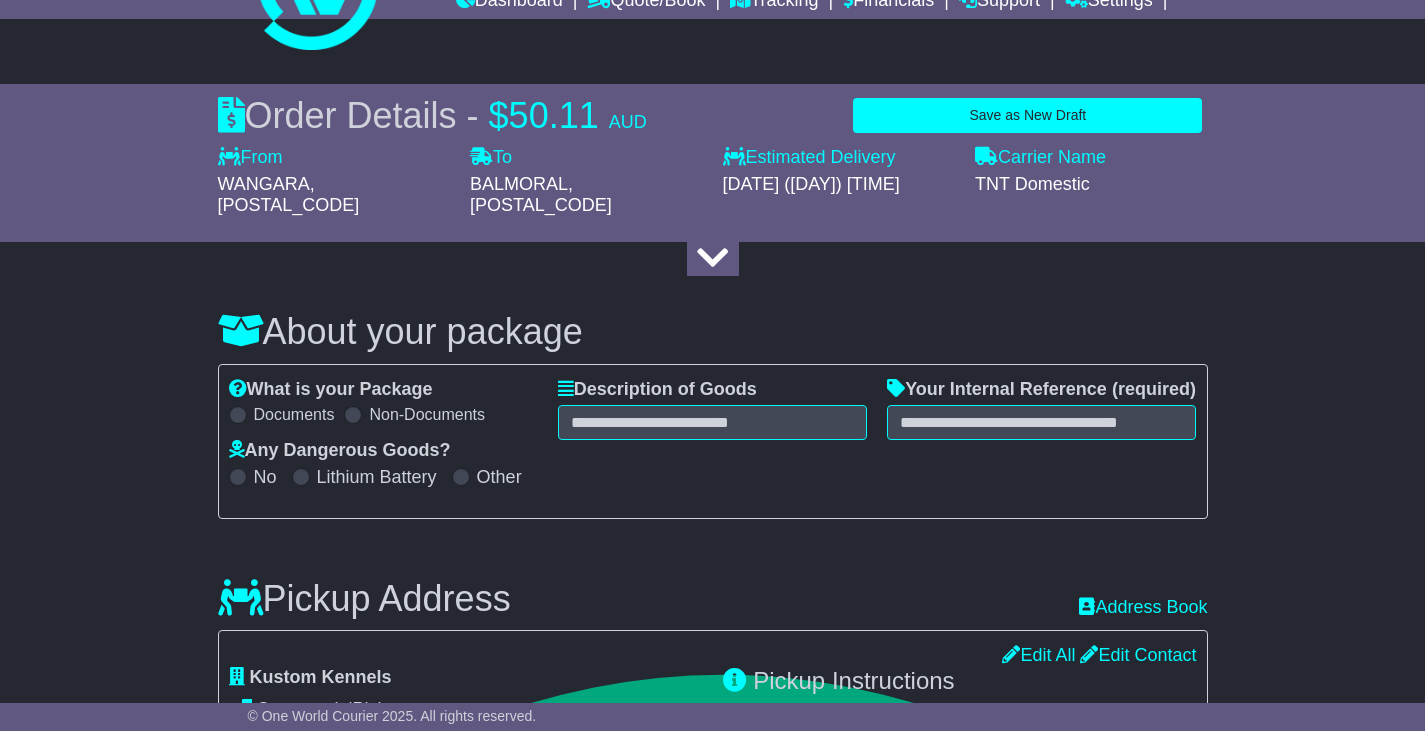 select 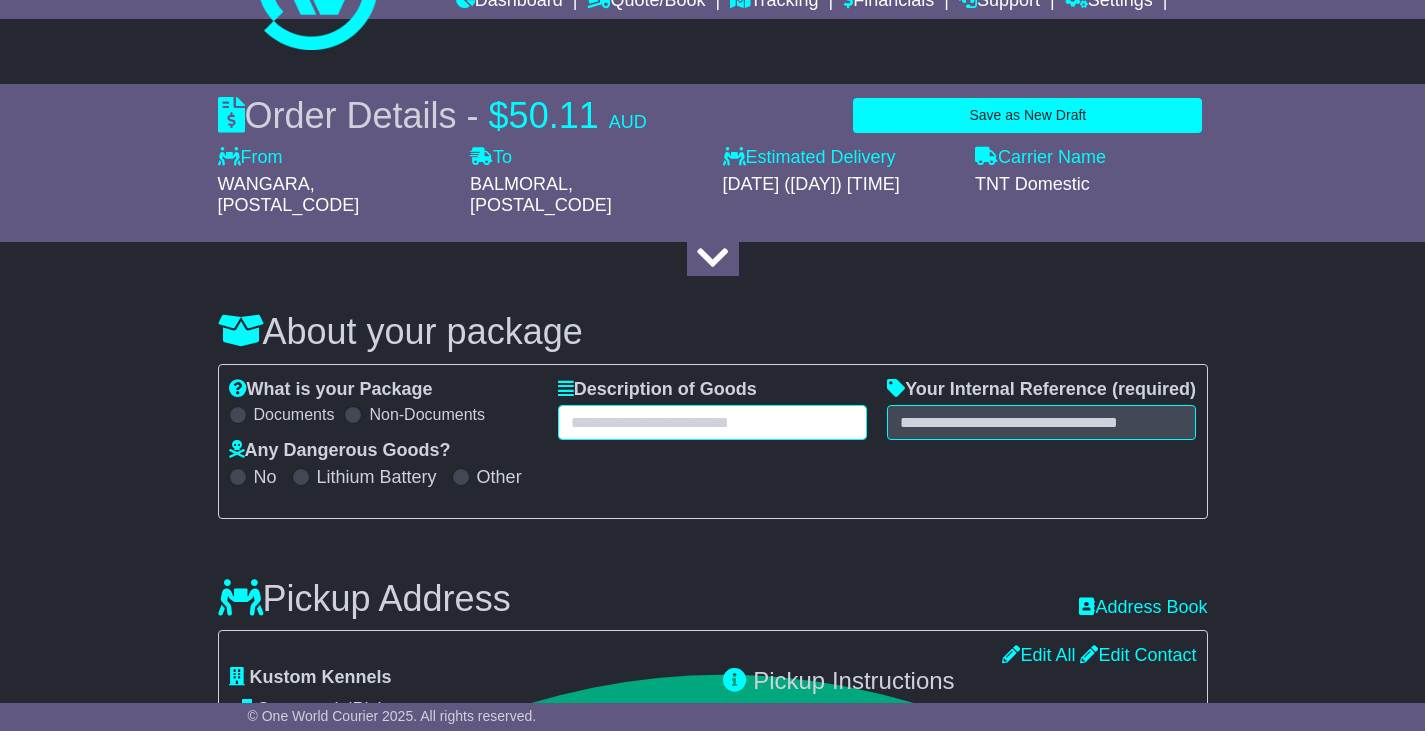 click at bounding box center [712, 422] 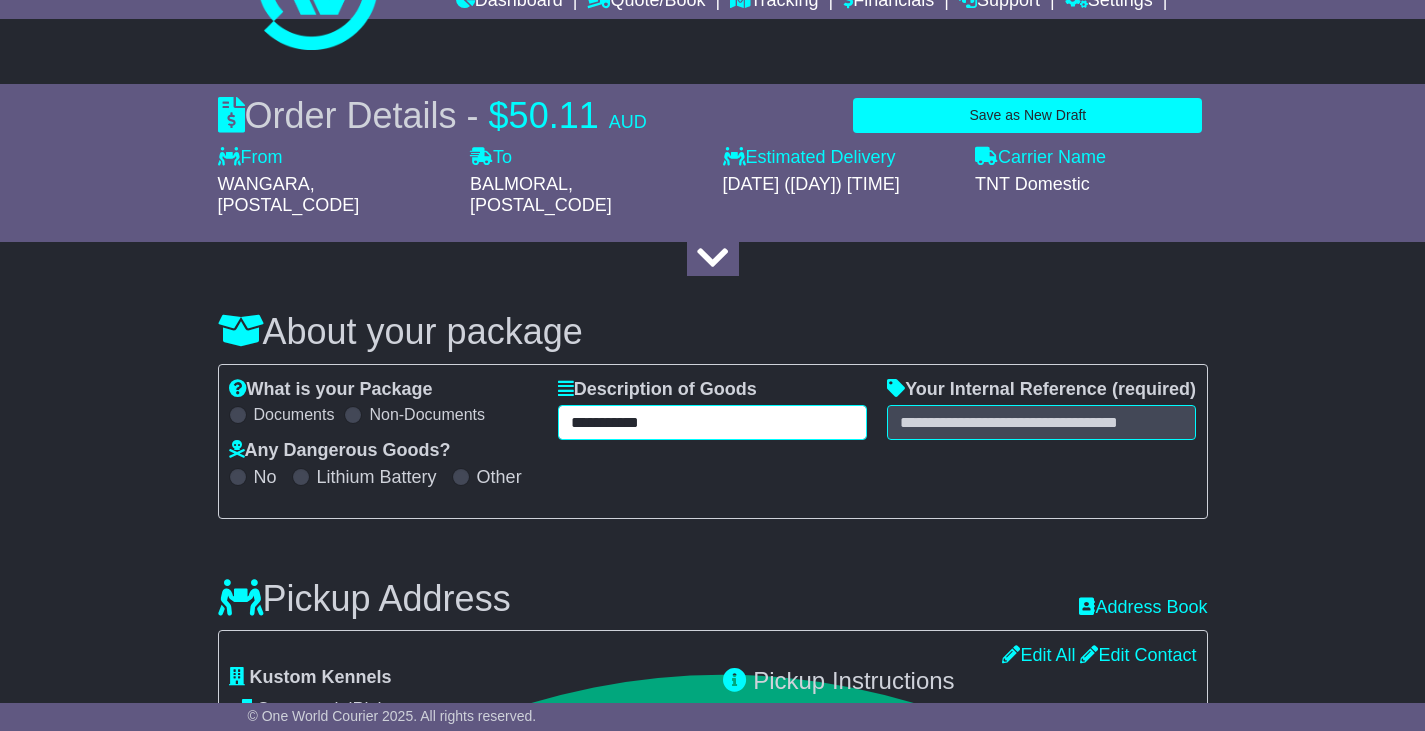 type on "**********" 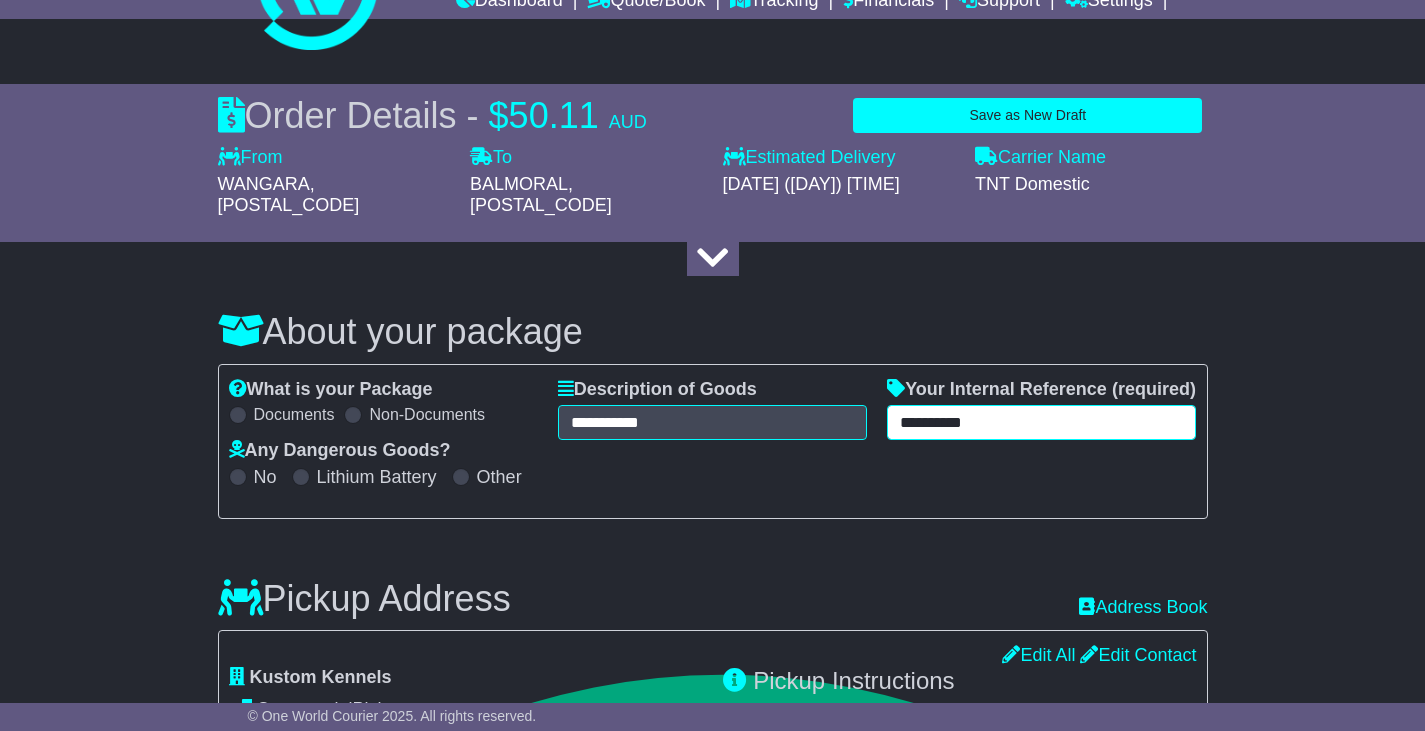 scroll, scrollTop: 648, scrollLeft: 0, axis: vertical 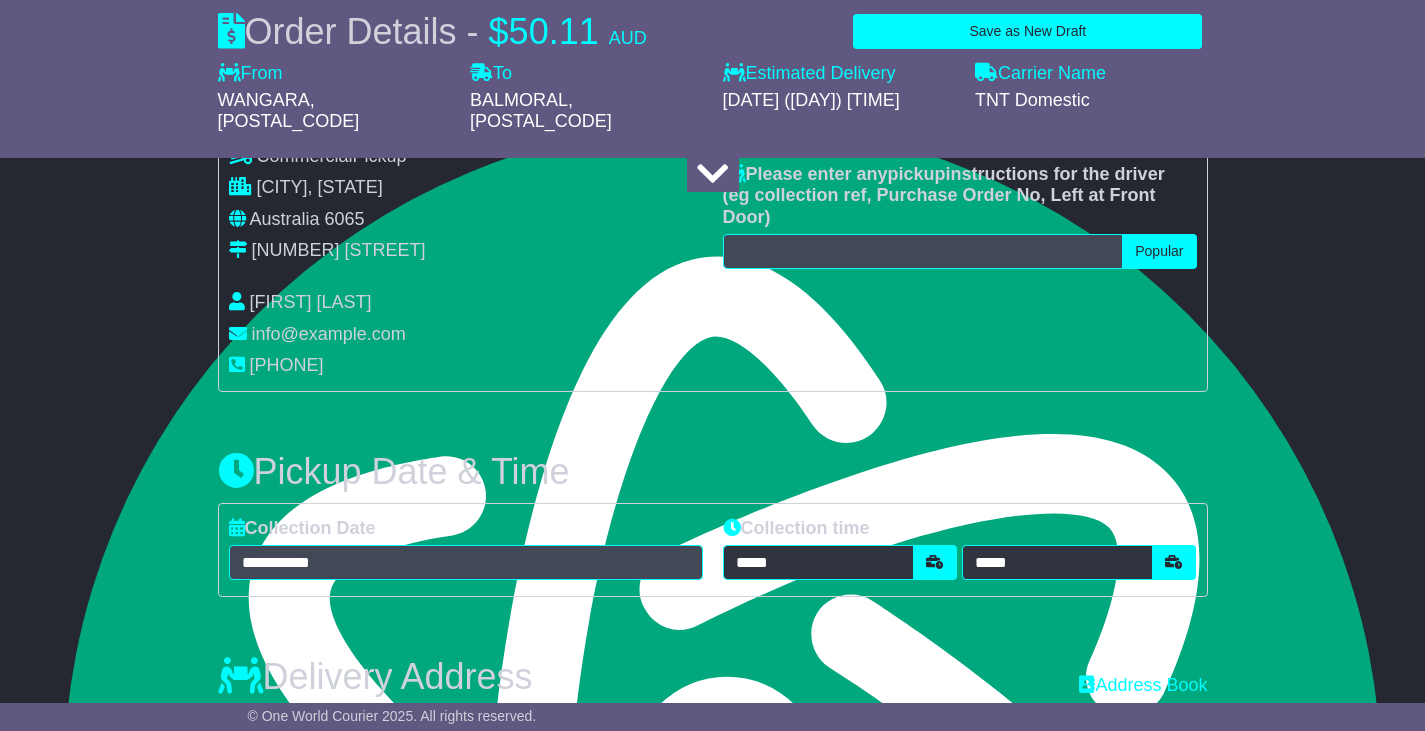 type on "**********" 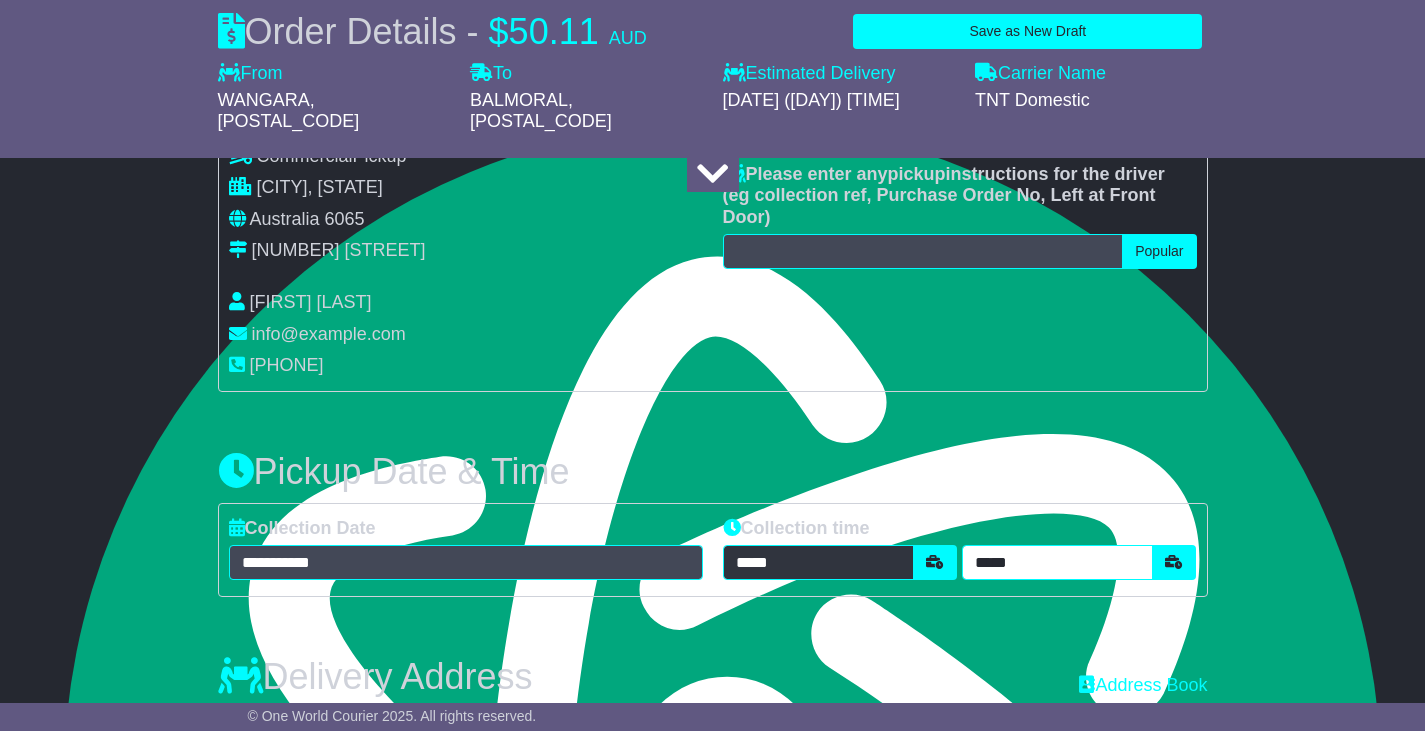 click on "*****" at bounding box center [1057, 562] 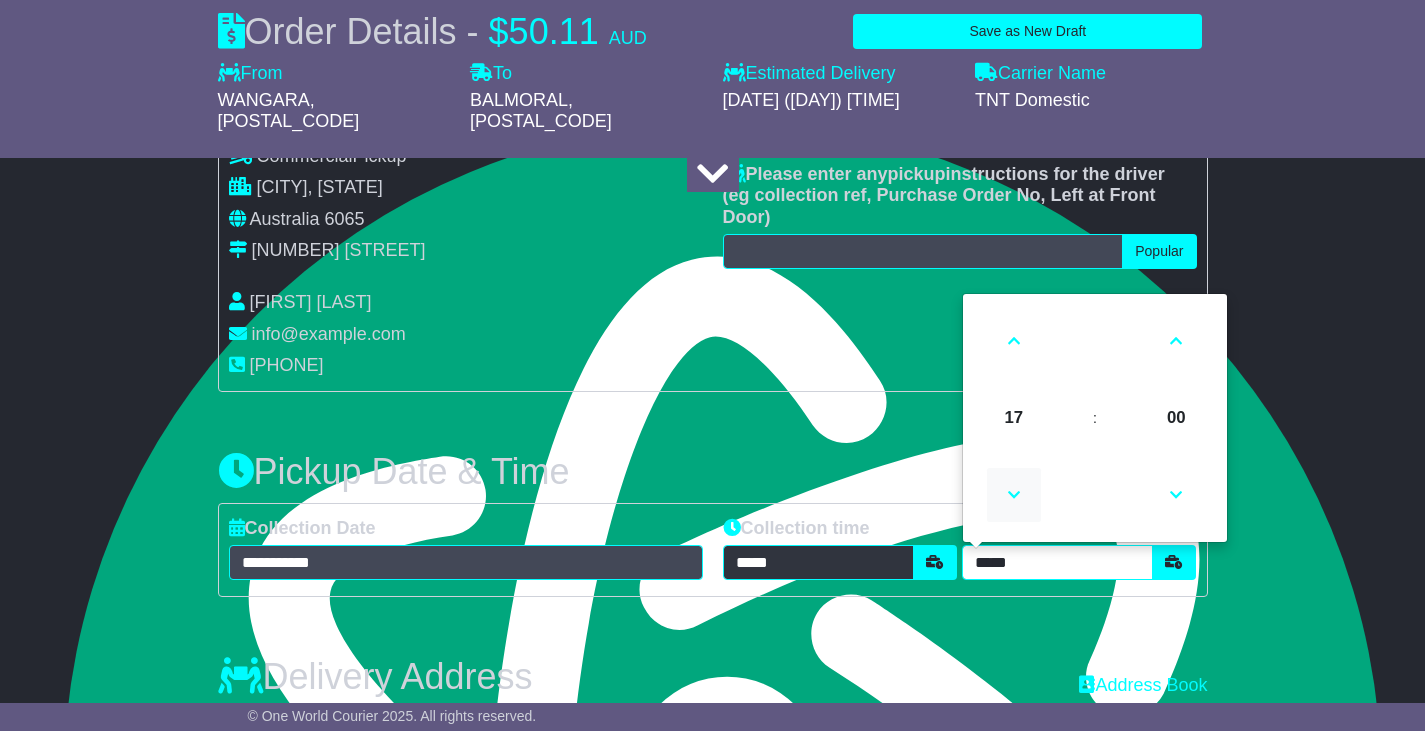 click at bounding box center (1014, 495) 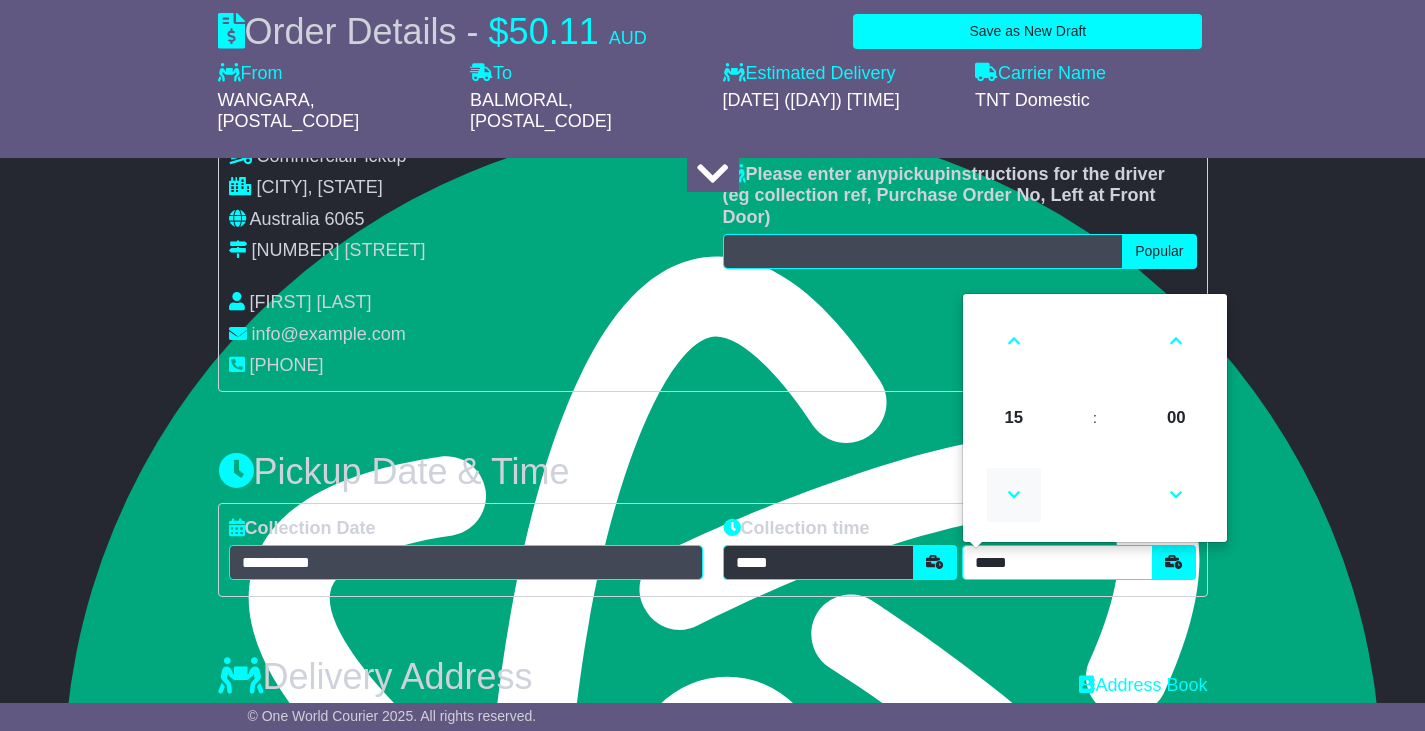 click at bounding box center (1014, 495) 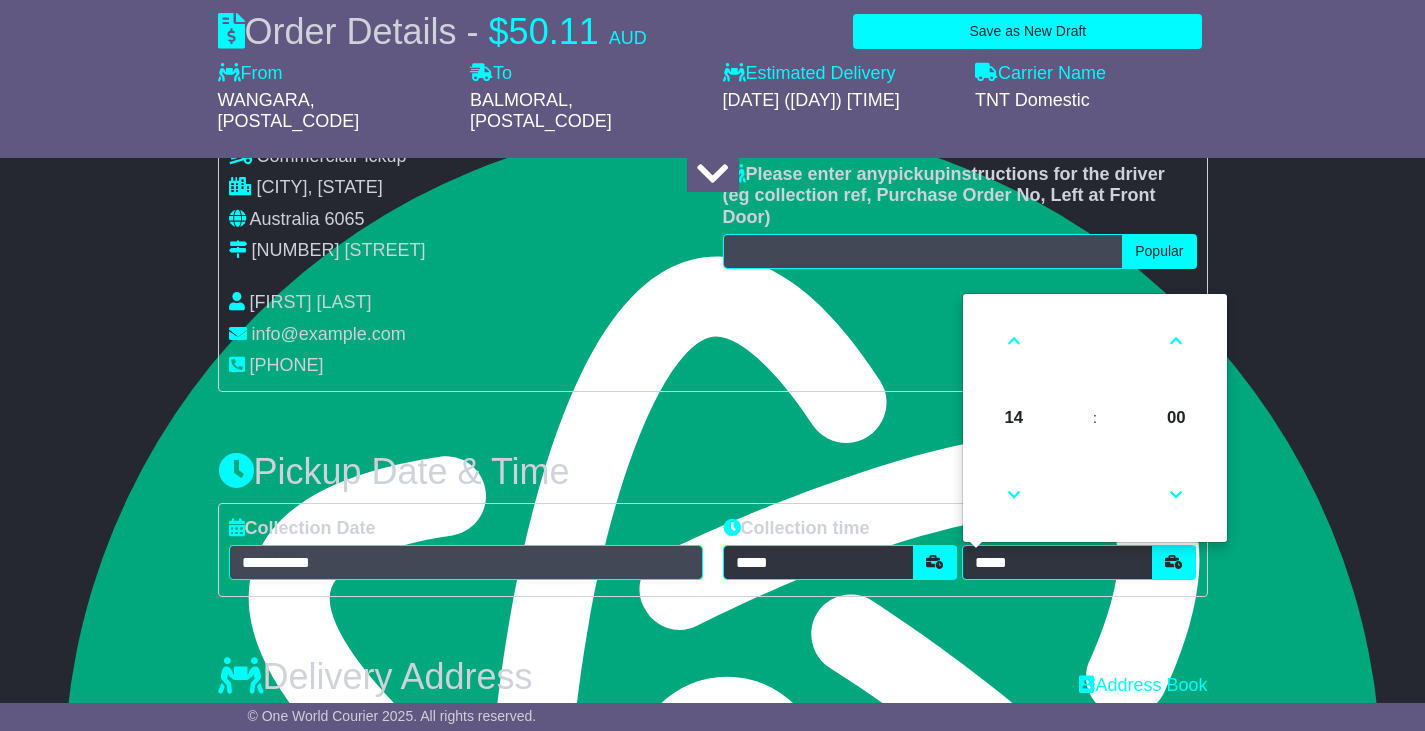 click on "**********" at bounding box center (713, 990) 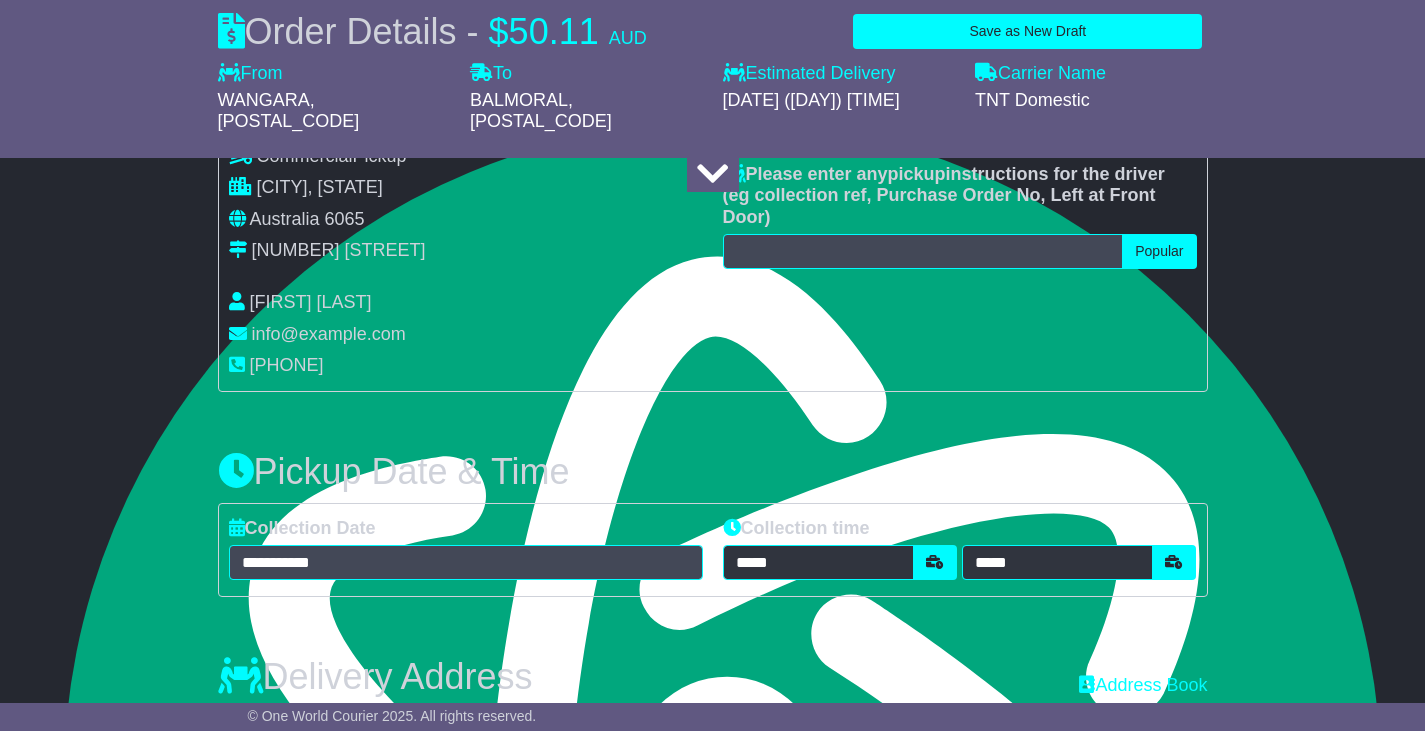 scroll, scrollTop: 1103, scrollLeft: 0, axis: vertical 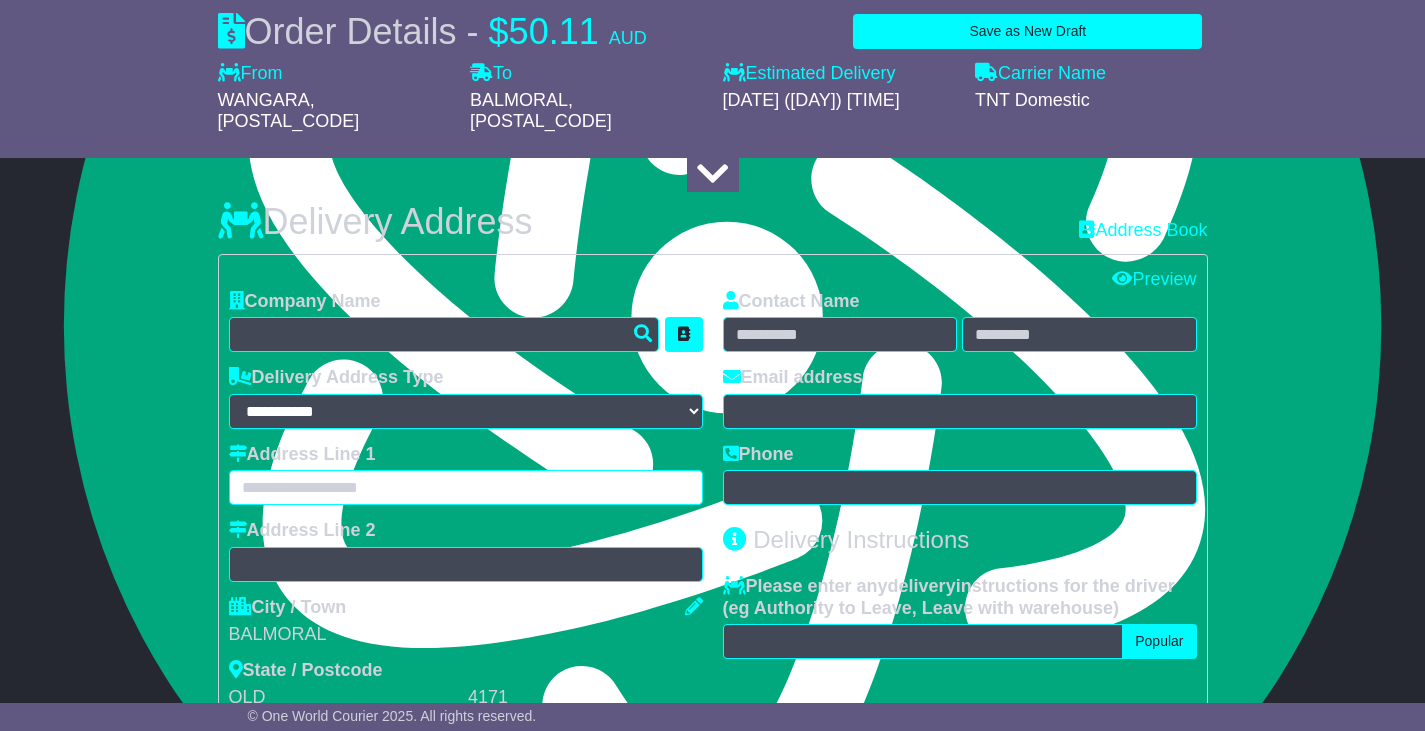 click at bounding box center (466, 487) 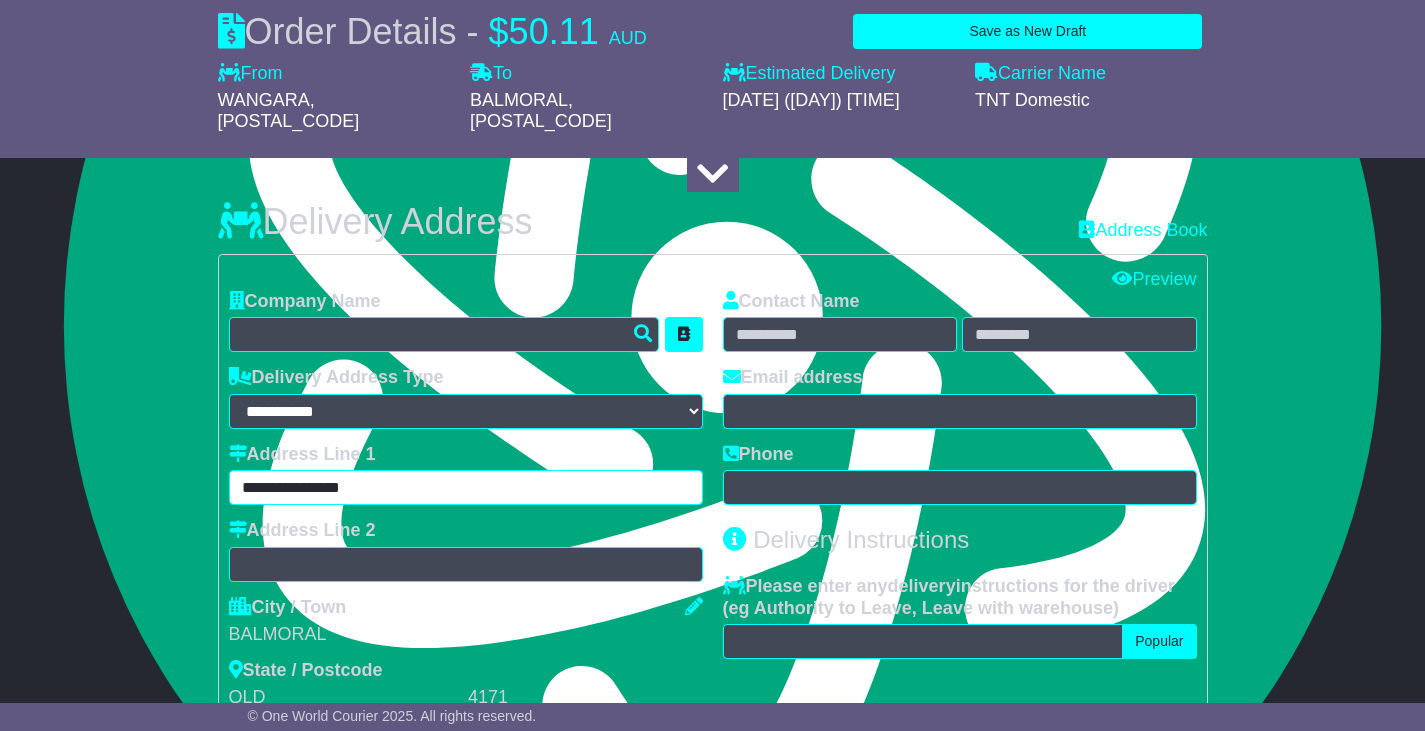 type on "**********" 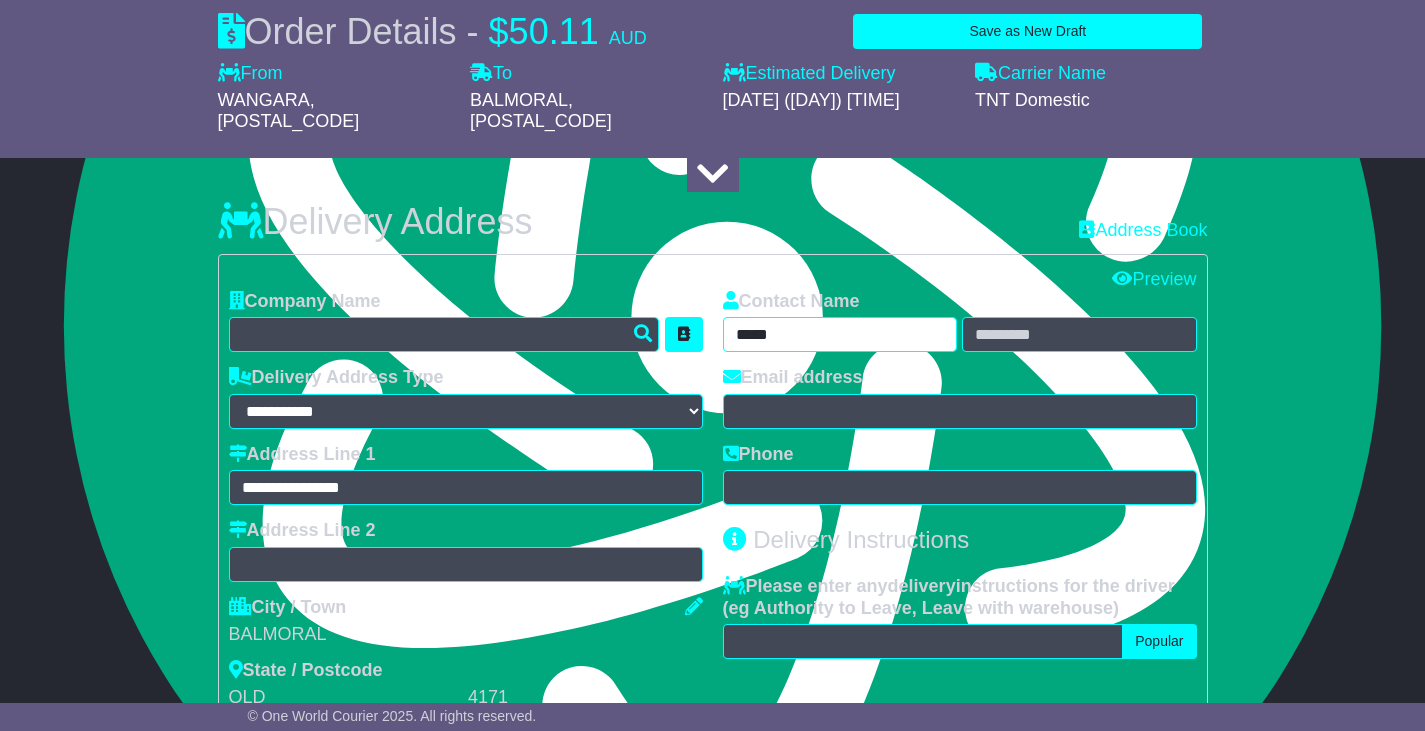 type on "*****" 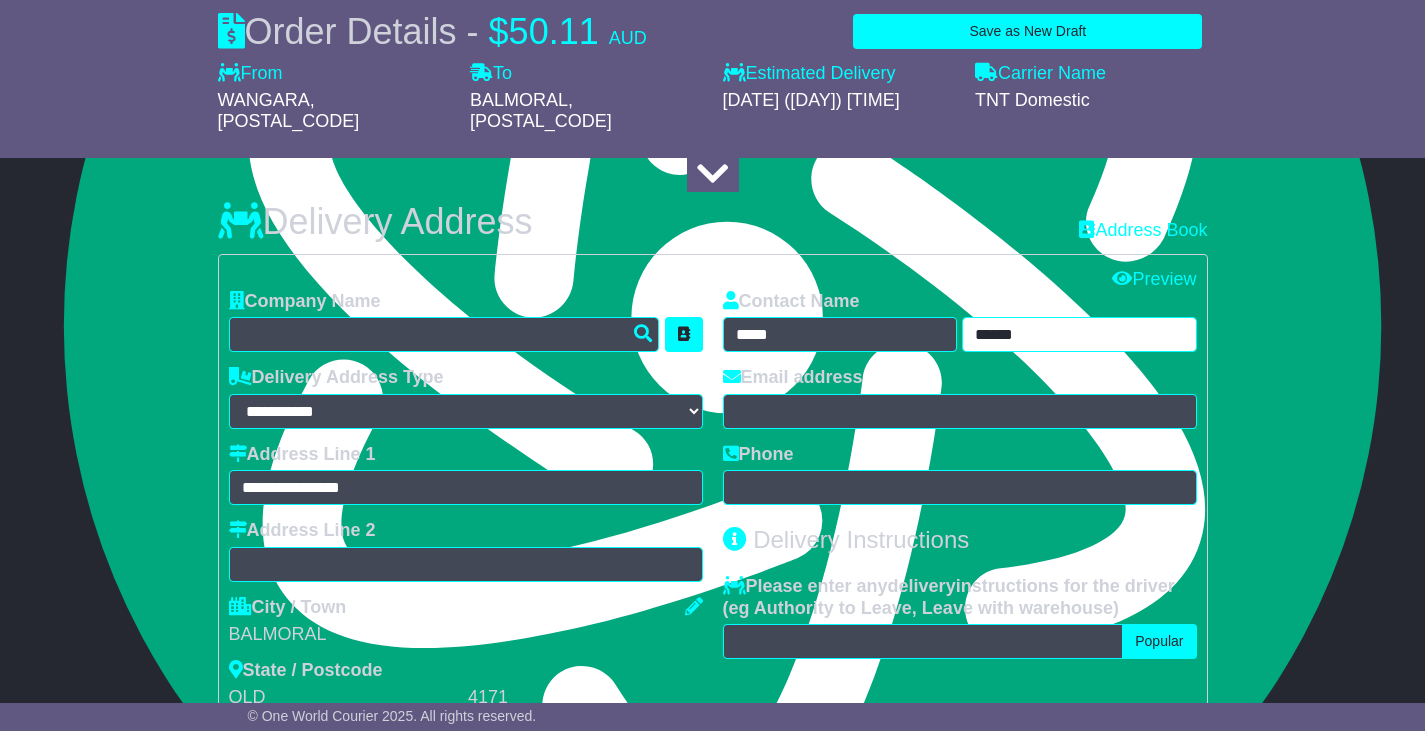 type on "******" 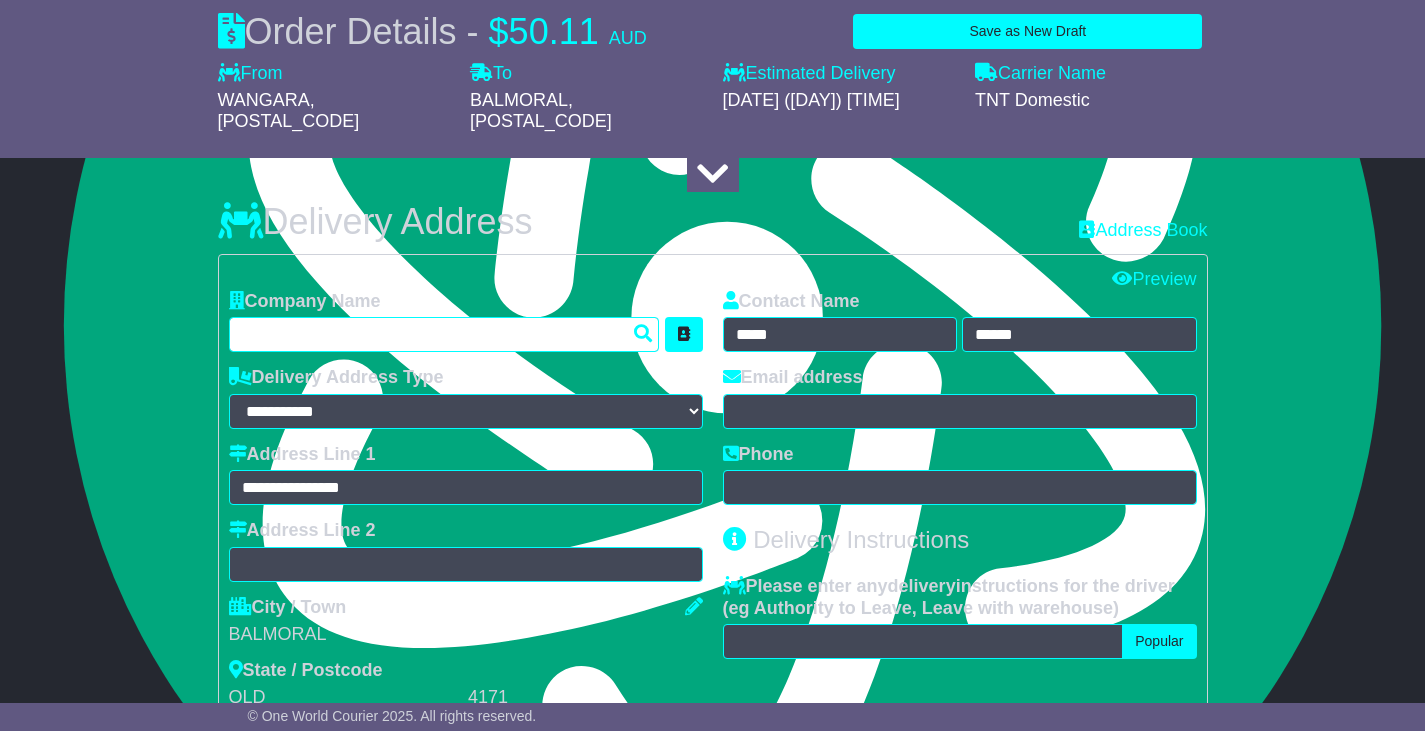 click at bounding box center [444, 334] 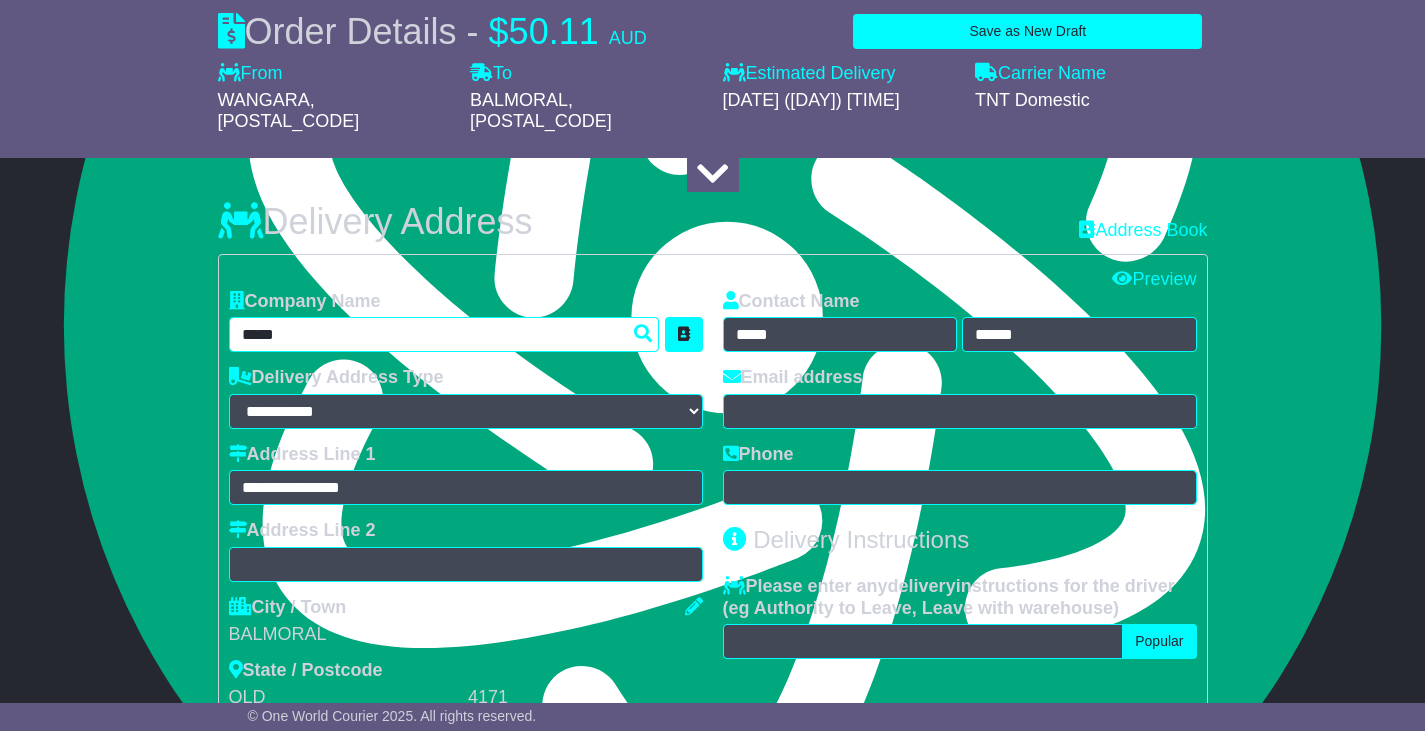 type on "*****" 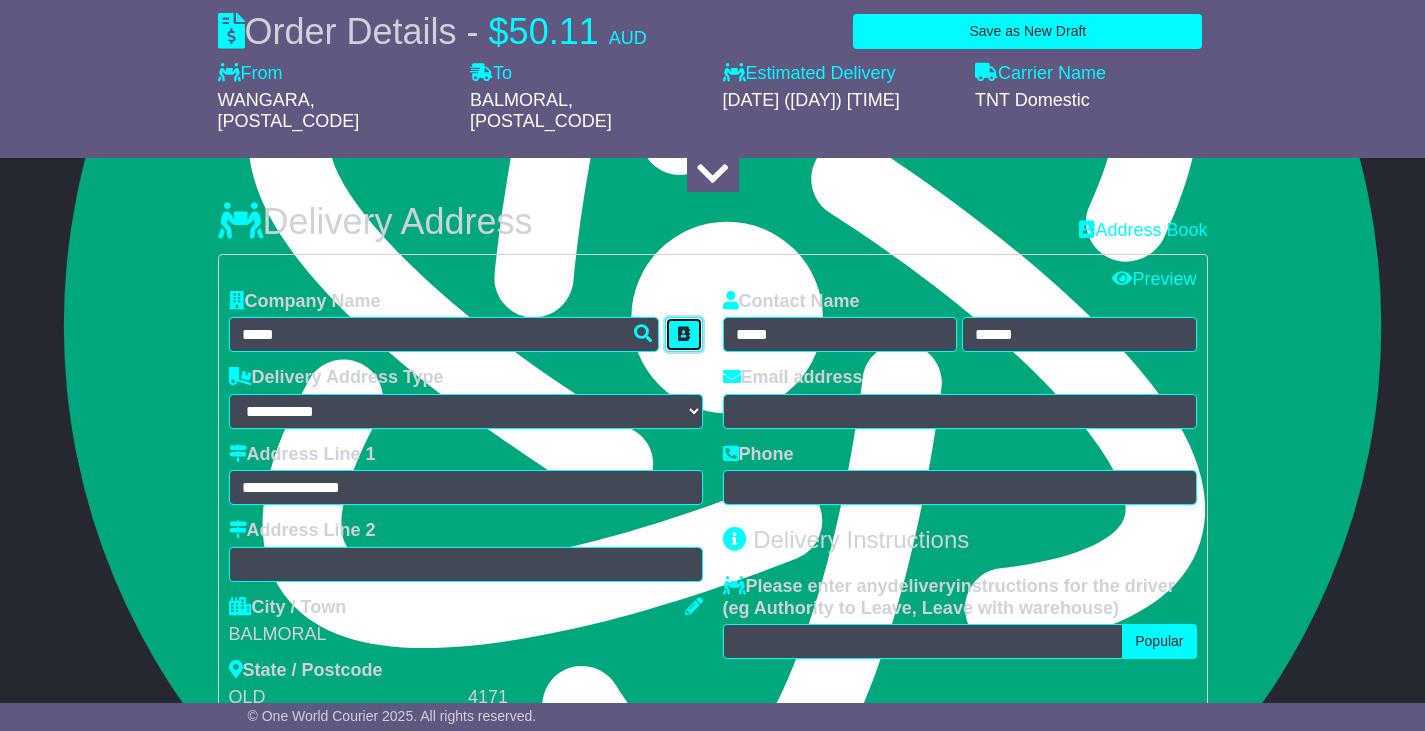 click at bounding box center (684, 334) 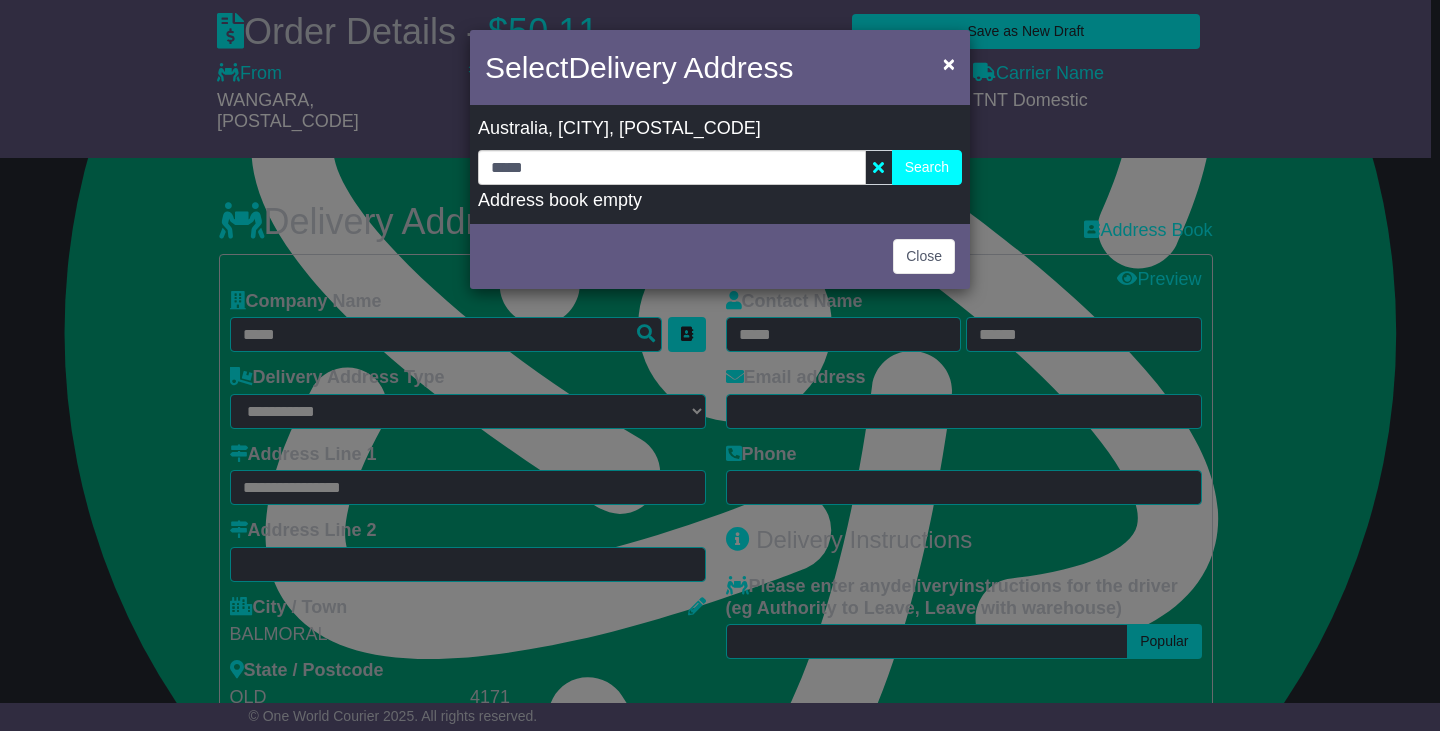 click at bounding box center (879, 167) 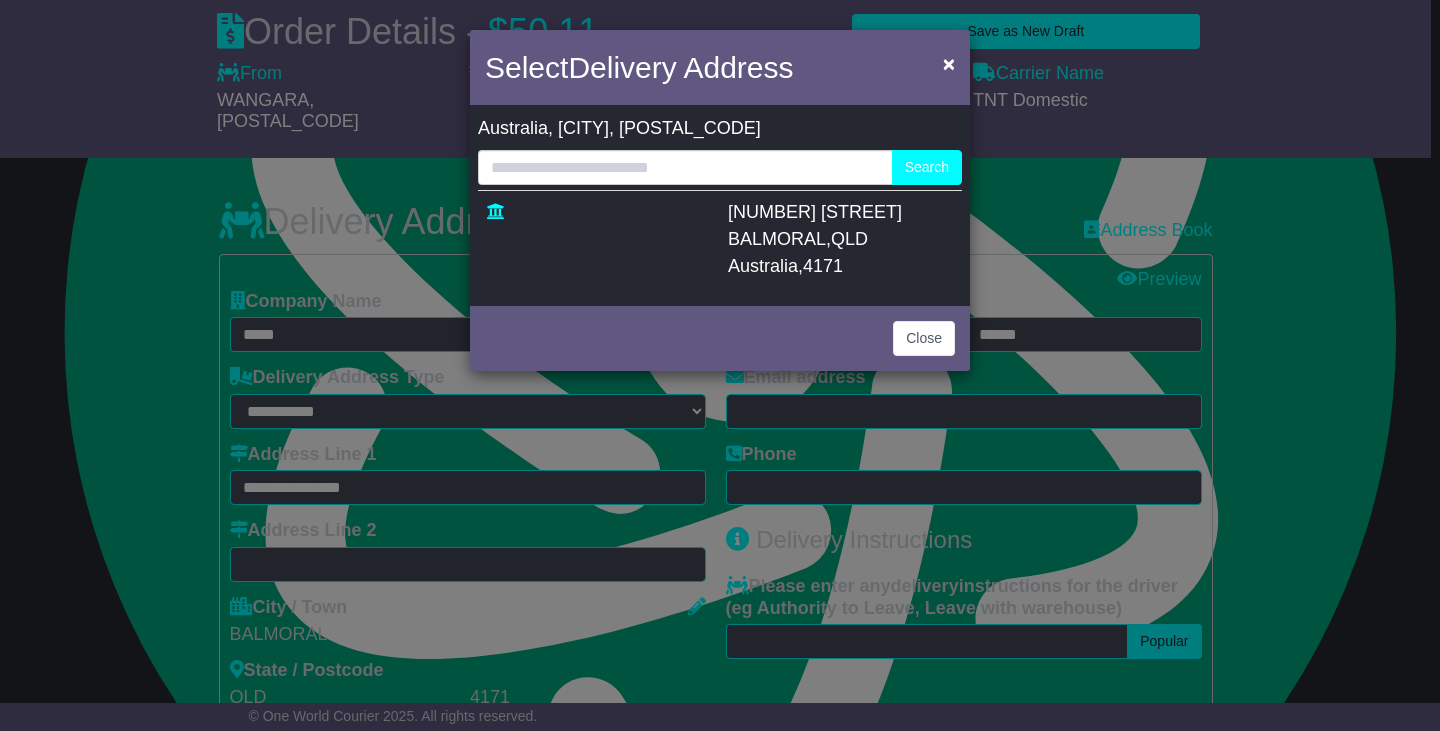 click at bounding box center (599, 239) 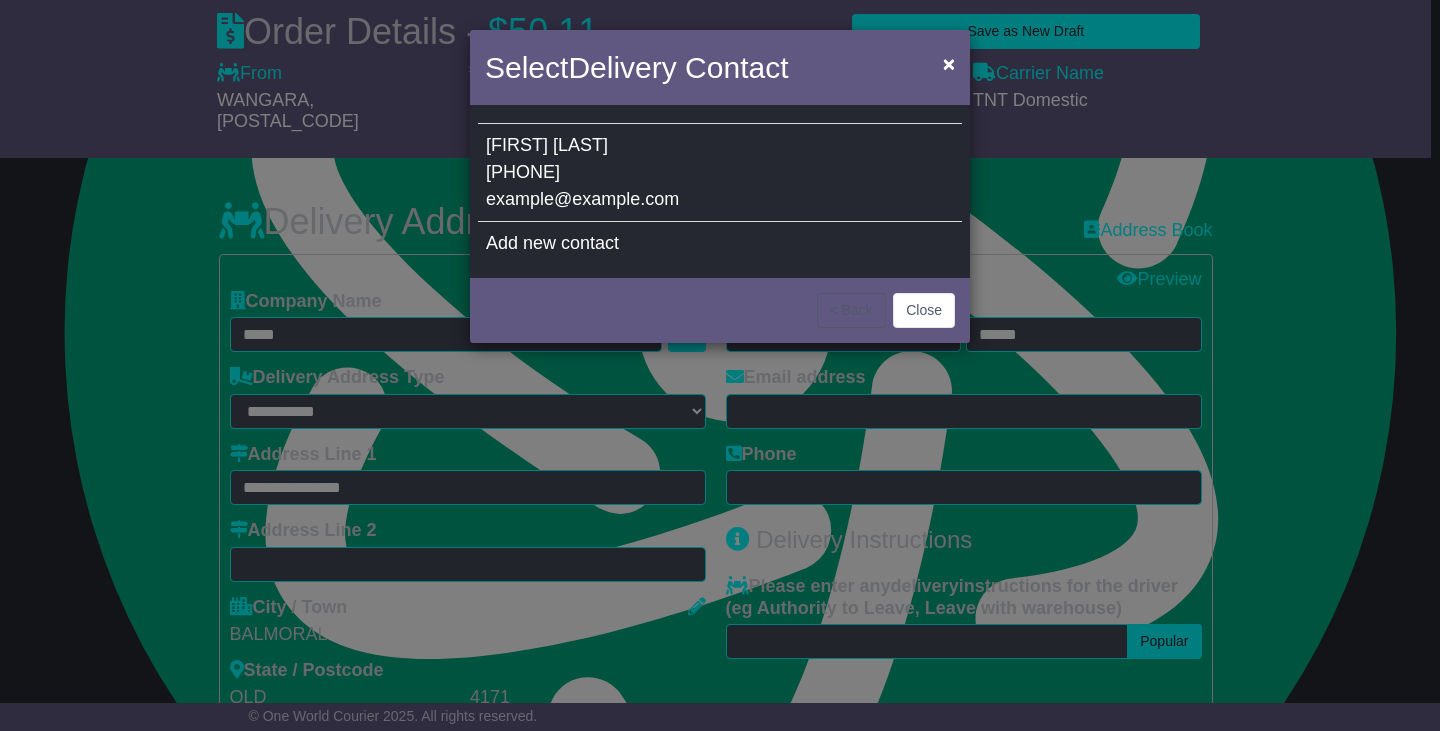 click on "0433832153" at bounding box center (523, 172) 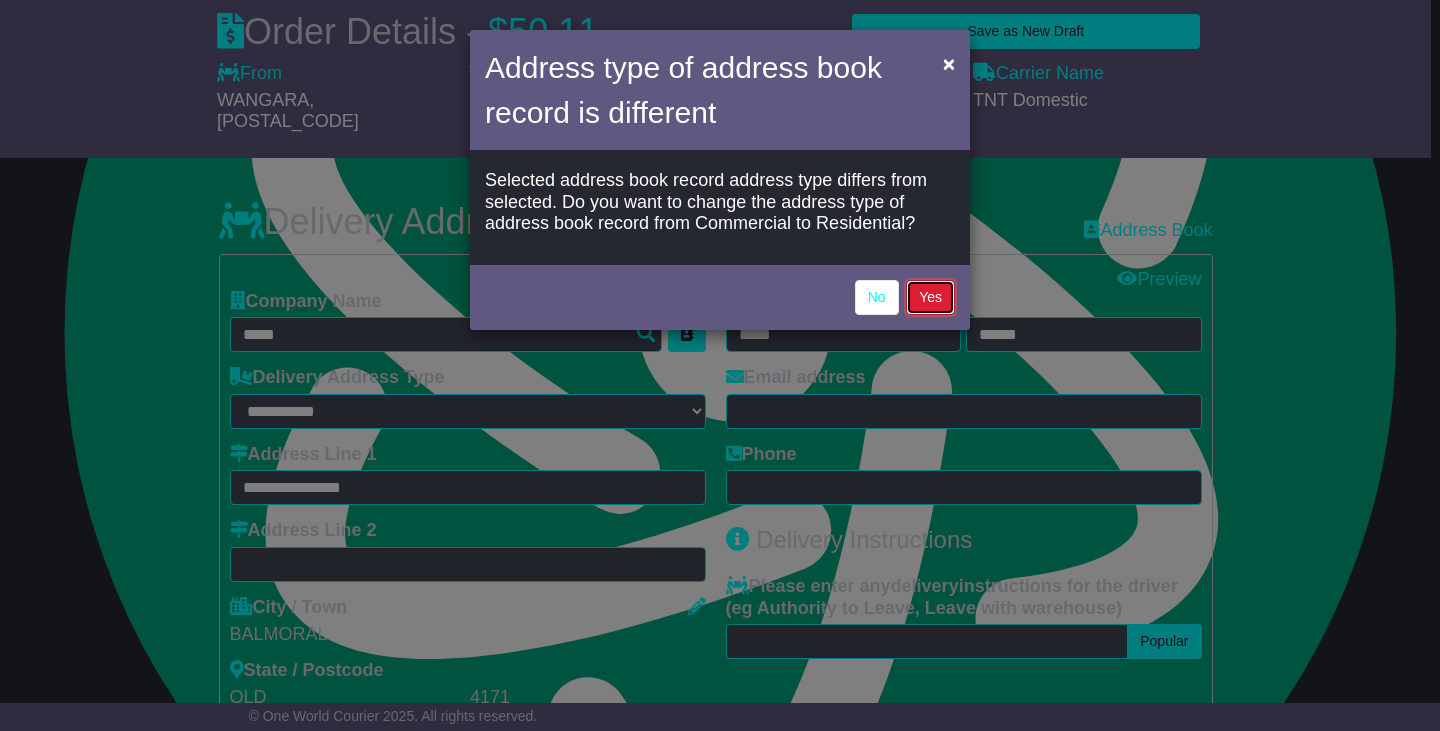 click on "Yes" at bounding box center (930, 297) 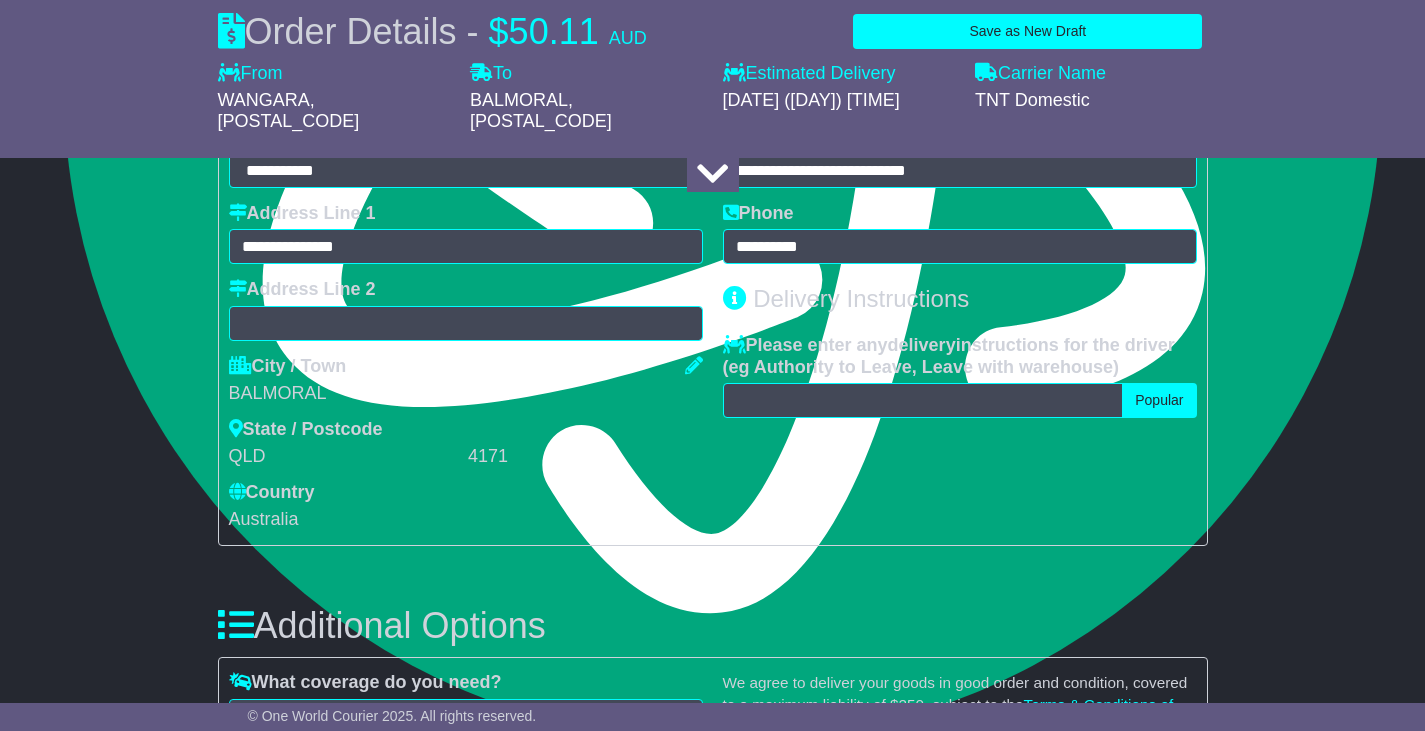 scroll, scrollTop: 1345, scrollLeft: 0, axis: vertical 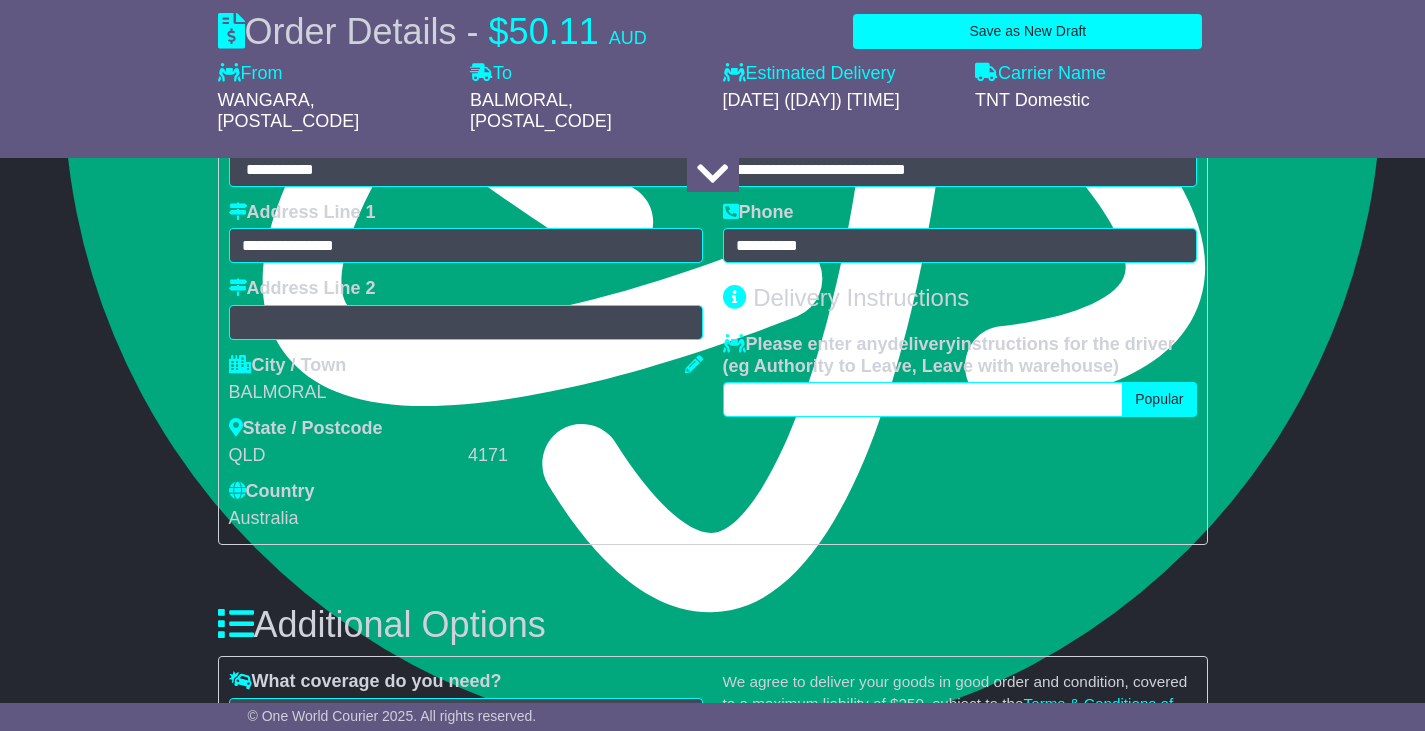 click at bounding box center [923, 399] 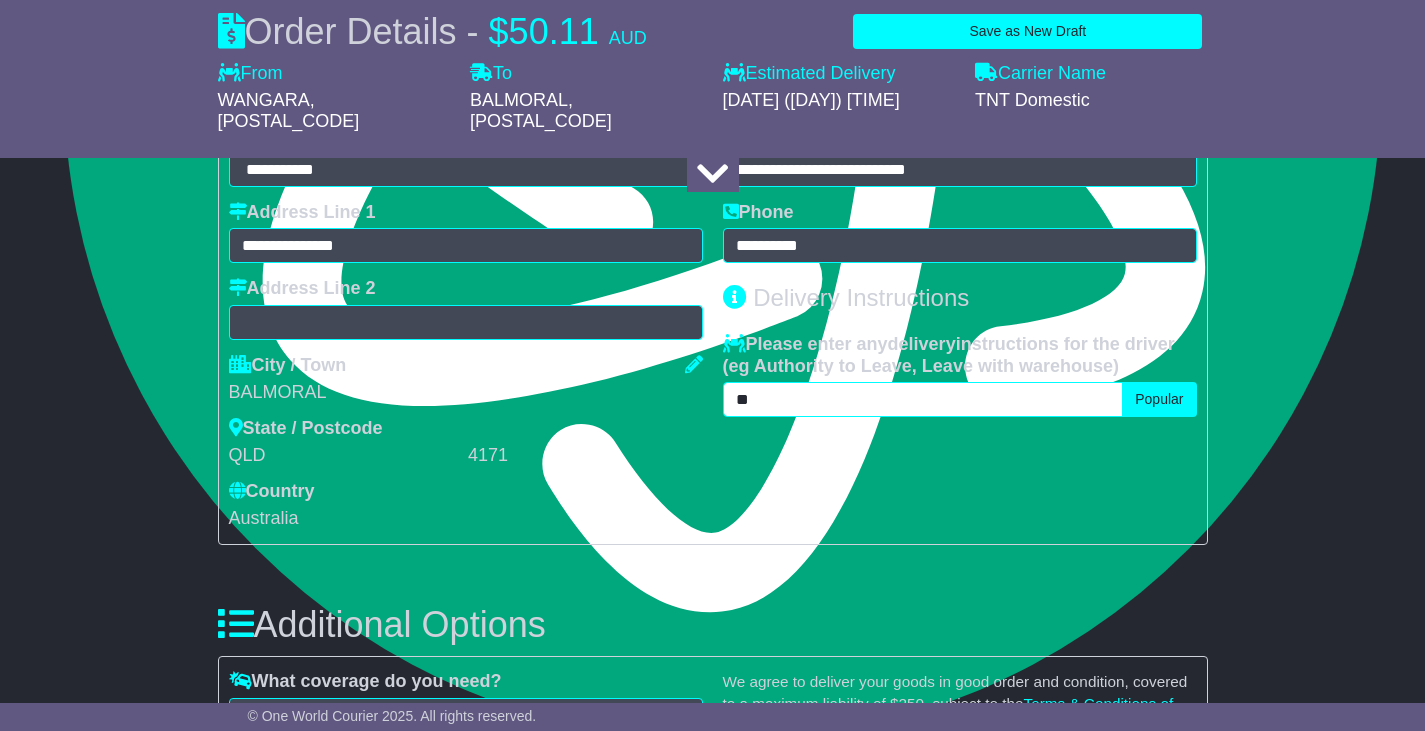 type on "*" 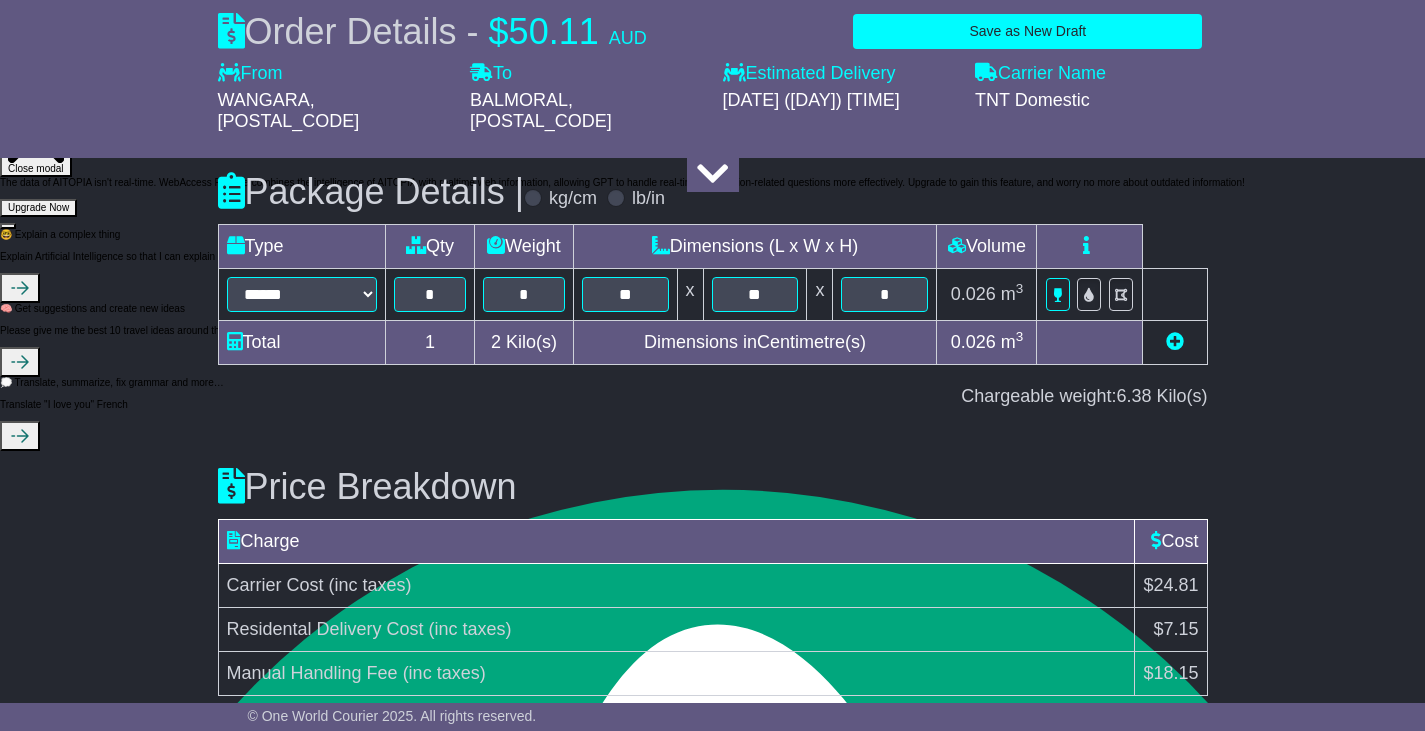 scroll, scrollTop: 2275, scrollLeft: 0, axis: vertical 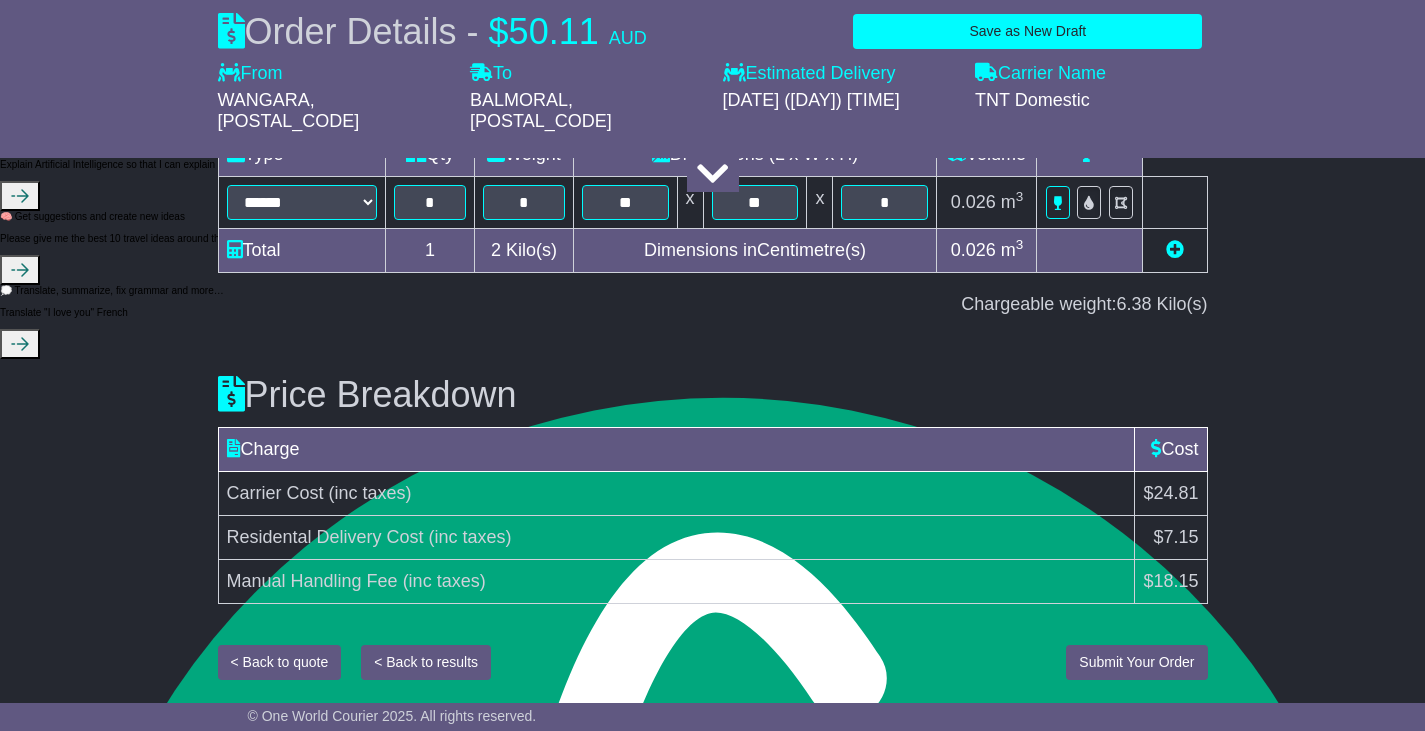 type on "*******" 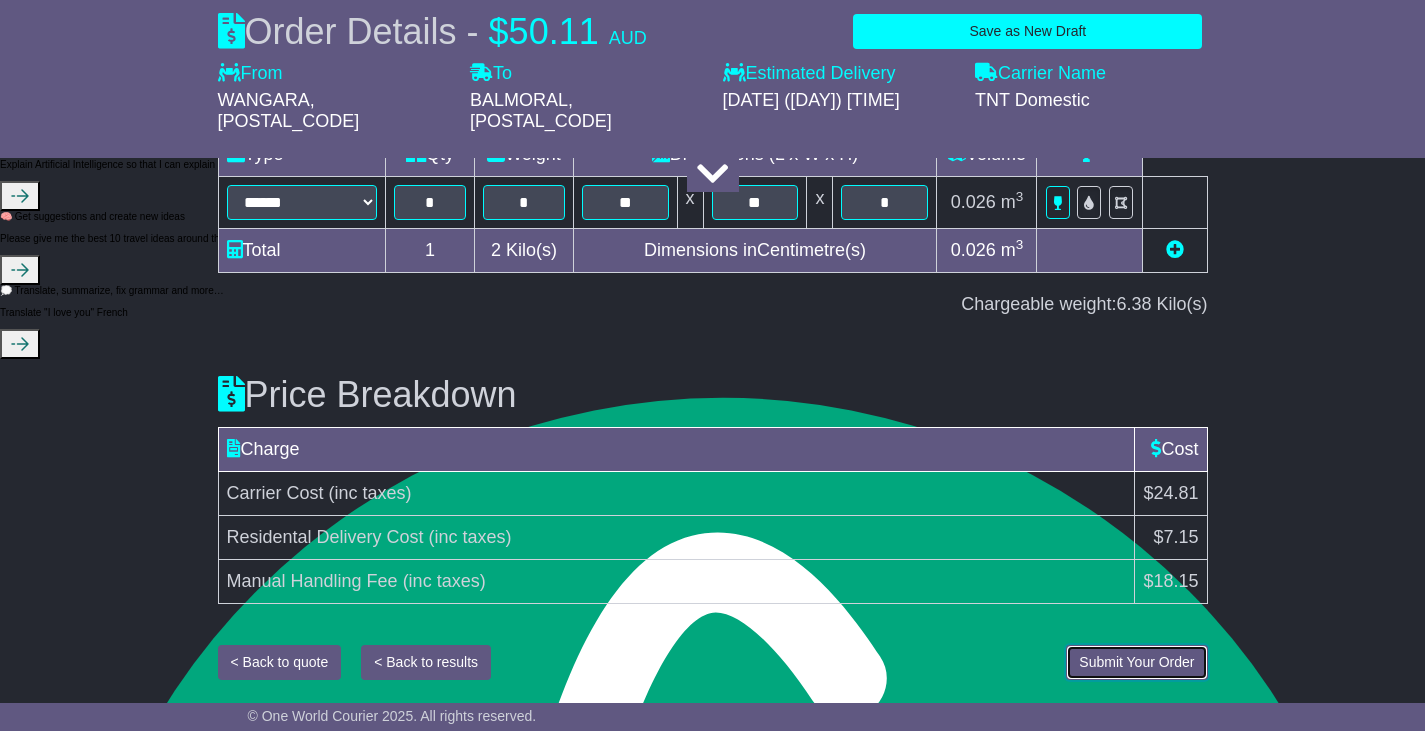 click on "Submit Your Order" at bounding box center [1136, 662] 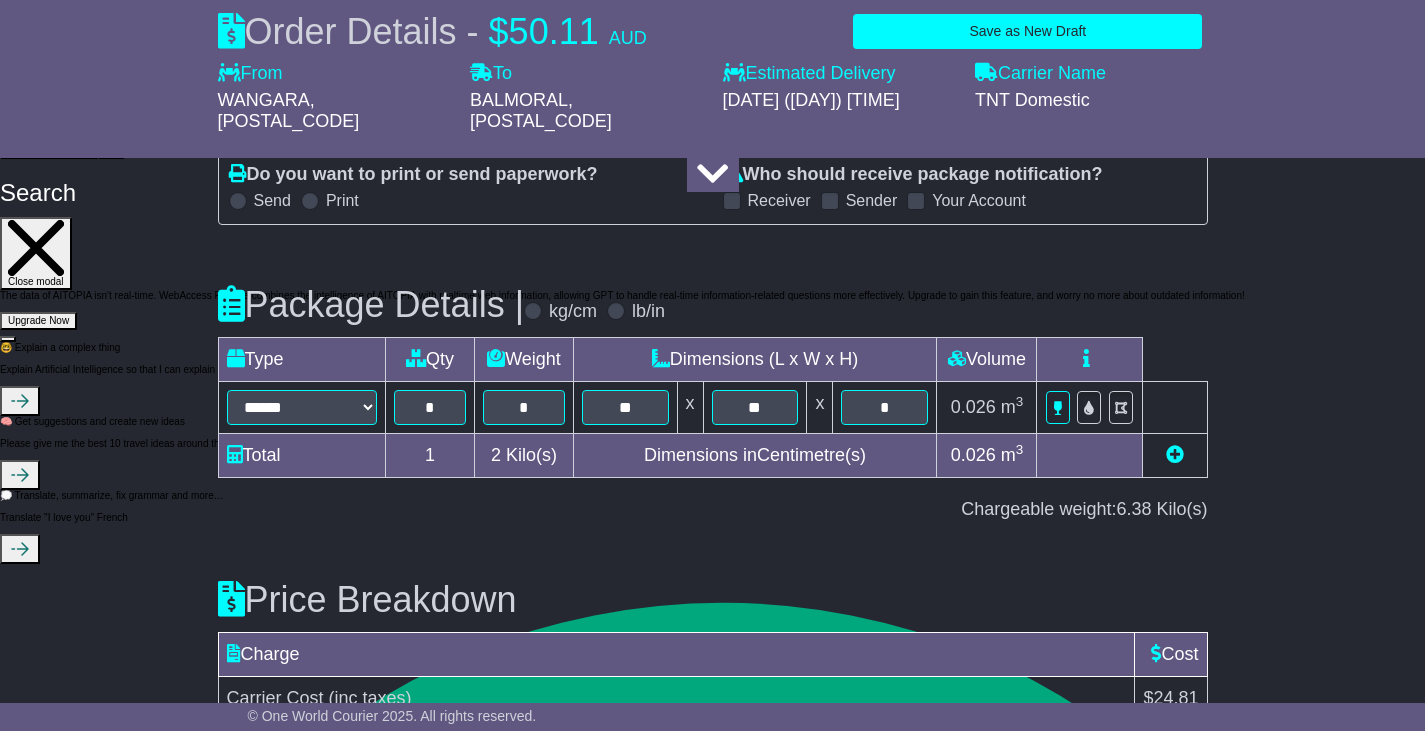 scroll, scrollTop: 2275, scrollLeft: 0, axis: vertical 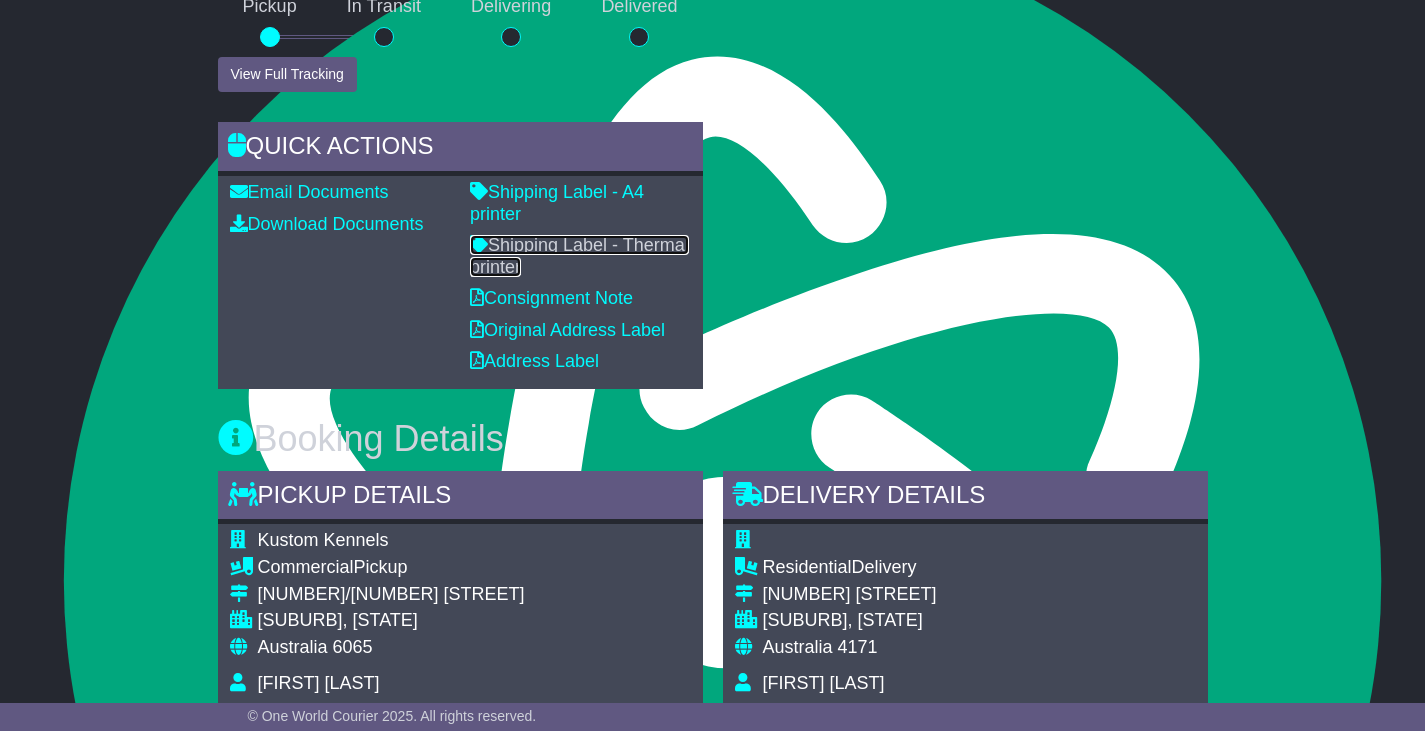 click on "Shipping Label - Thermal printer" at bounding box center [579, 256] 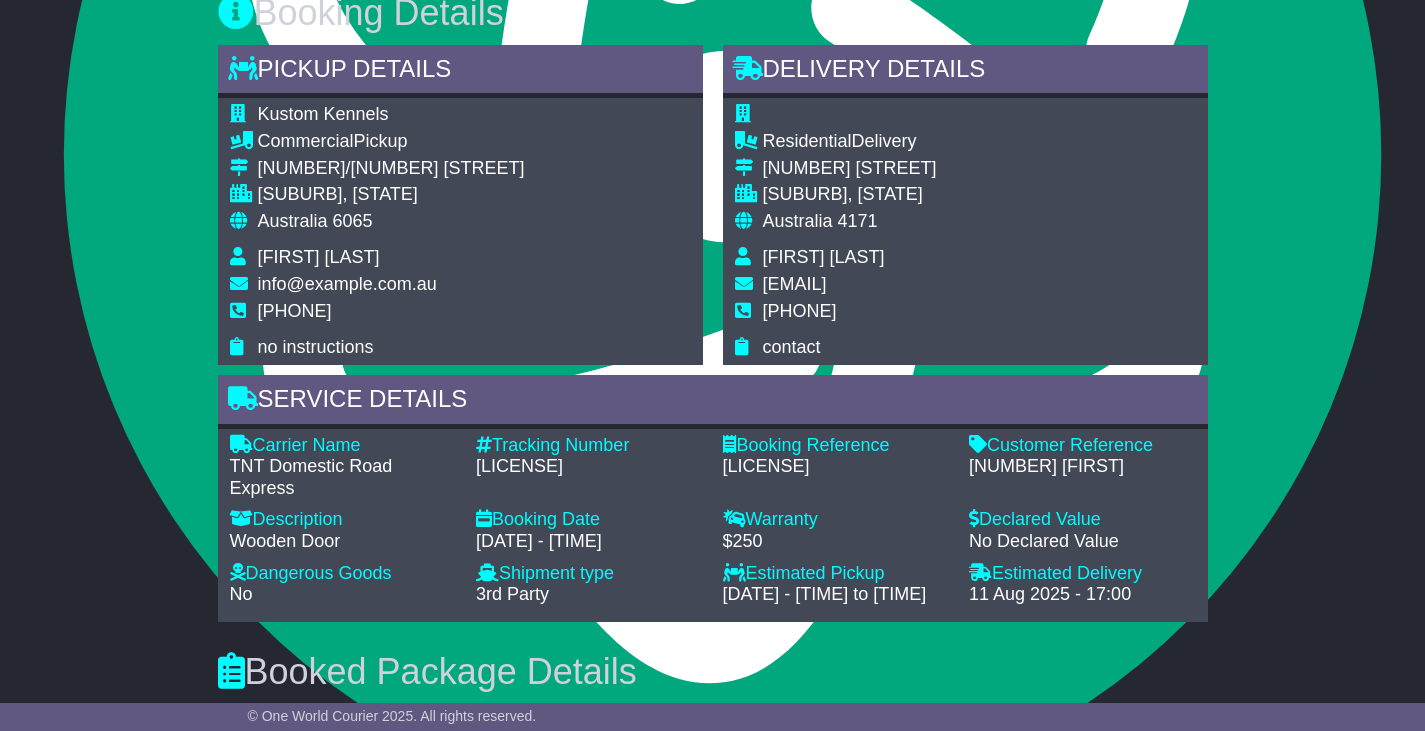 scroll, scrollTop: 1313, scrollLeft: 0, axis: vertical 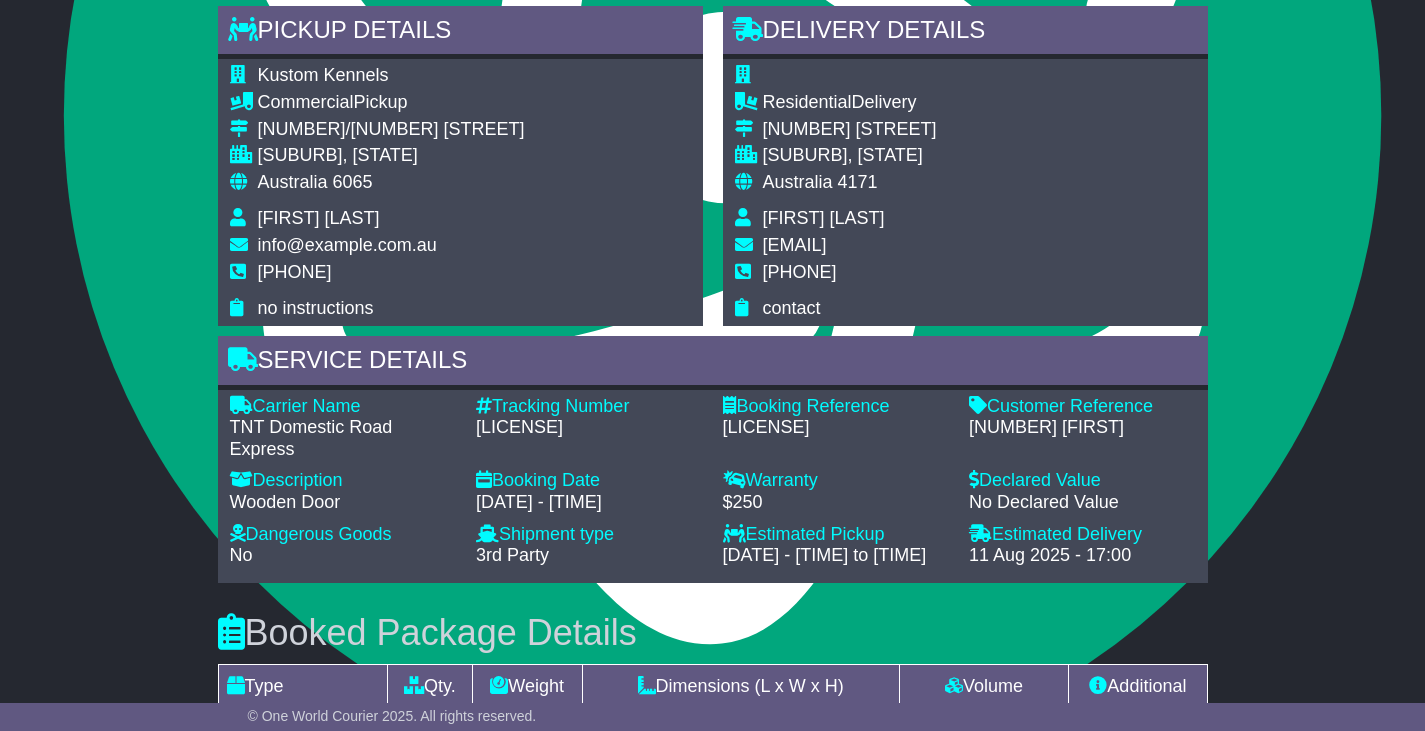 click on "OWS000630071" at bounding box center (589, 428) 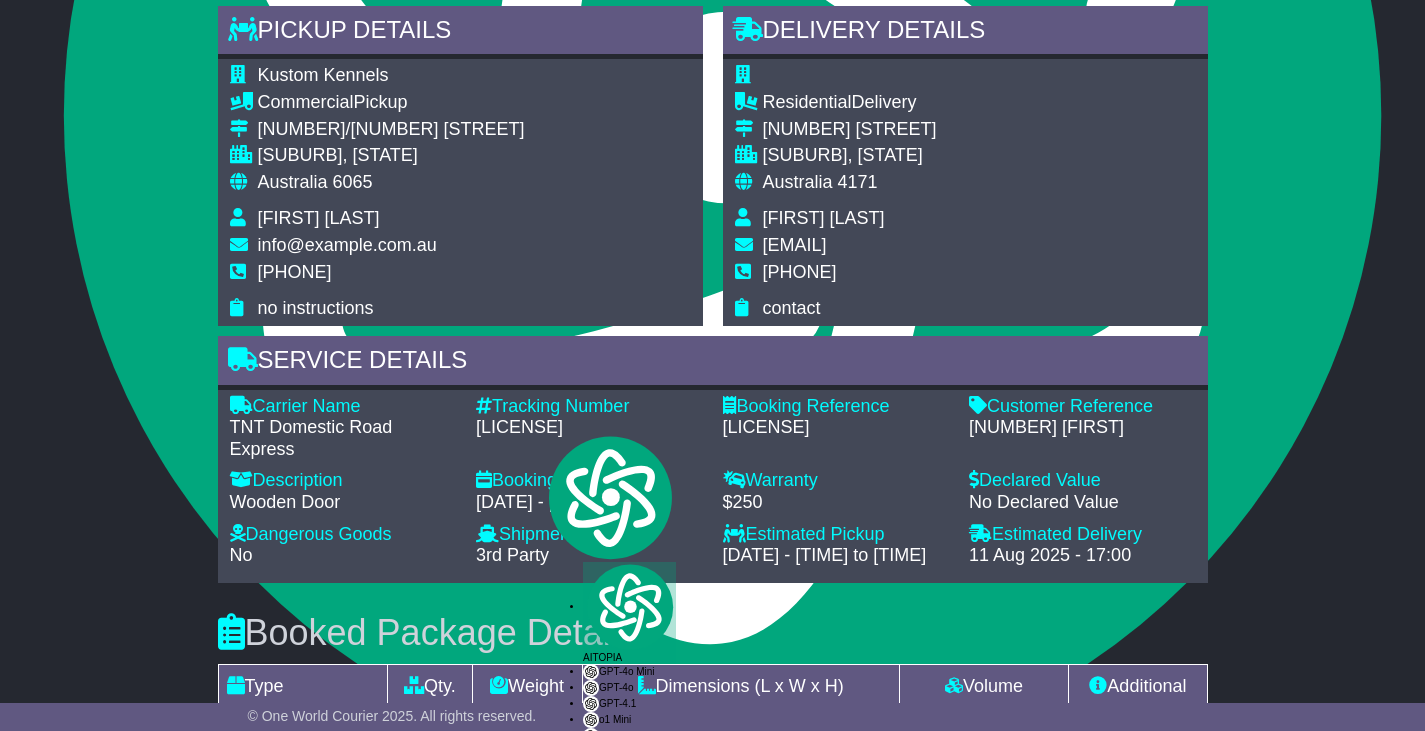 copy on "OWS000630071" 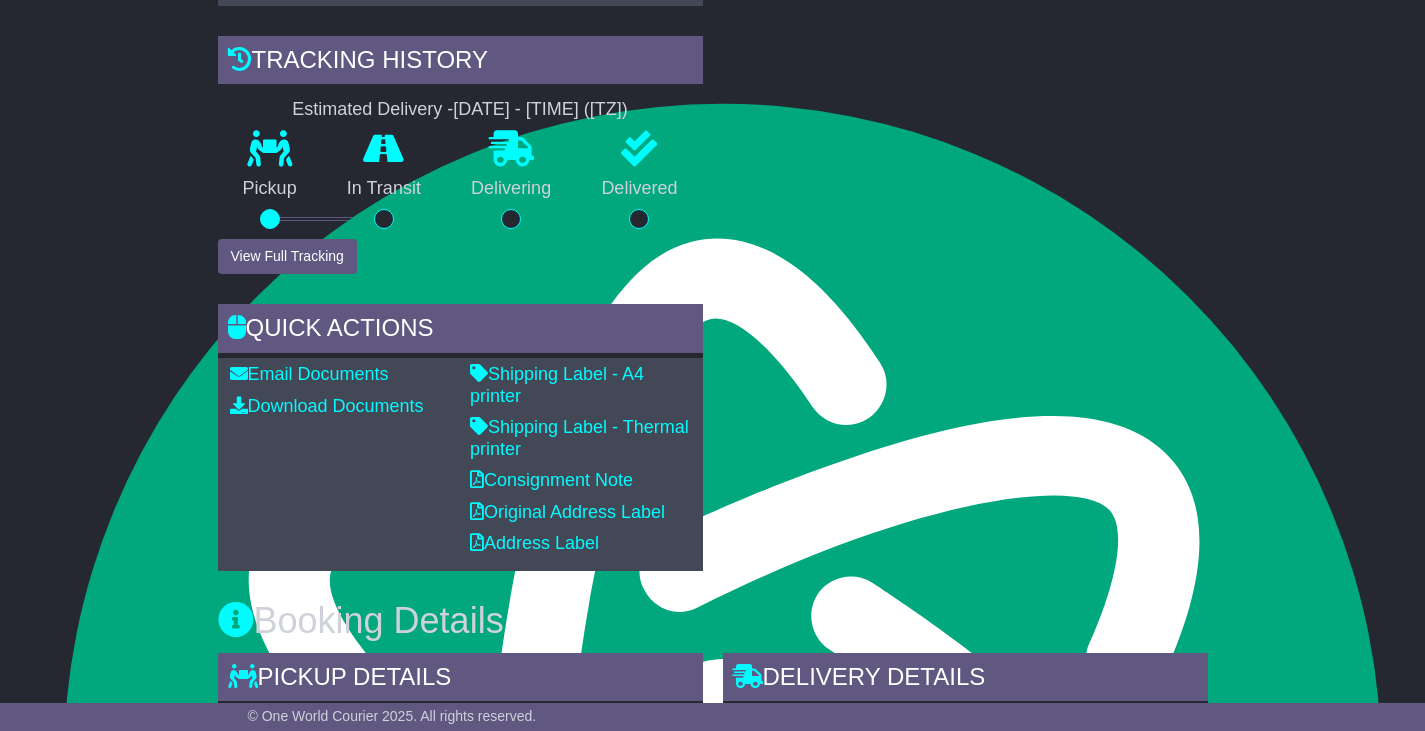 scroll, scrollTop: 617, scrollLeft: 0, axis: vertical 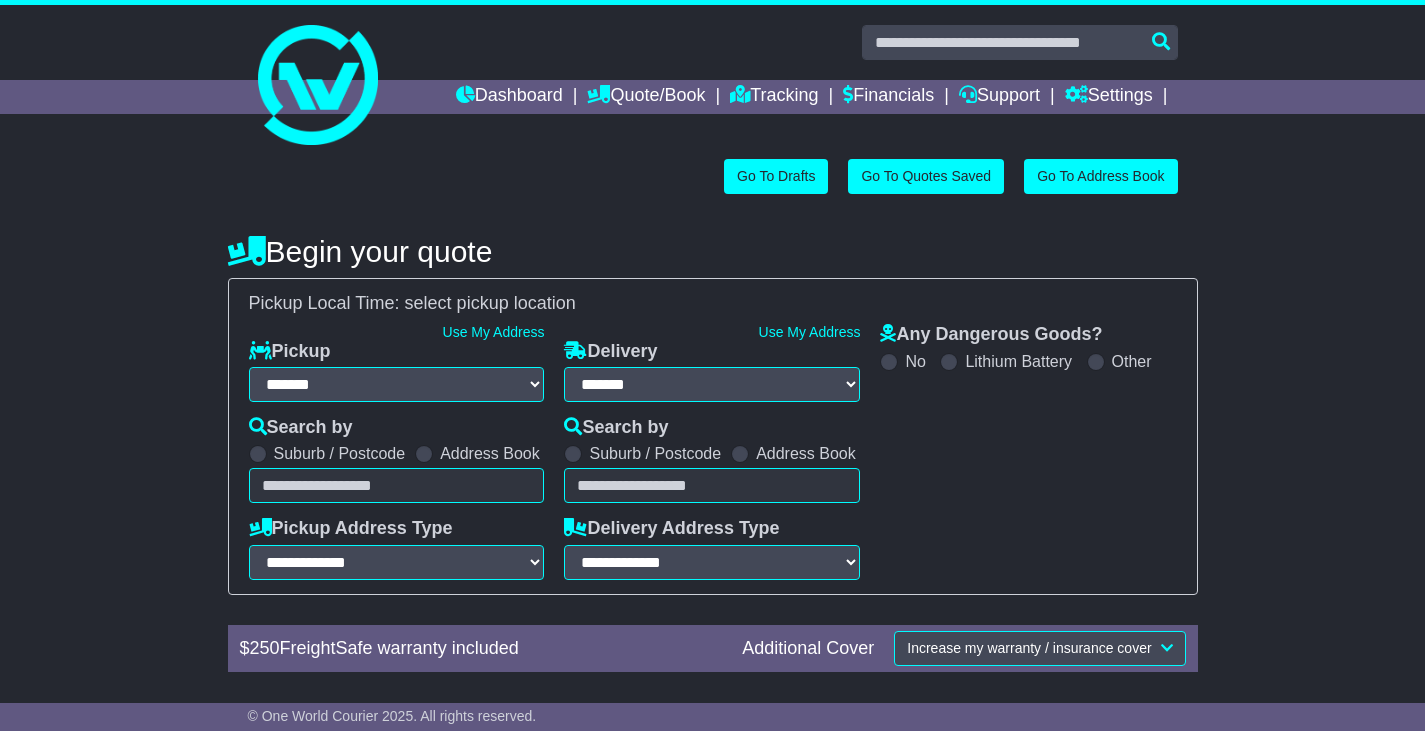 select on "**" 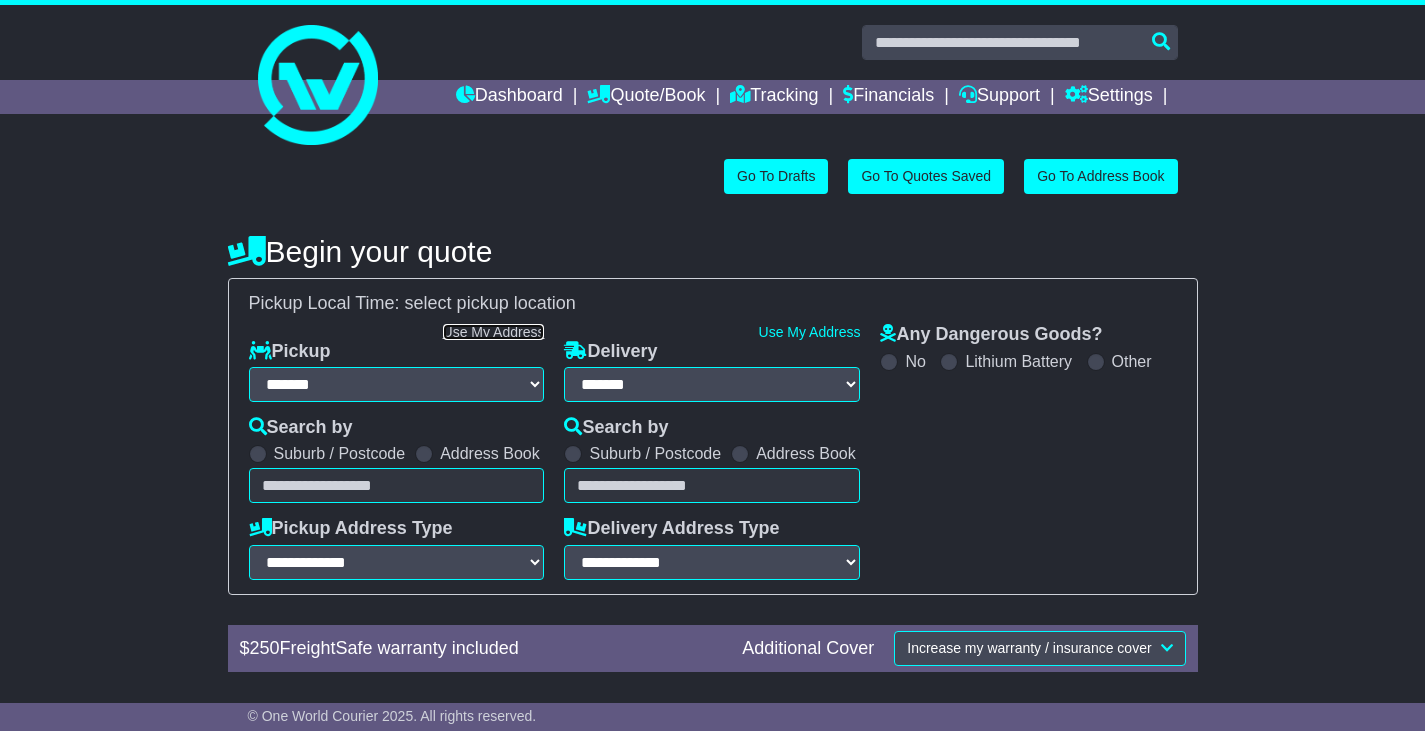 click on "Use My Address" at bounding box center (494, 332) 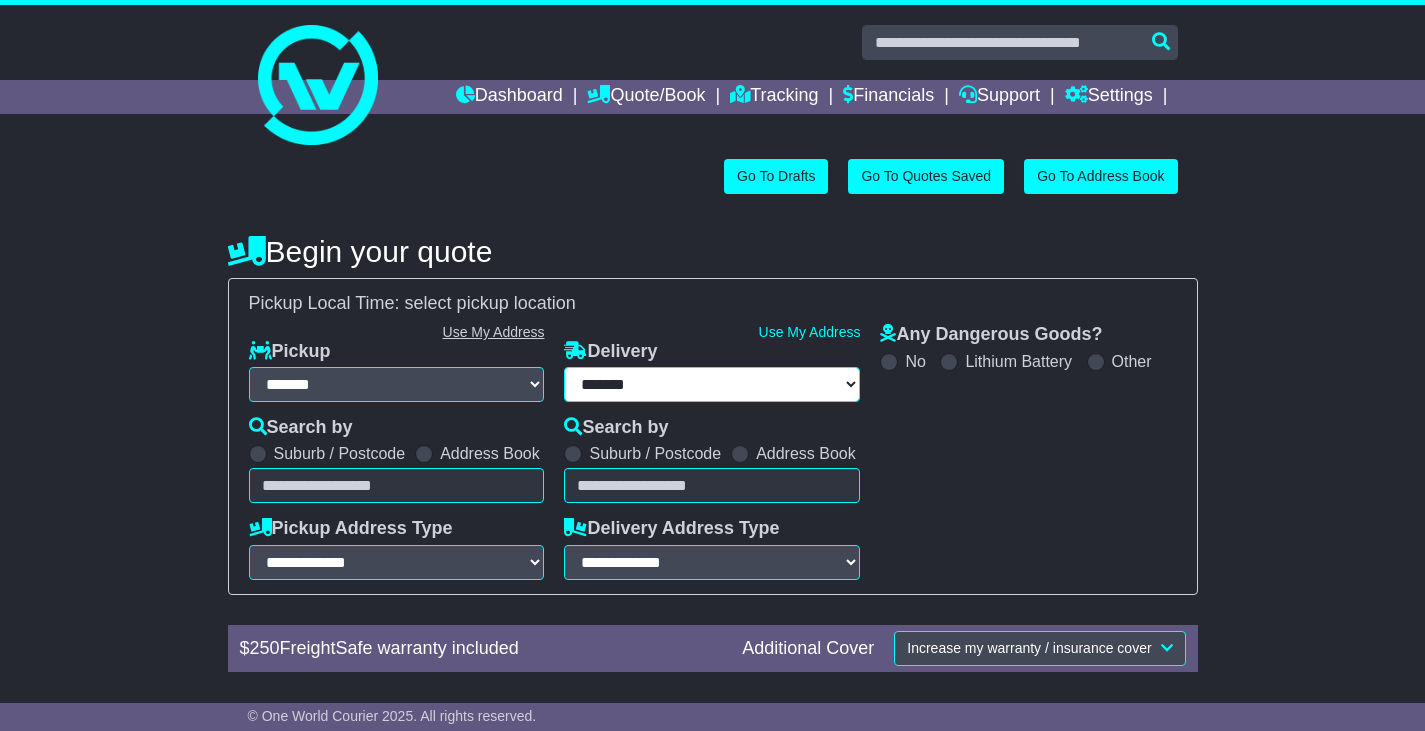 type on "**********" 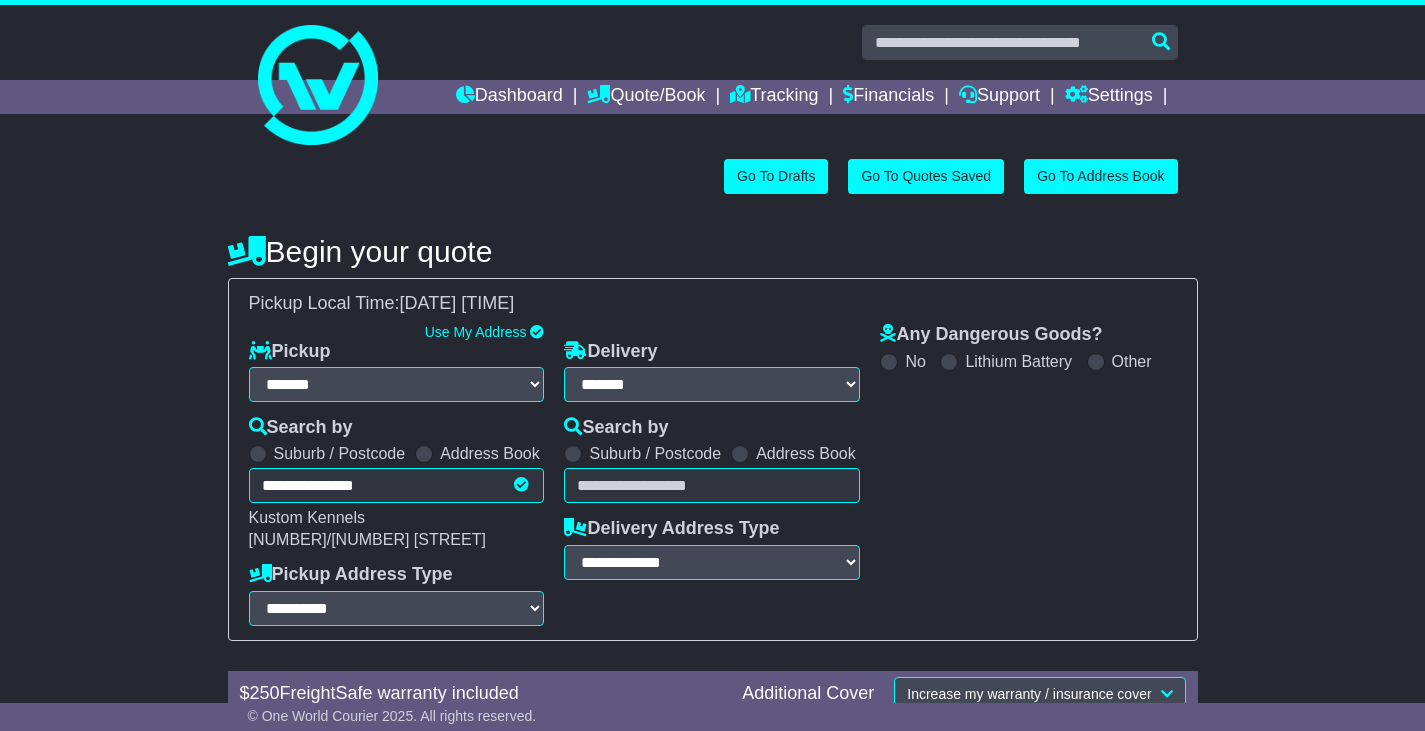 click at bounding box center (712, 485) 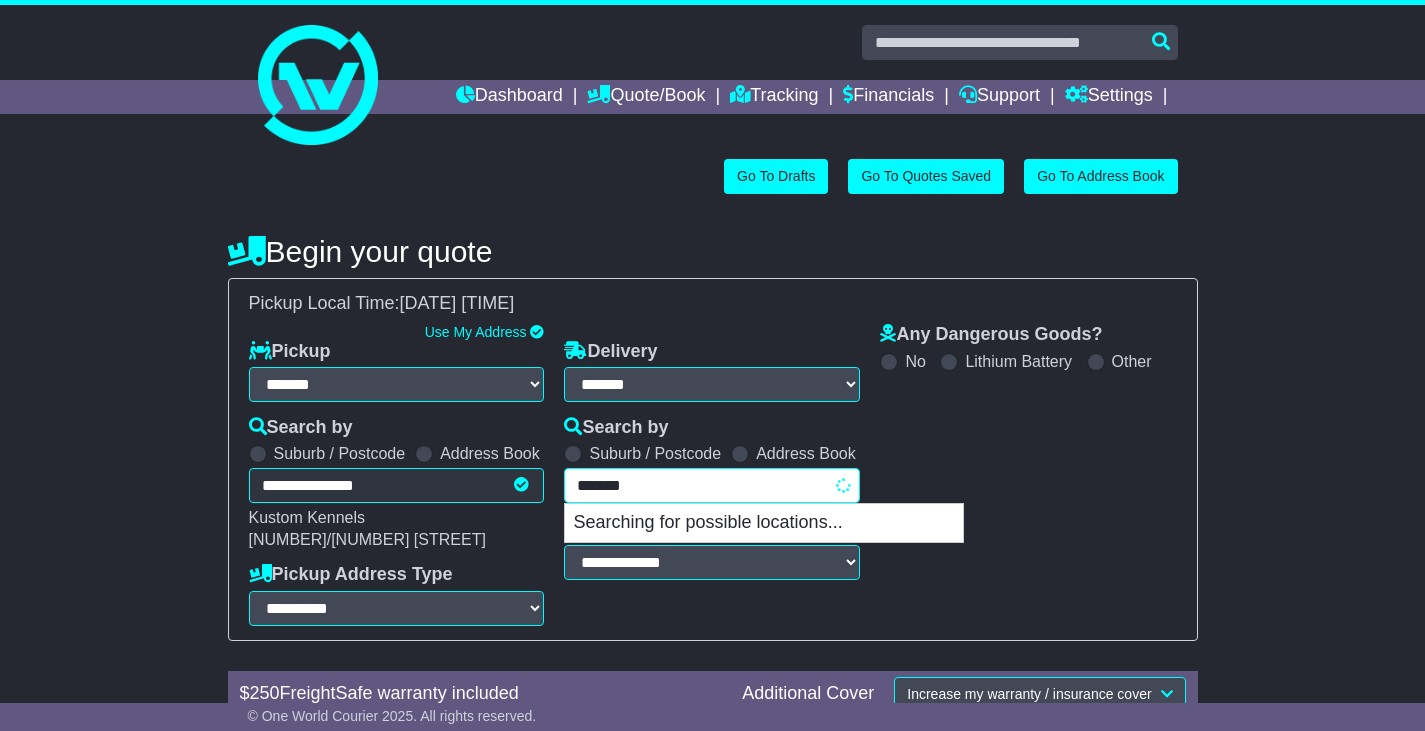 type on "********" 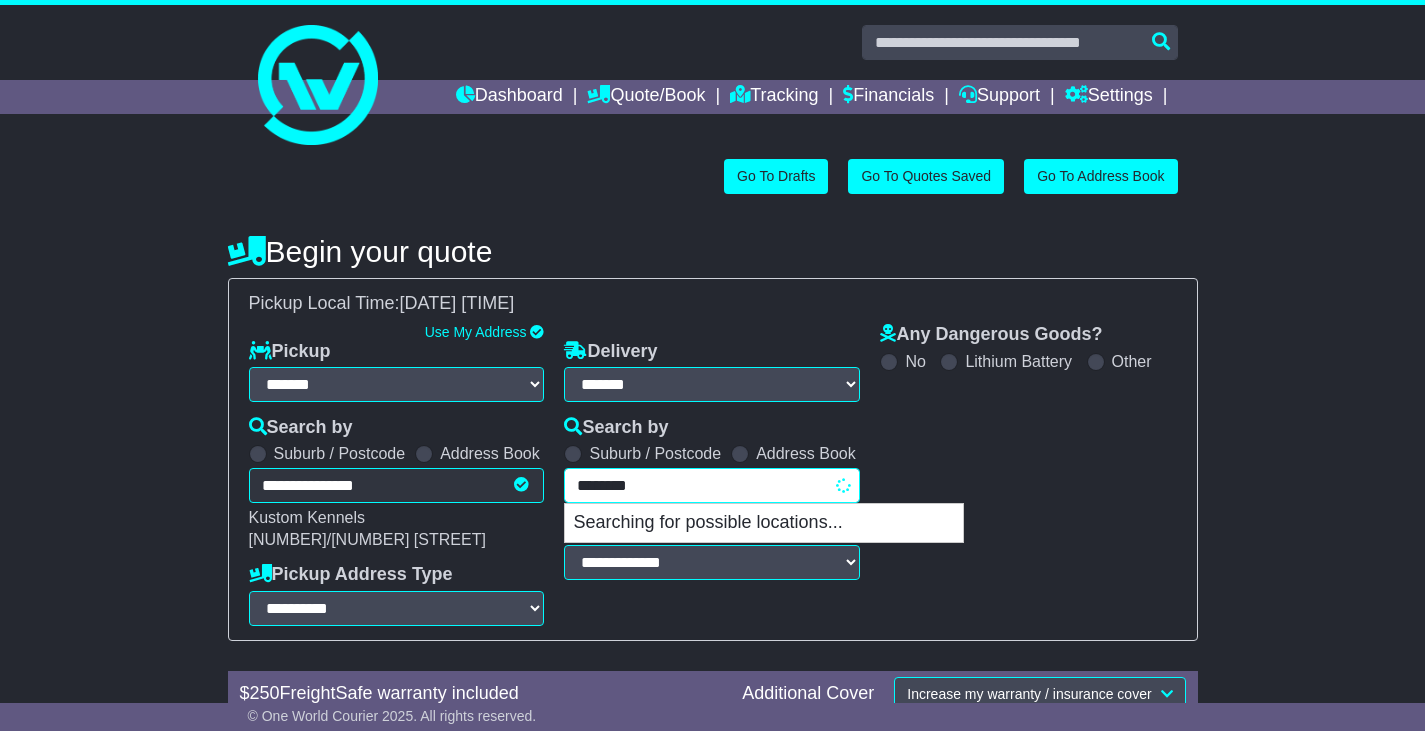 type on "**********" 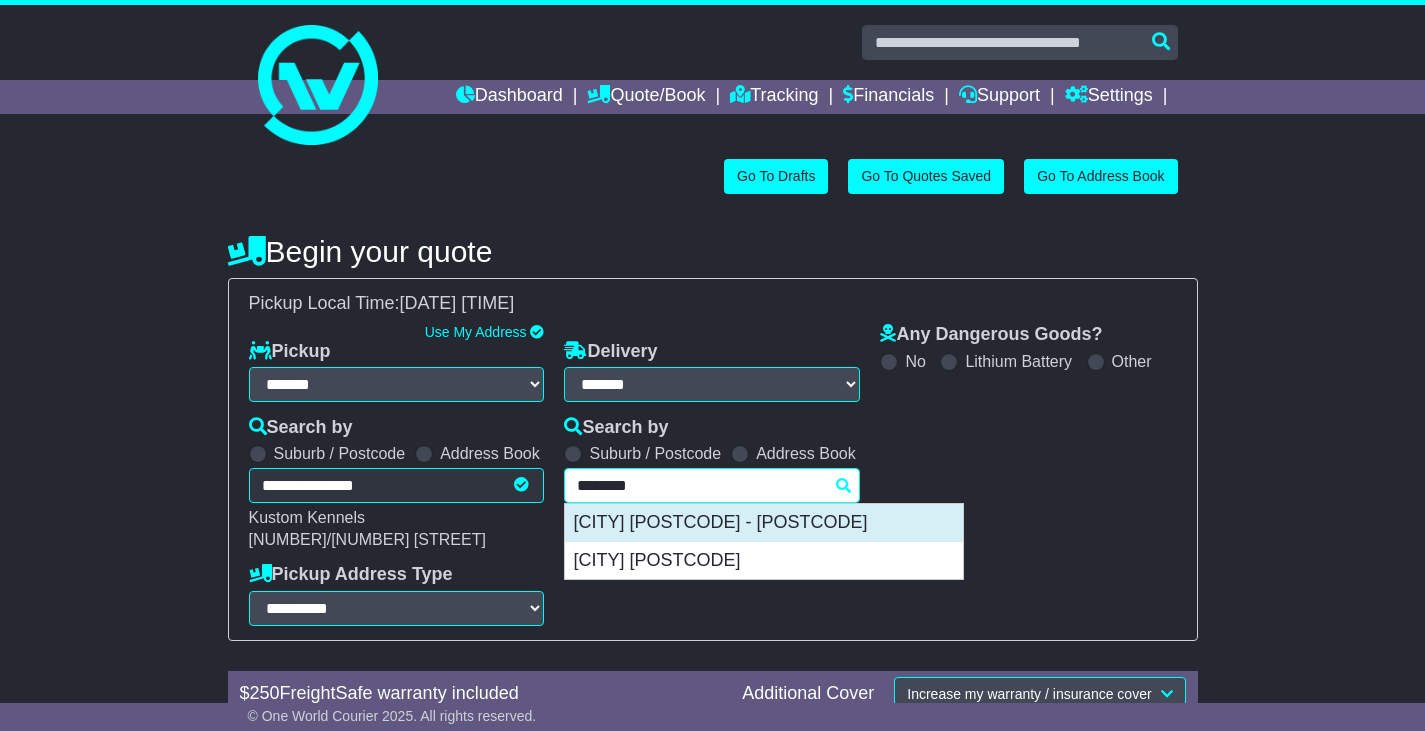 click on "PORT LINCOLN 5606 - 5607" at bounding box center [764, 523] 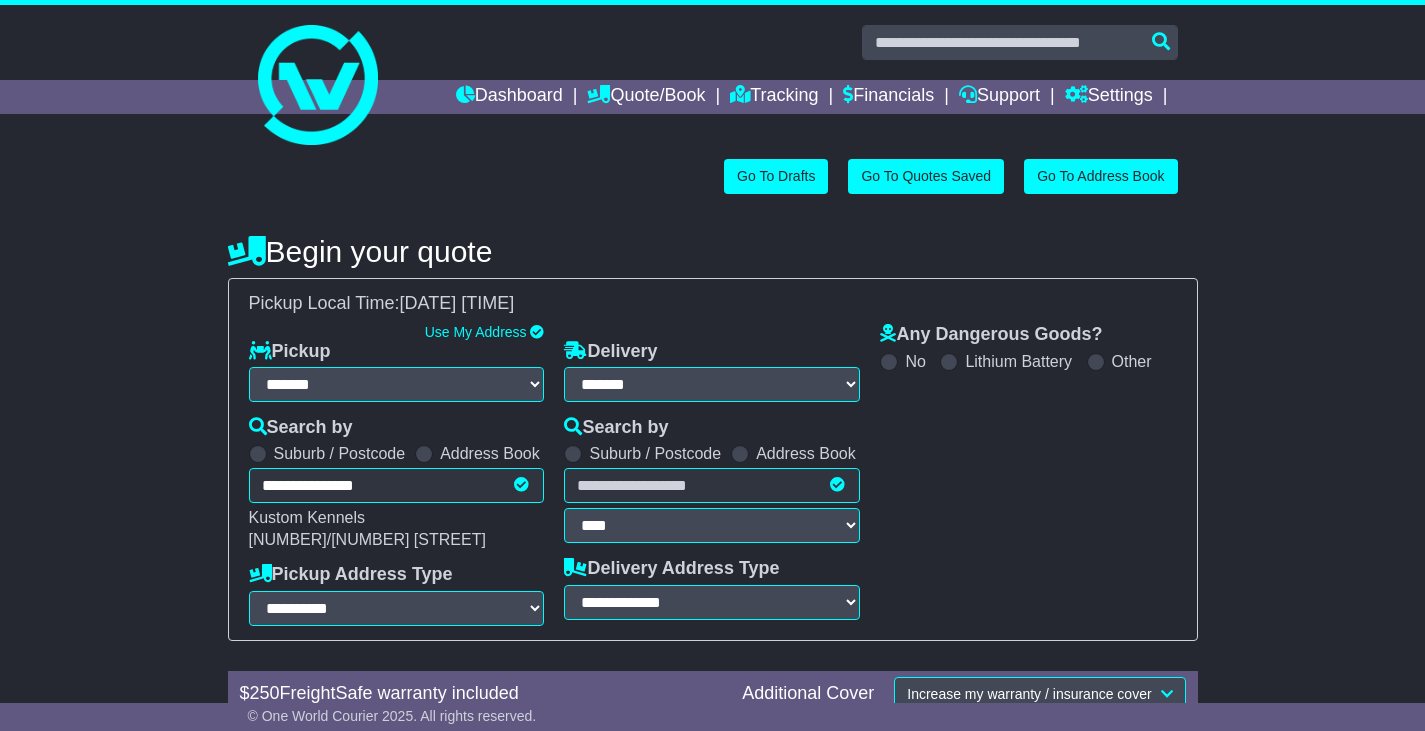 type on "**********" 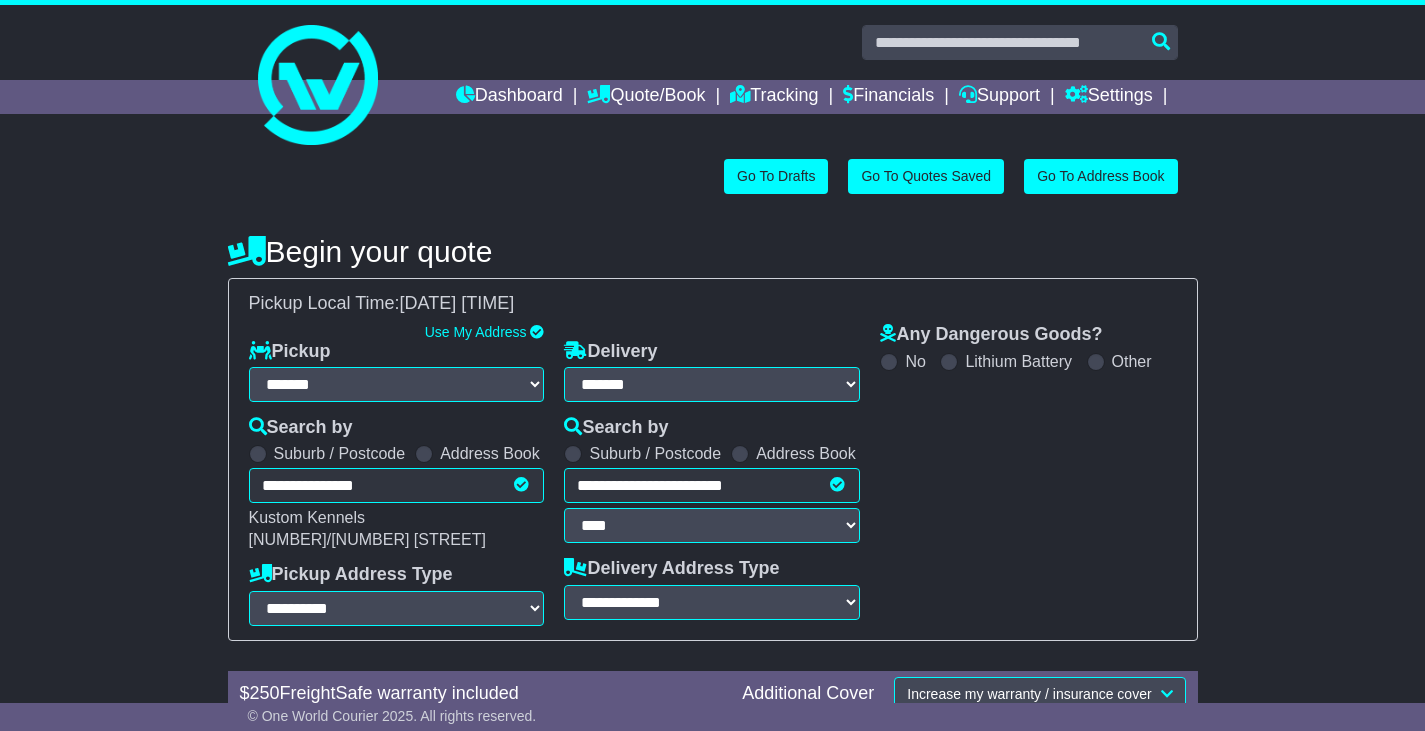 type on "**********" 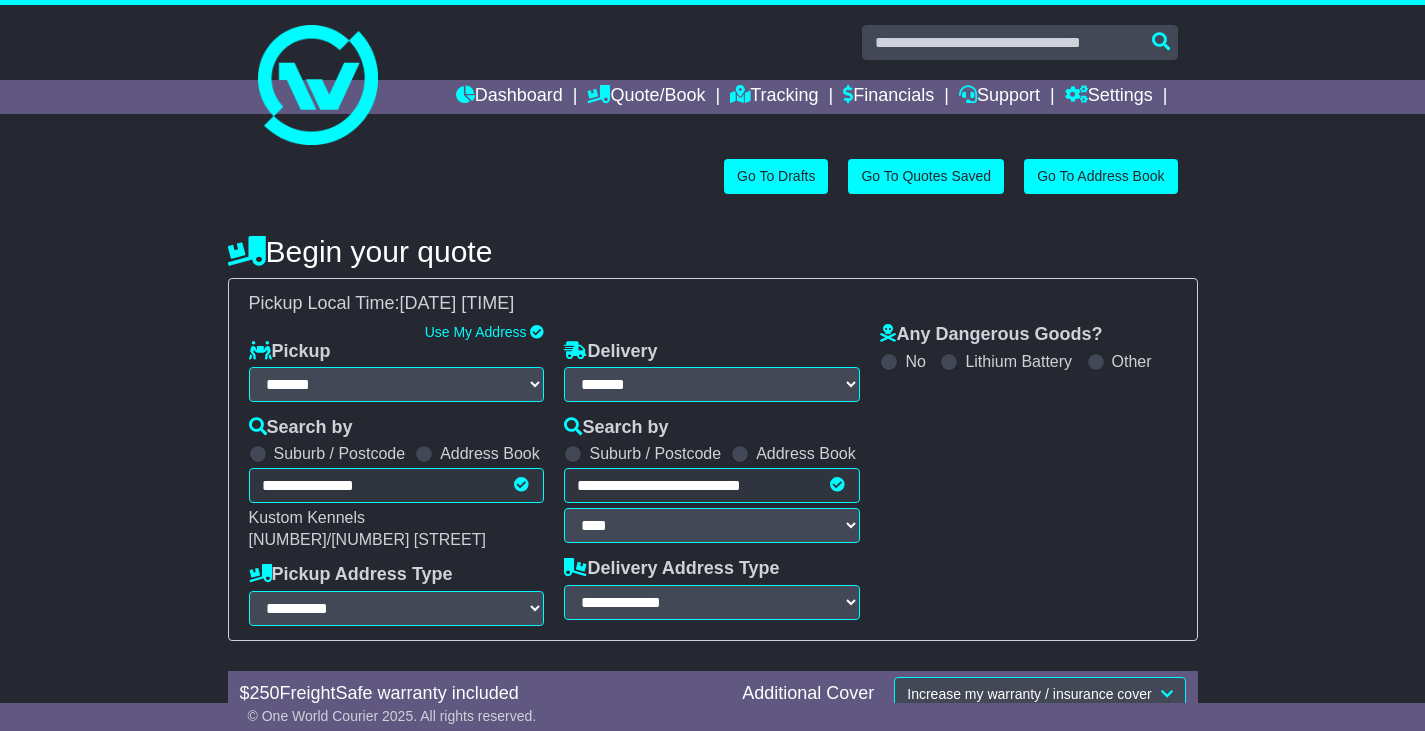 click on "**********" at bounding box center [712, 505] 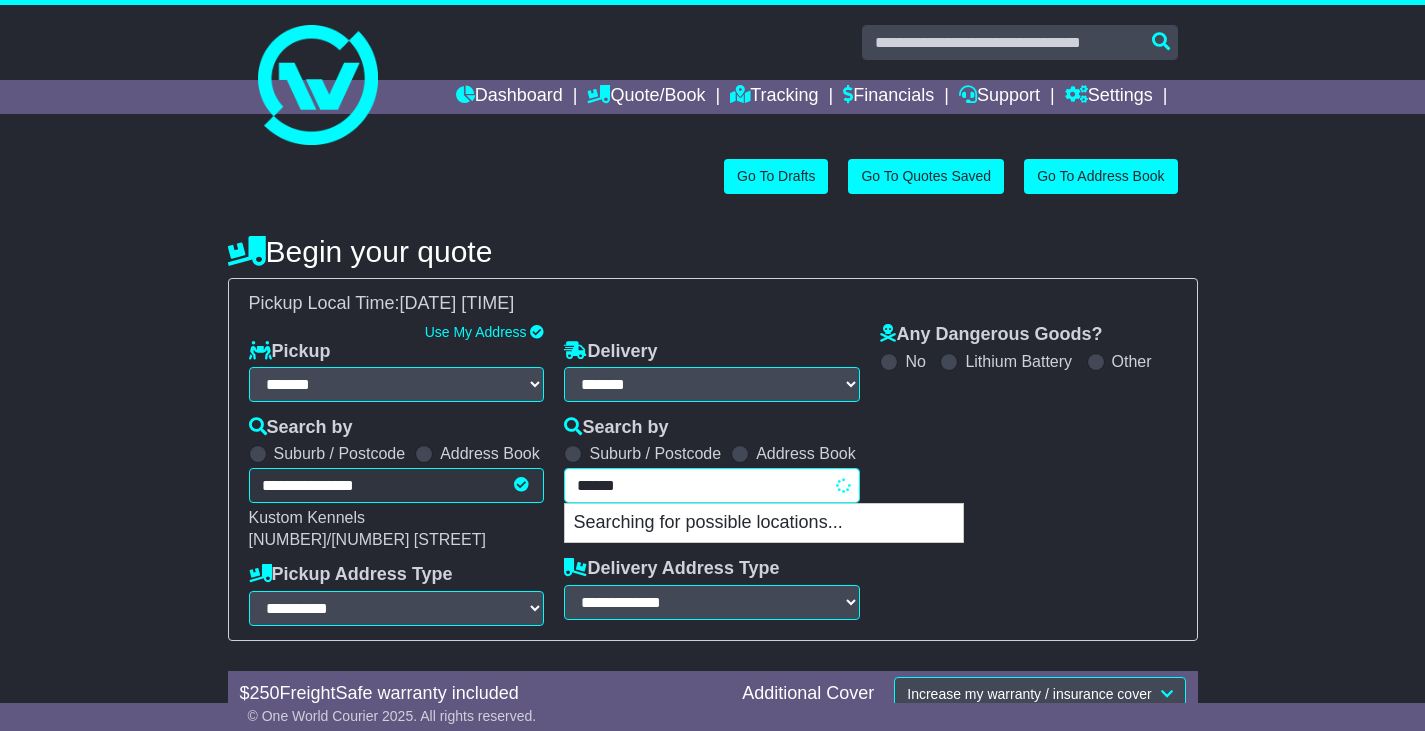 type on "*******" 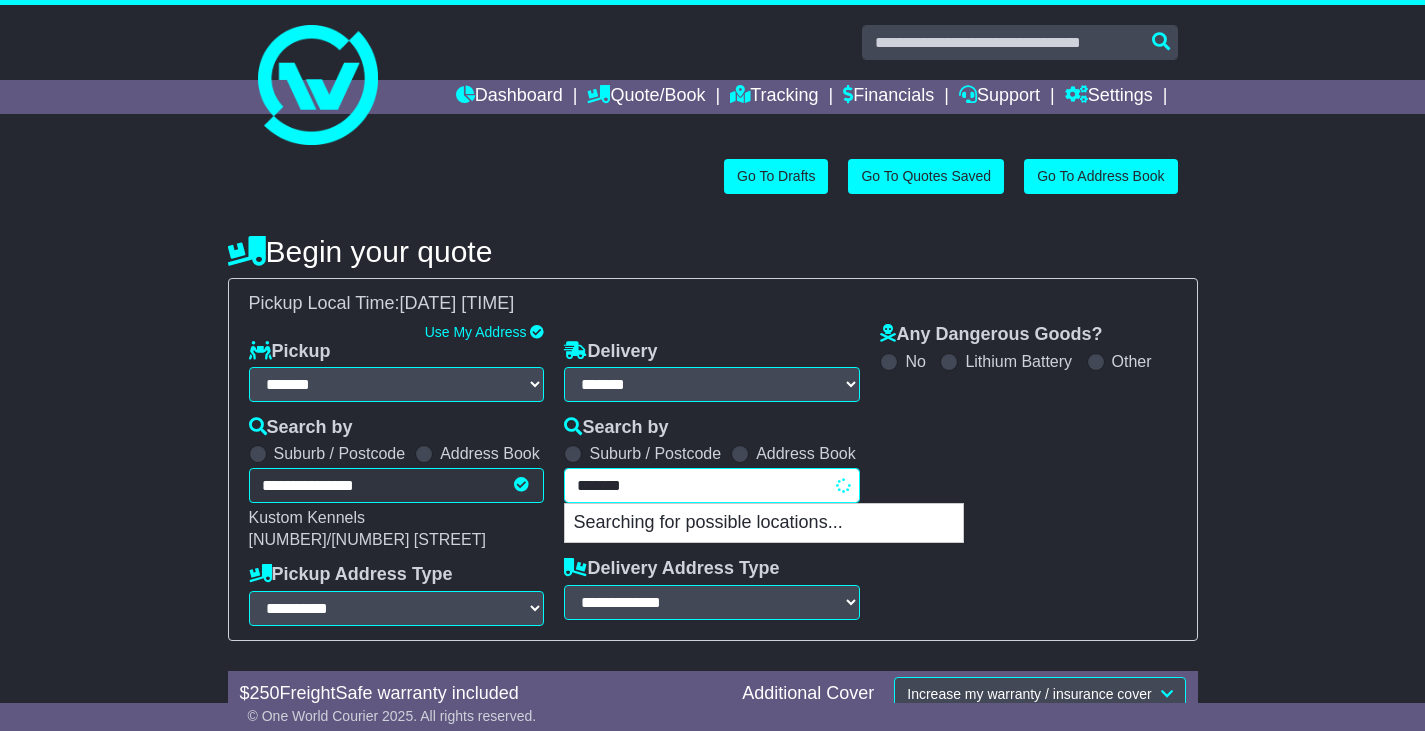 type on "**********" 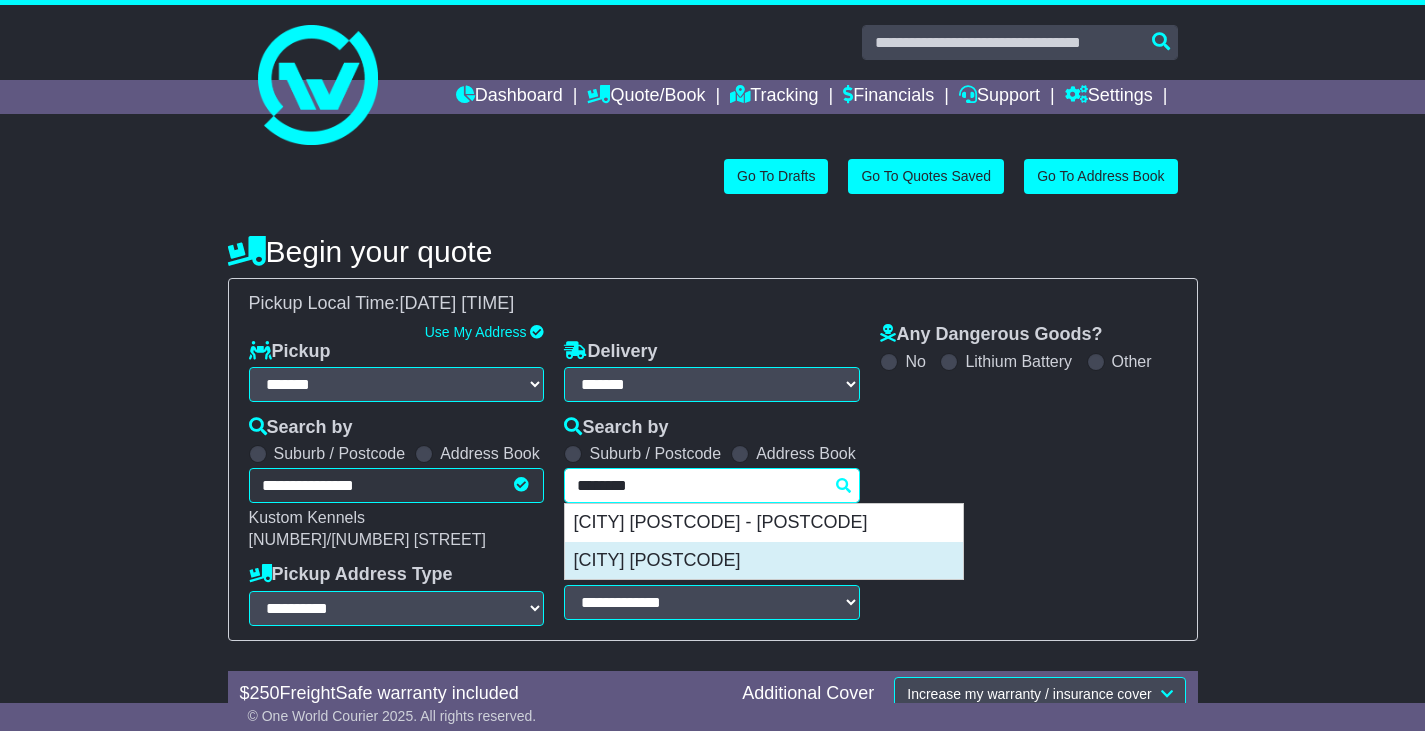 click on "PORT LINCOLN SOUTH 5606" at bounding box center [764, 561] 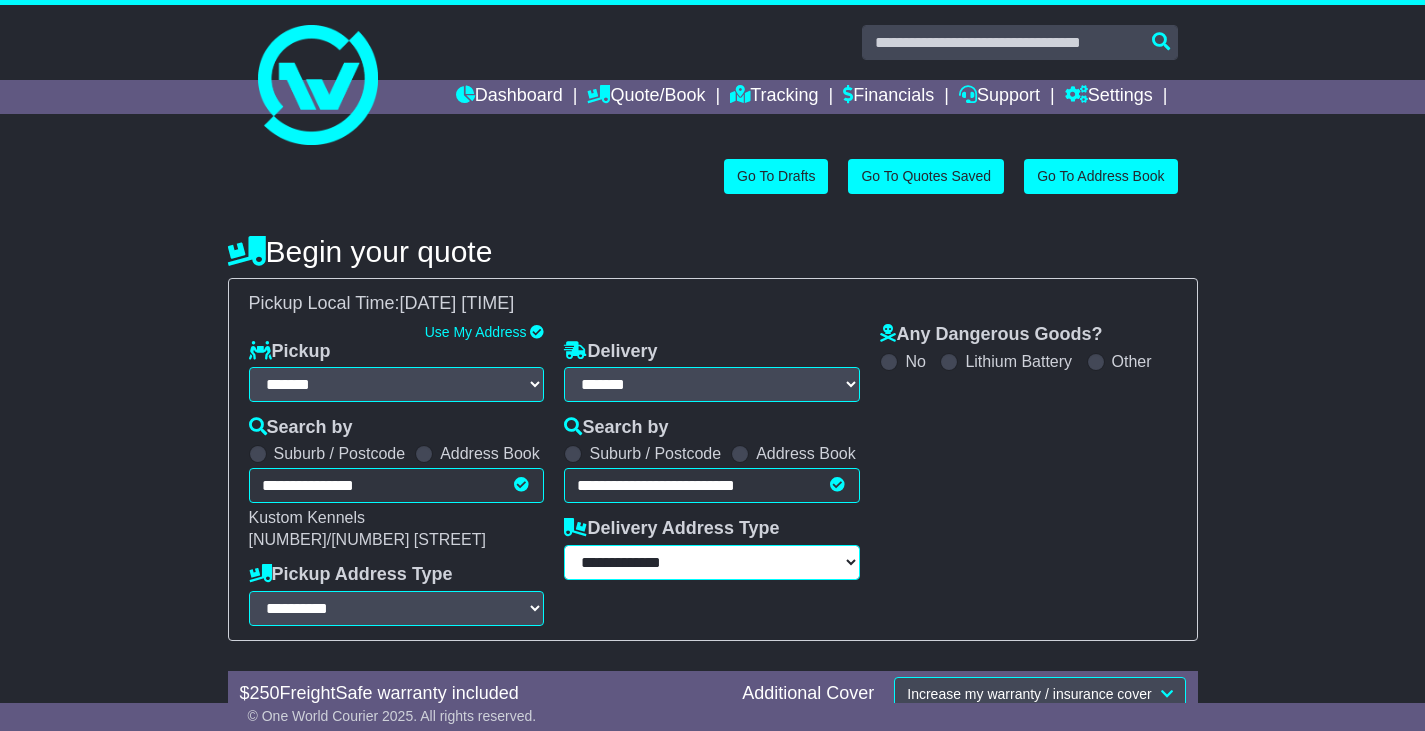 click on "**********" at bounding box center (712, 562) 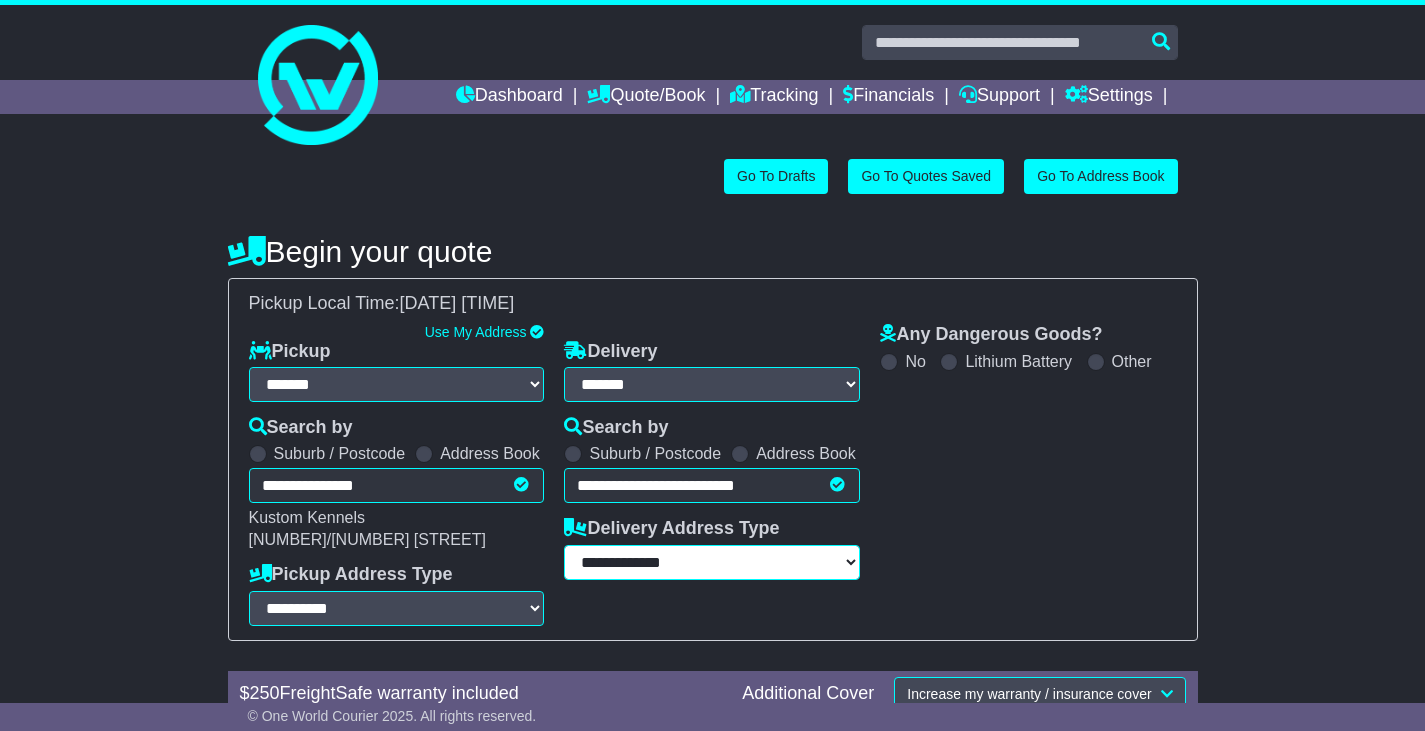 select on "**********" 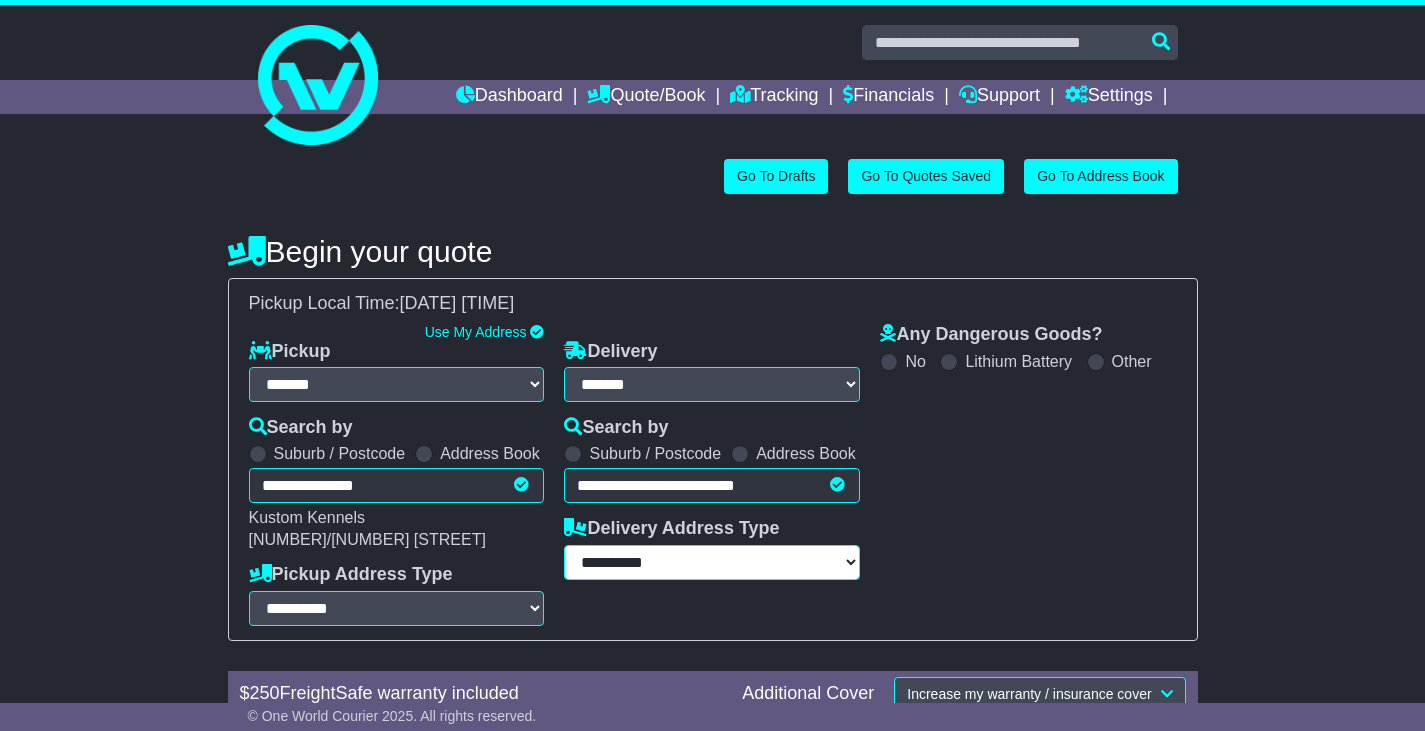 click on "**********" at bounding box center [712, 562] 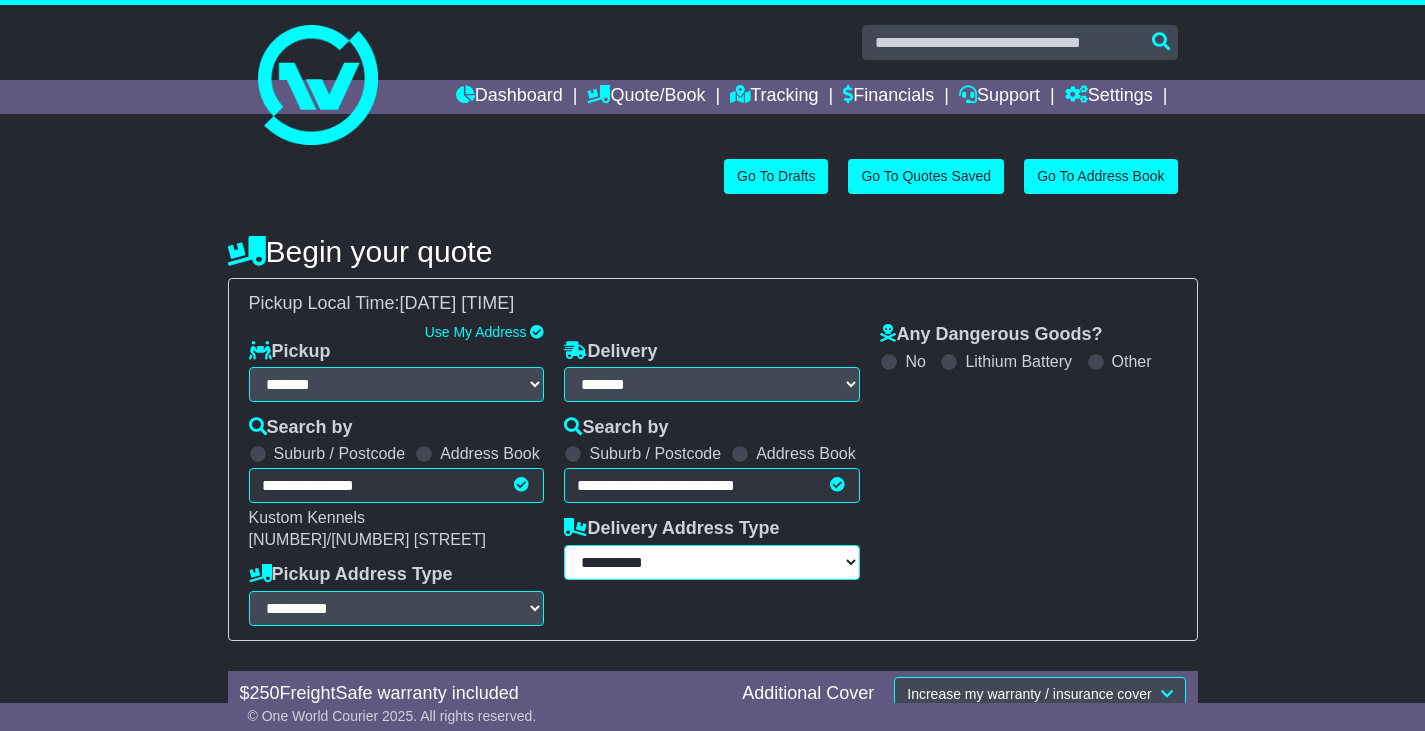 scroll, scrollTop: 328, scrollLeft: 0, axis: vertical 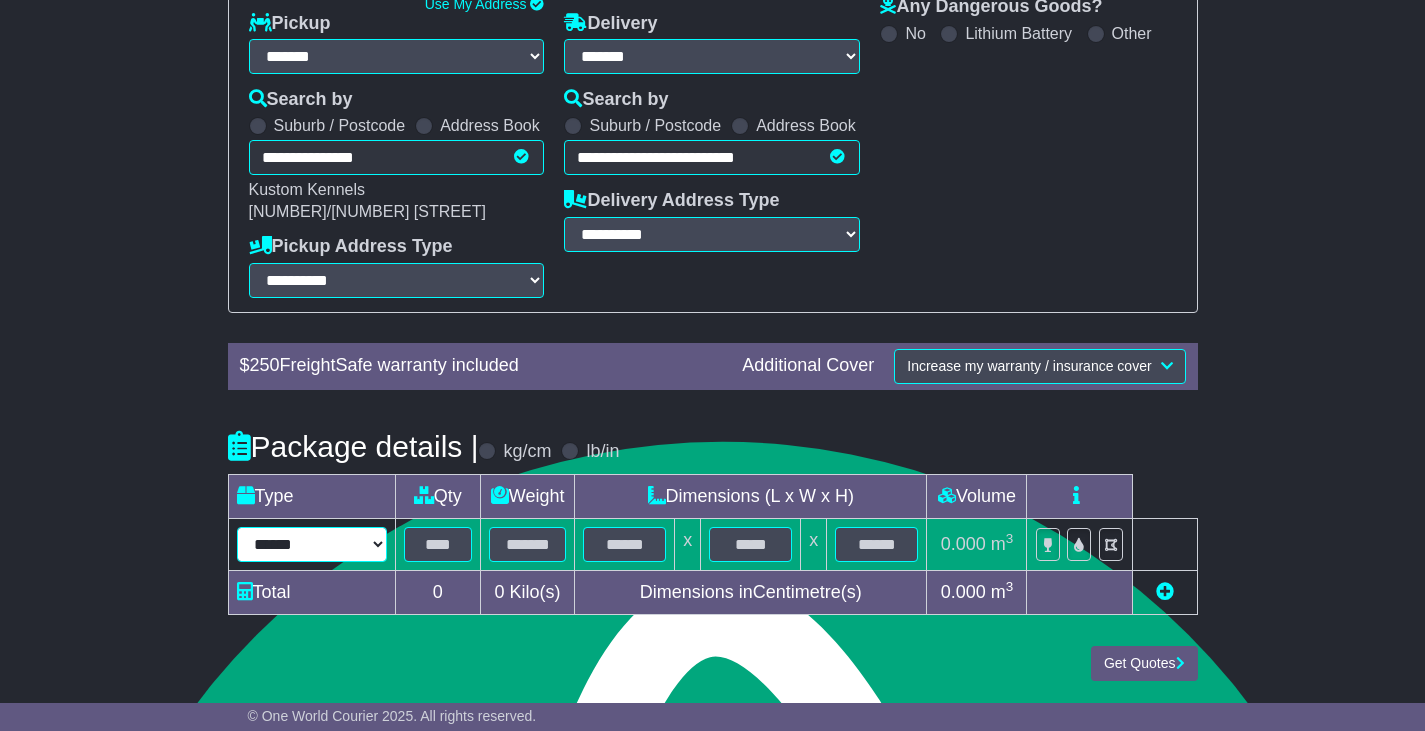 click on "****** ****** *** ******** ***** **** **** ****** *** *******" at bounding box center [312, 544] 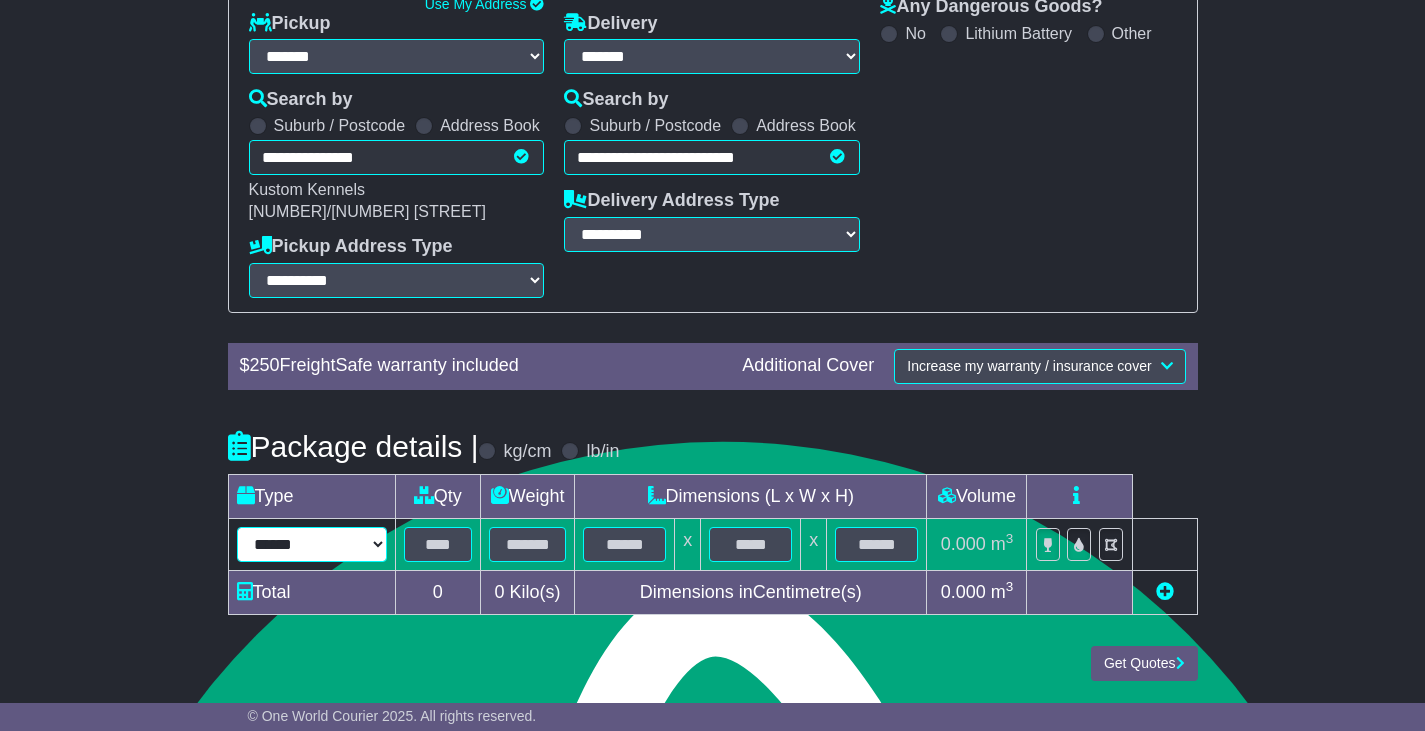 select on "****" 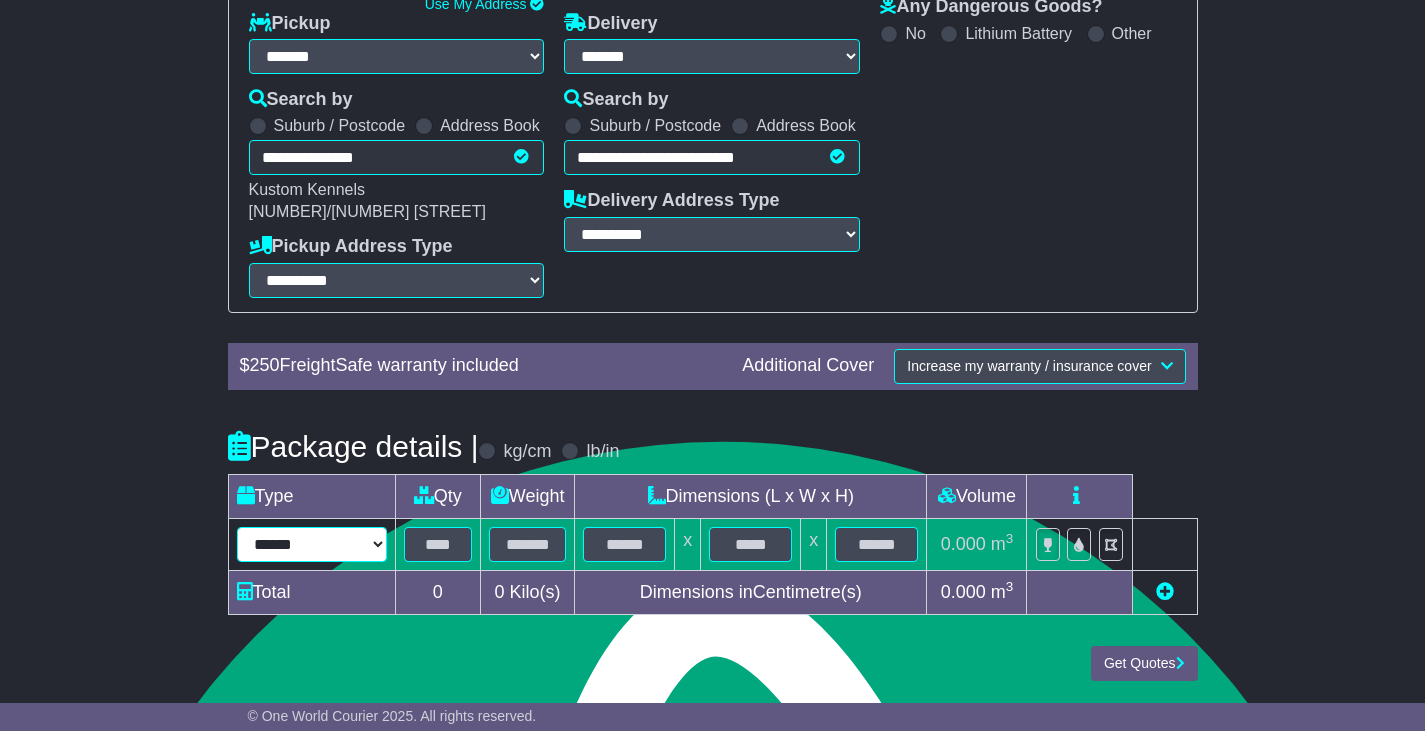 click on "****** ****** *** ******** ***** **** **** ****** *** *******" at bounding box center (312, 544) 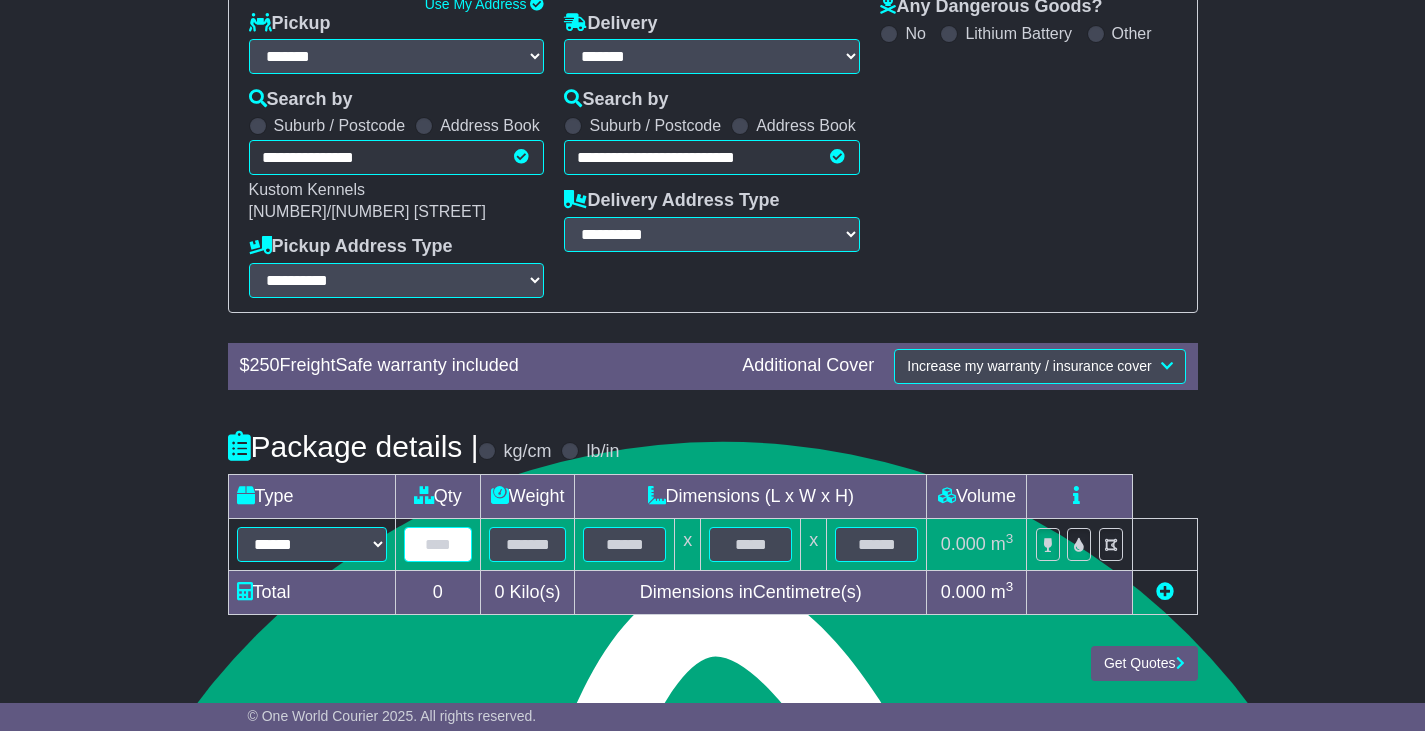 click at bounding box center [438, 544] 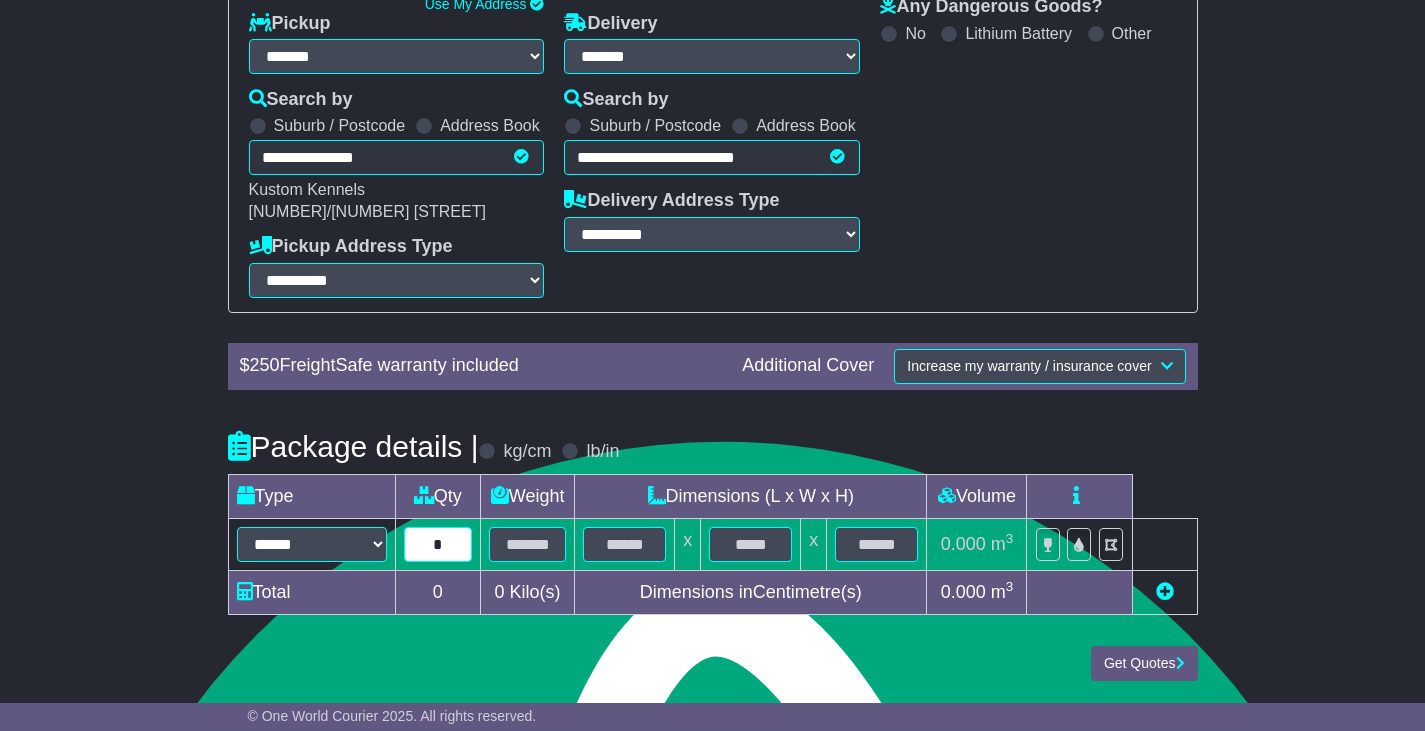 type on "*" 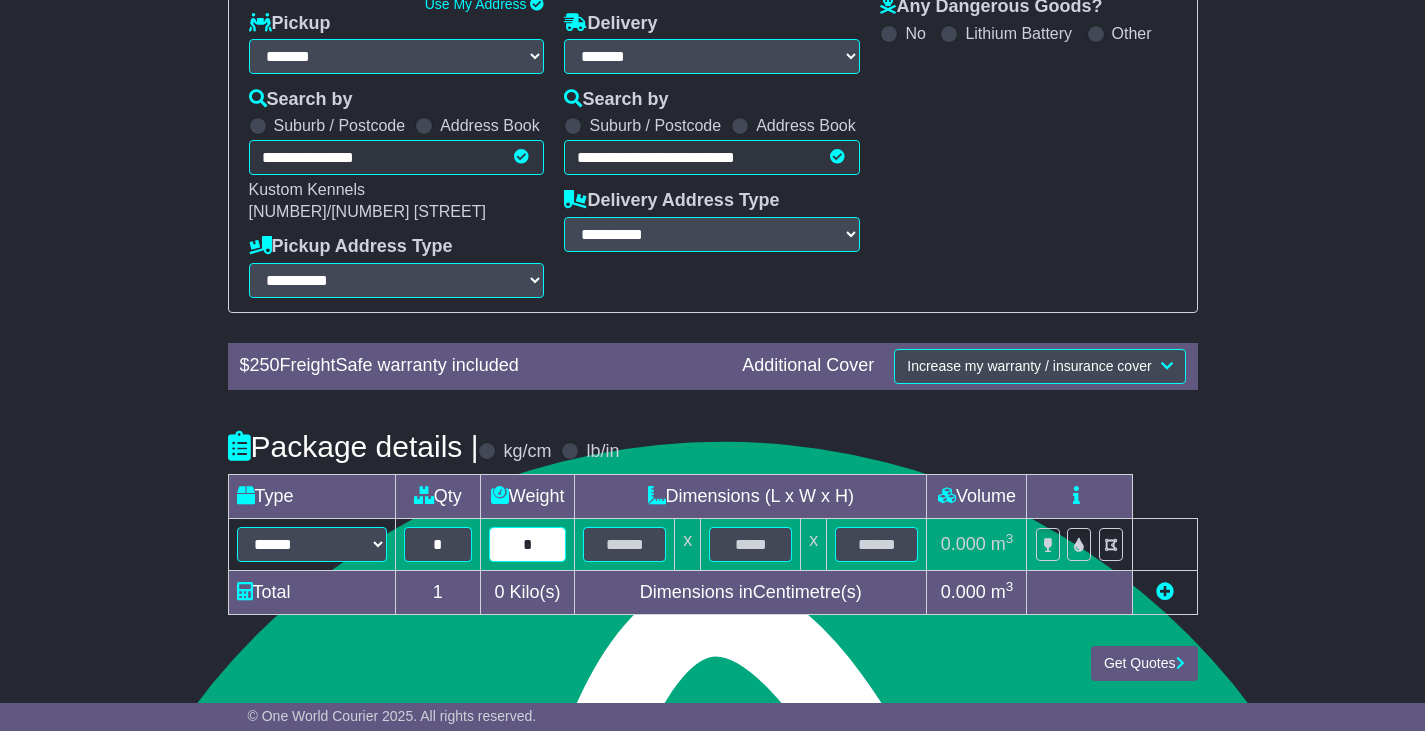 type on "*" 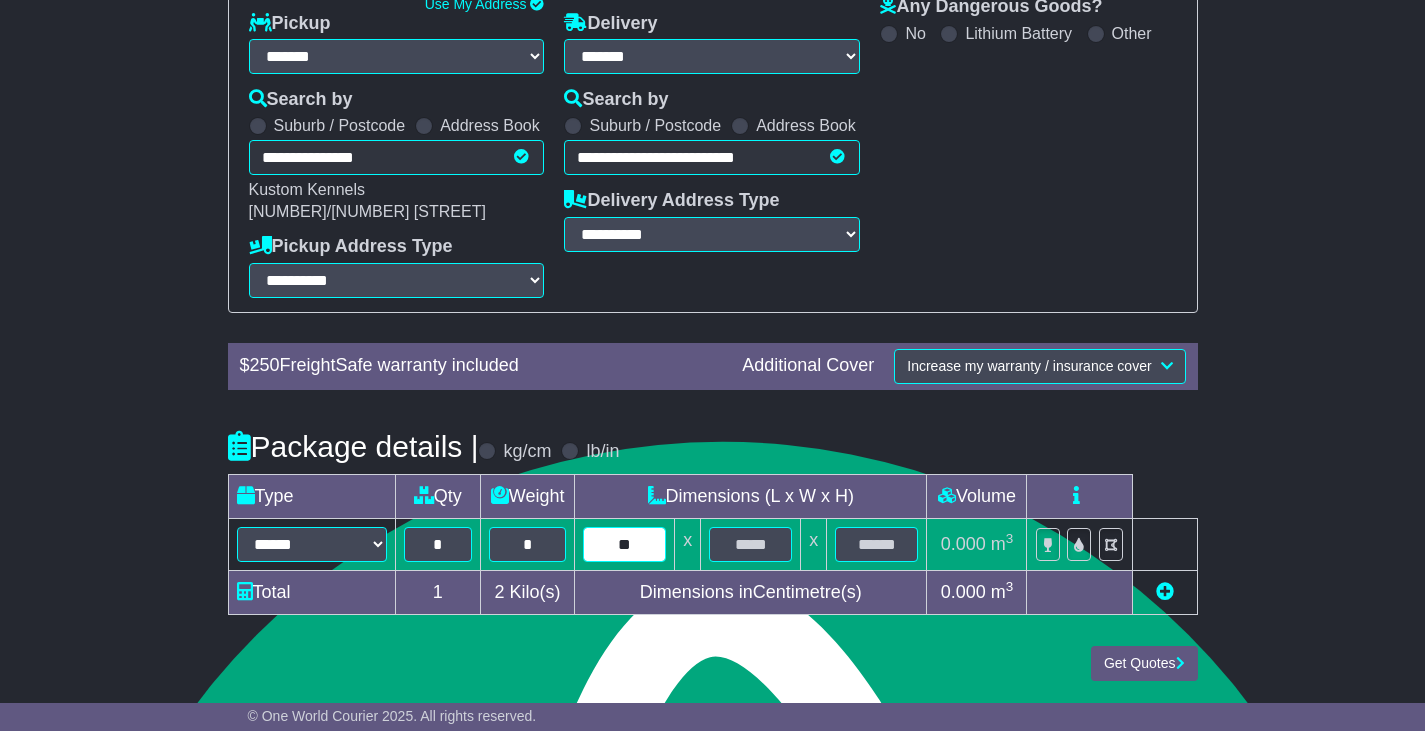 type on "**" 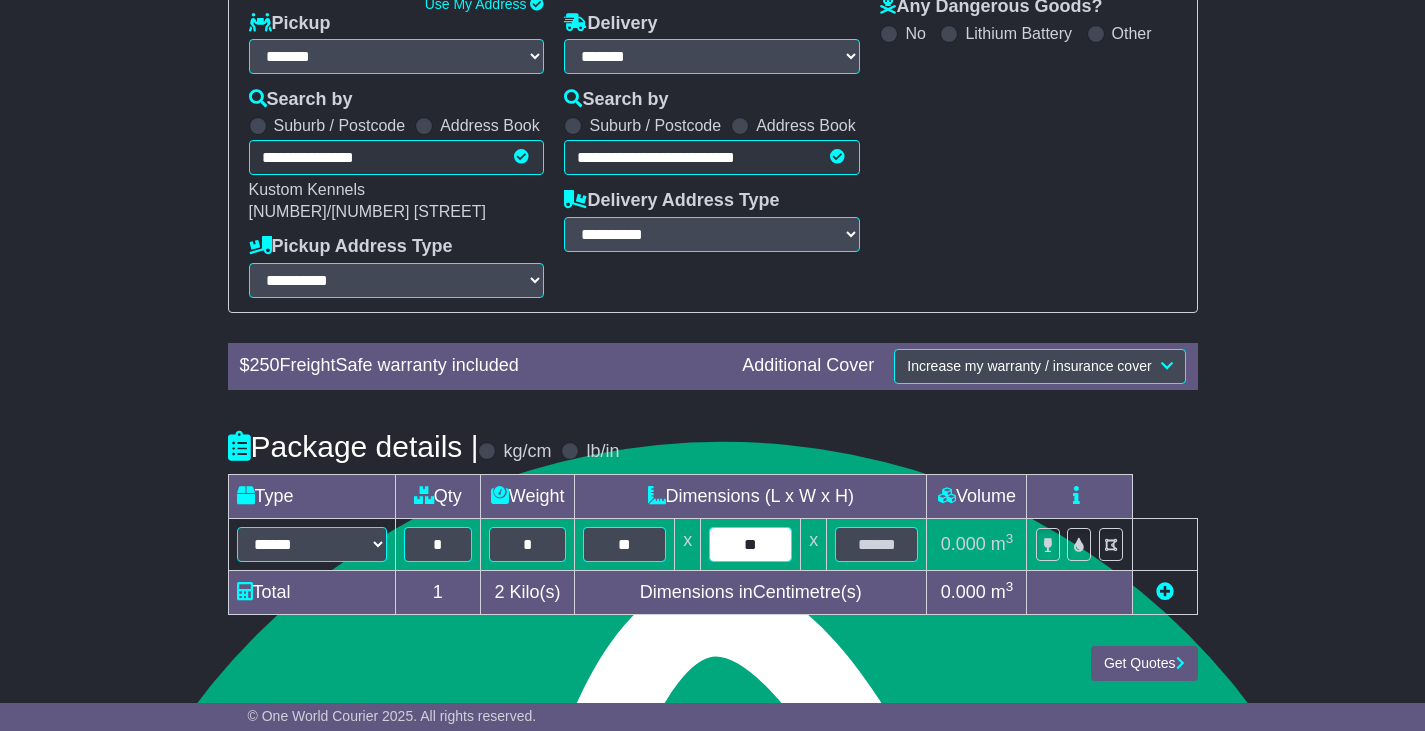 type on "**" 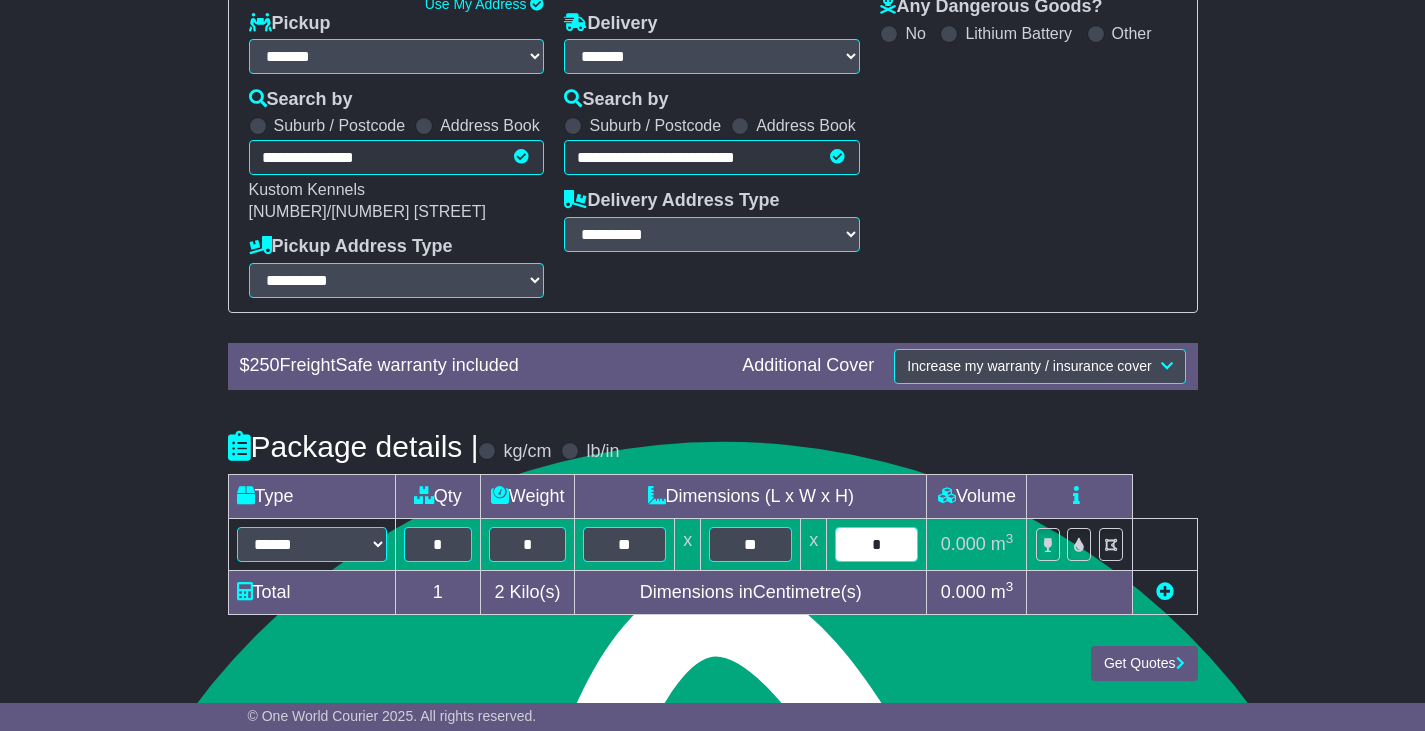 type on "*" 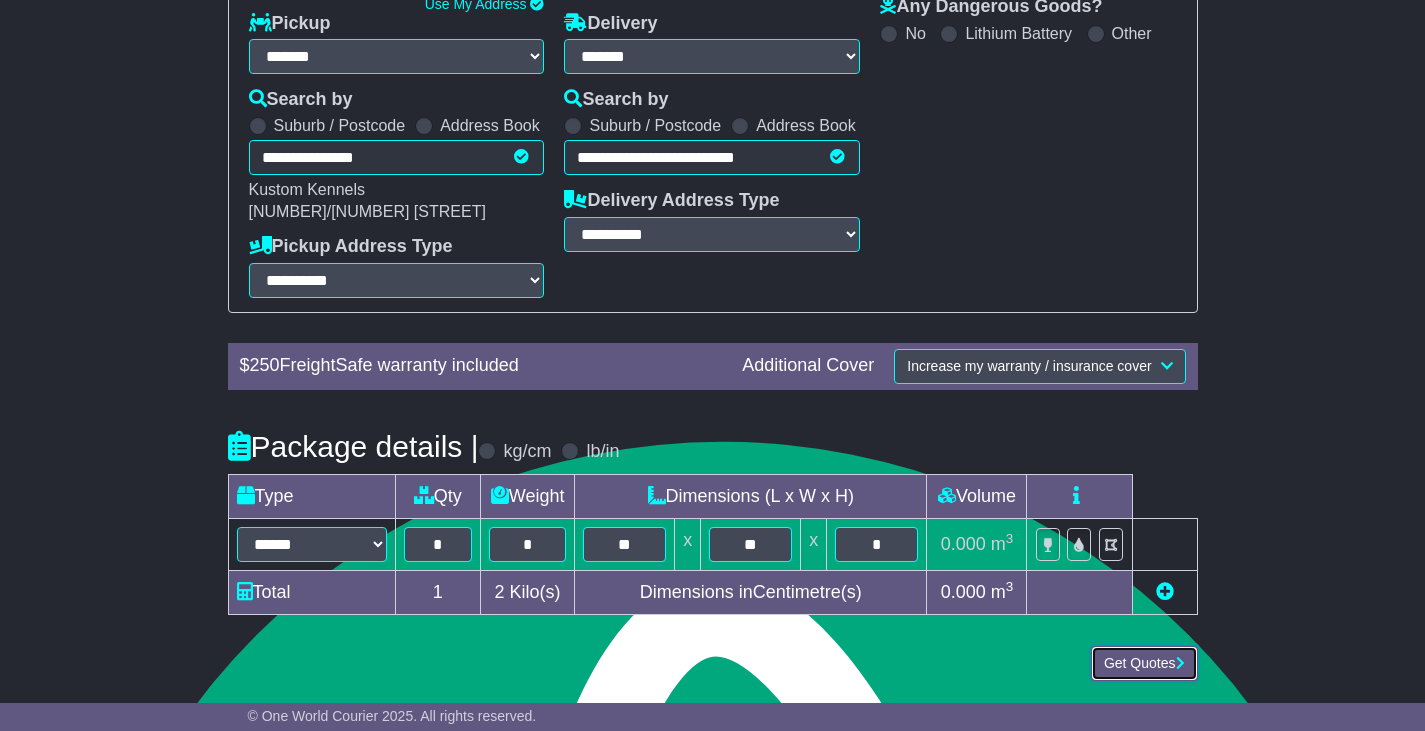 type 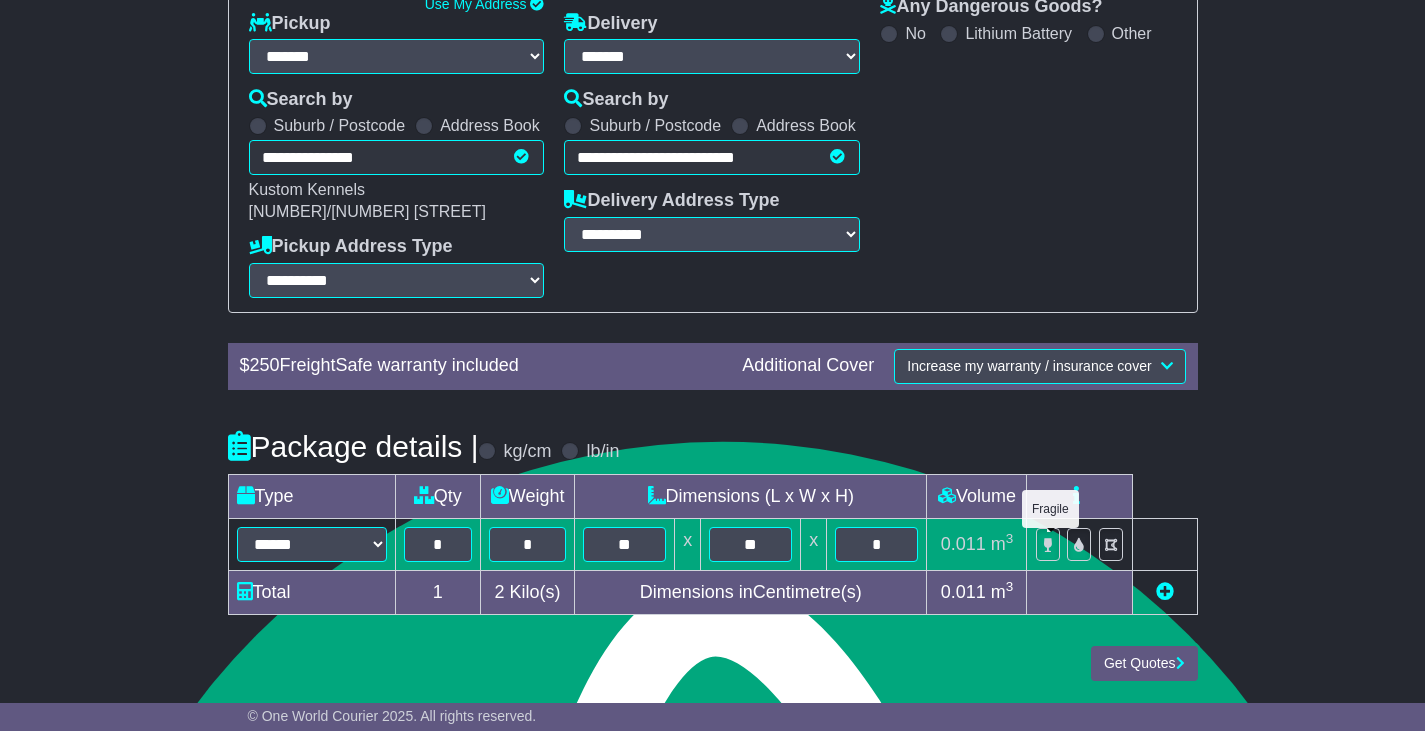 click at bounding box center [1048, 544] 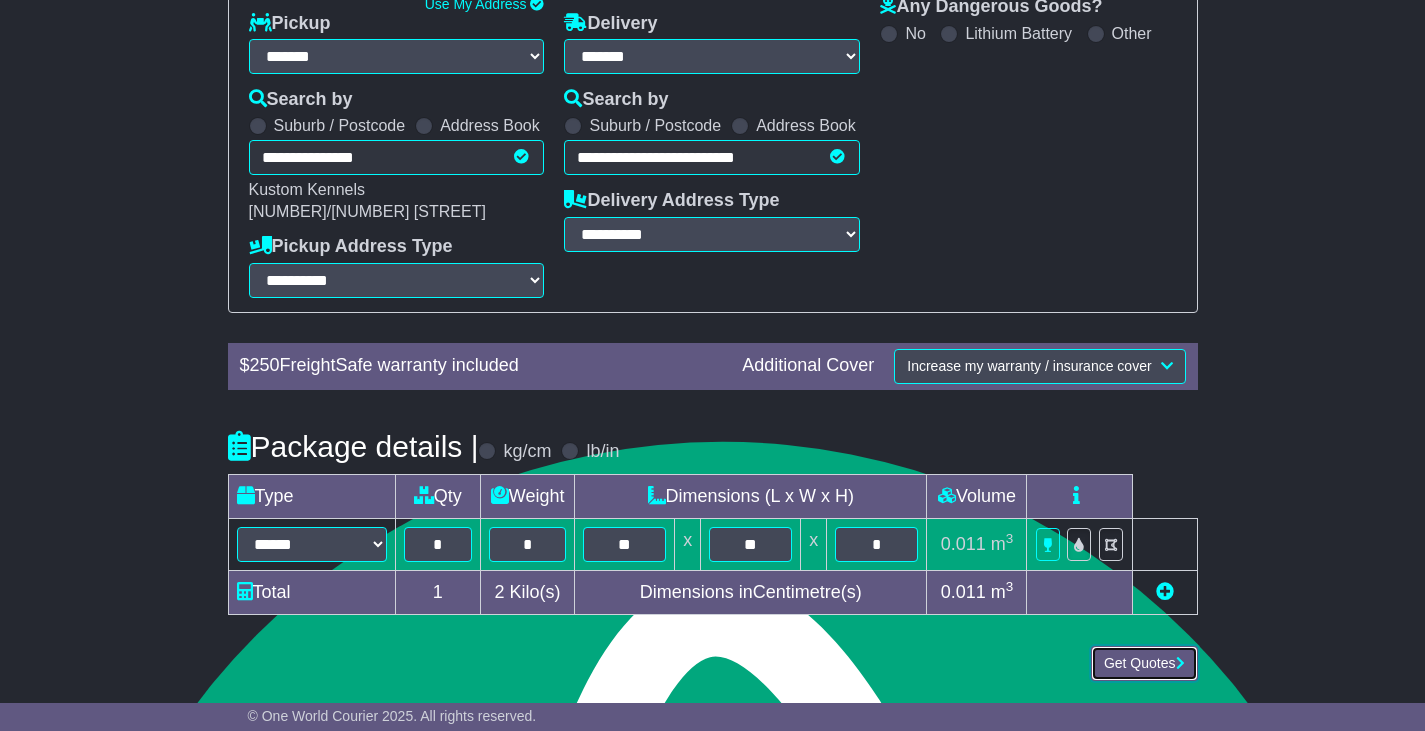 click on "Get Quotes" at bounding box center (1144, 663) 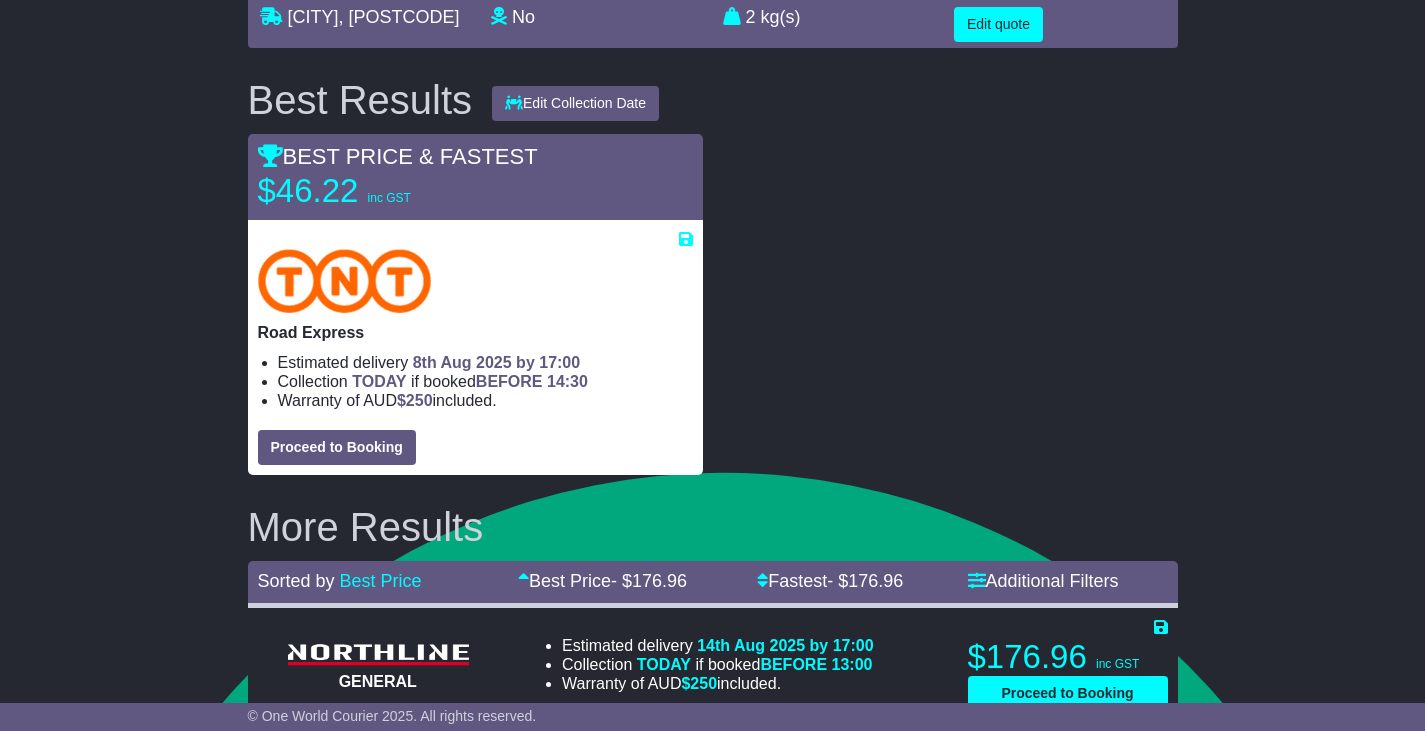 scroll, scrollTop: 299, scrollLeft: 0, axis: vertical 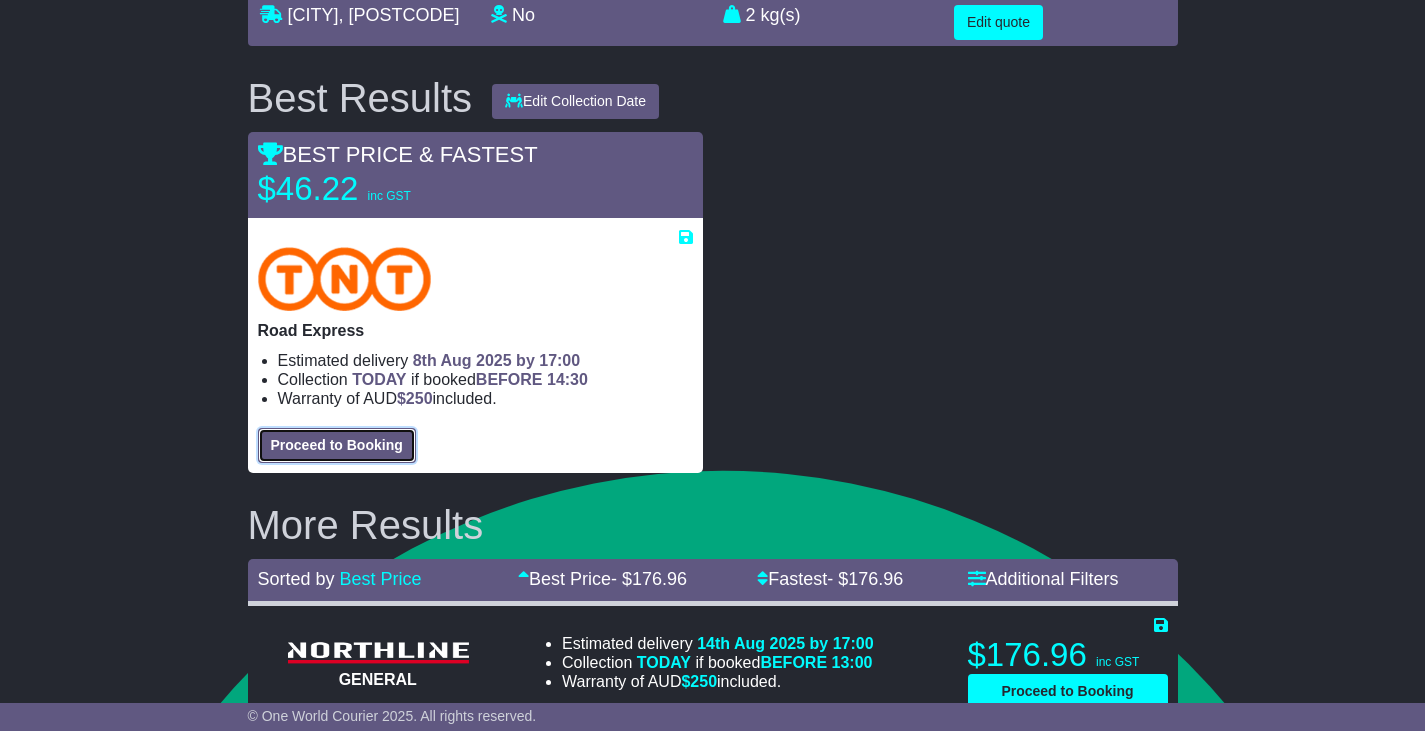 click on "Proceed to Booking" at bounding box center [337, 445] 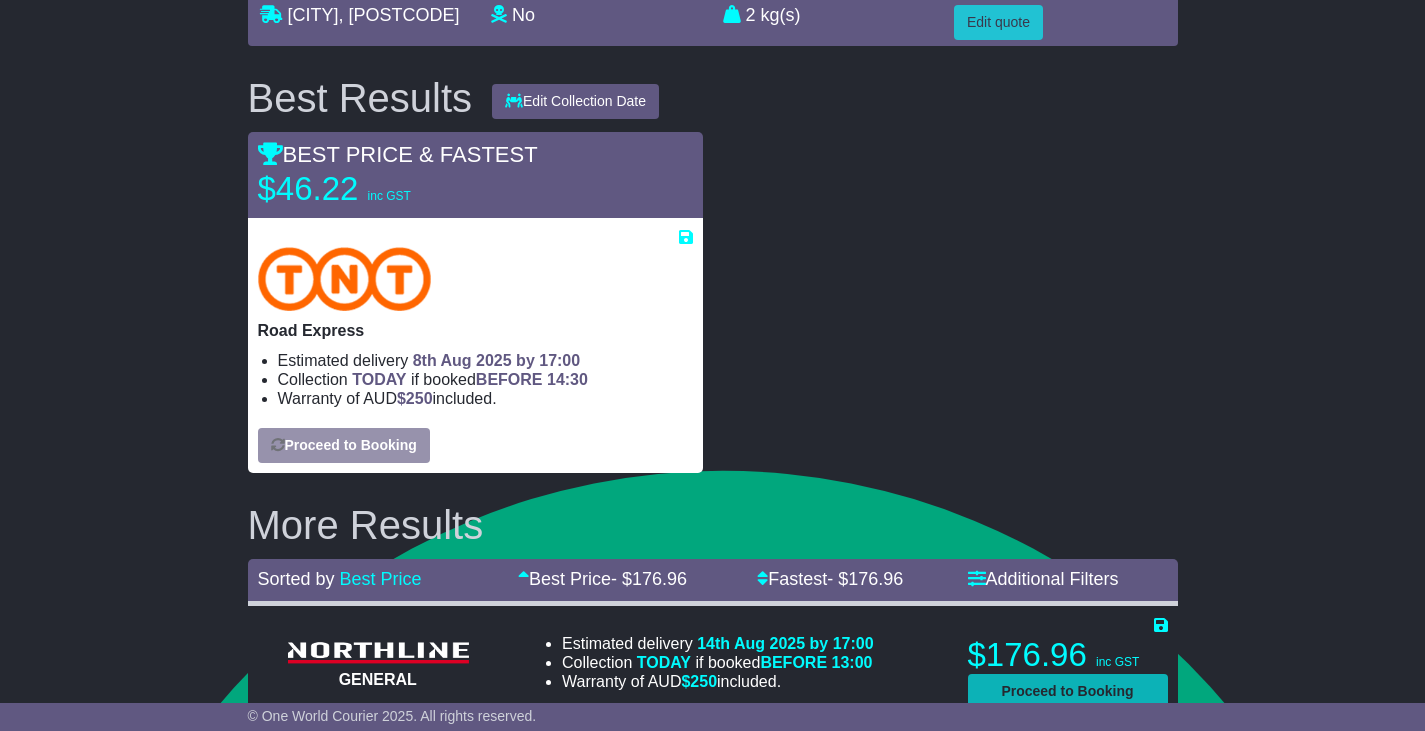 select on "****" 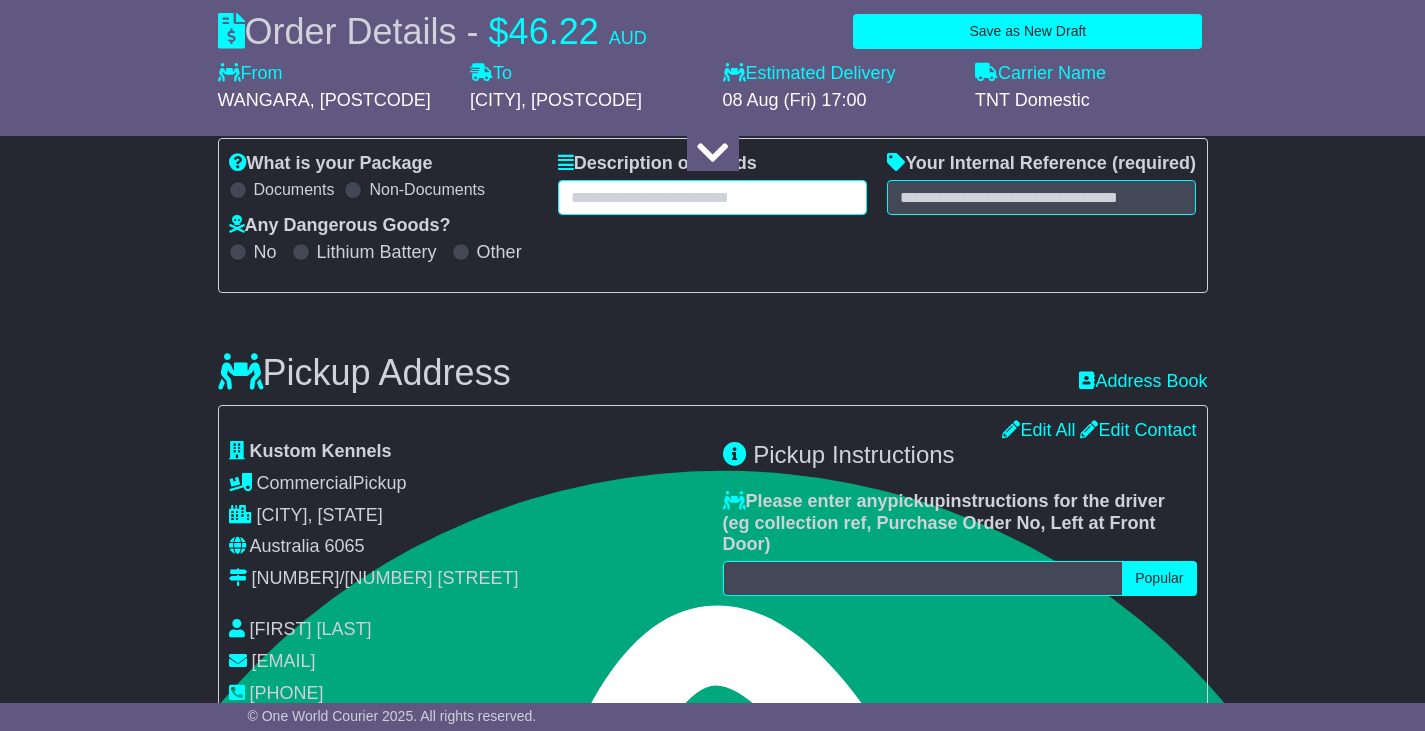 click at bounding box center (712, 197) 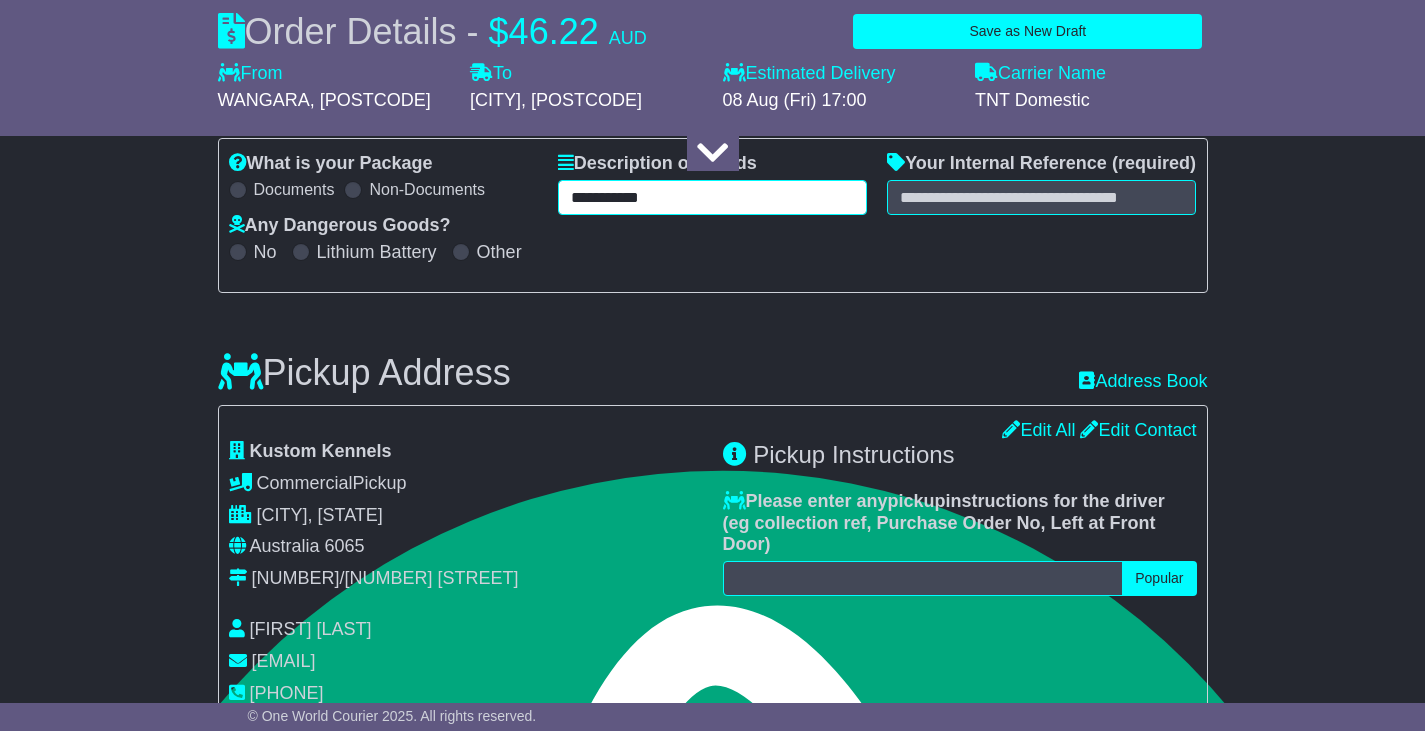 type on "**********" 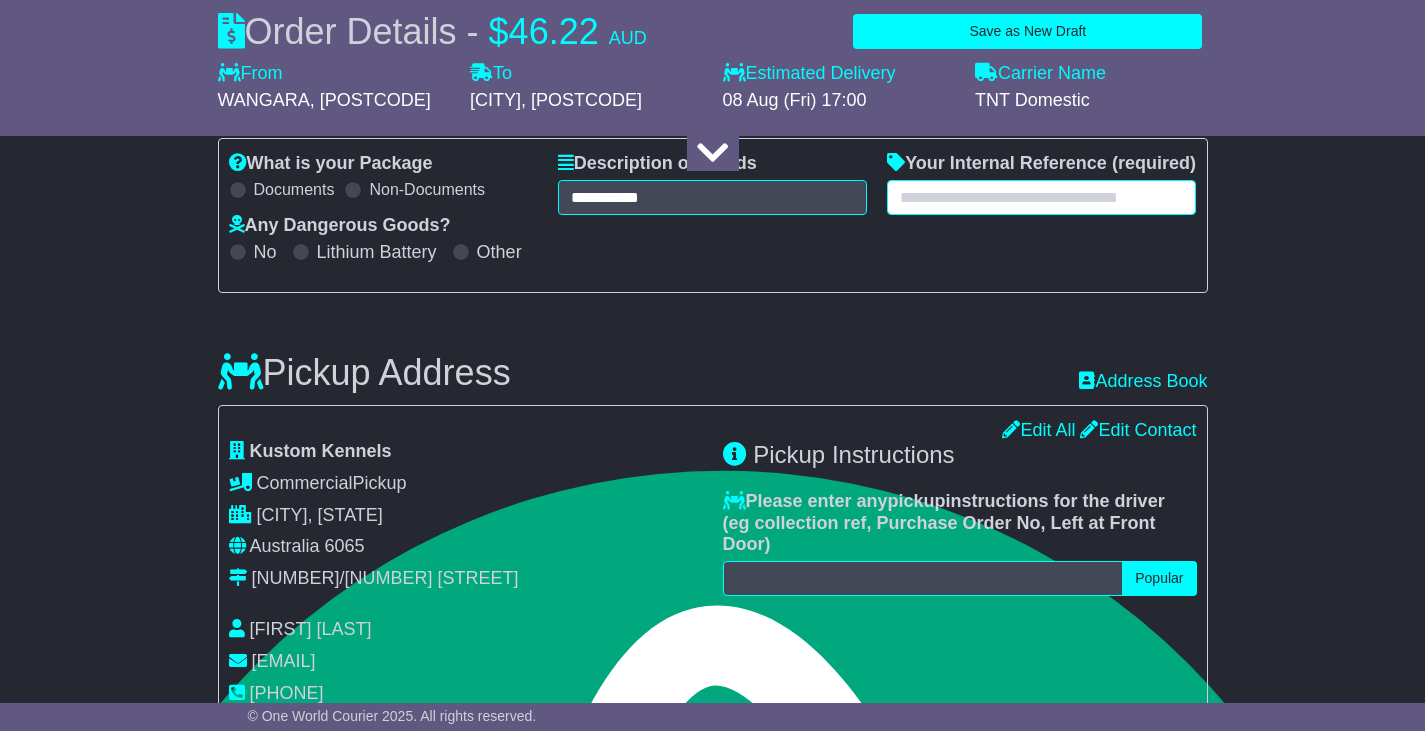 click at bounding box center (1041, 197) 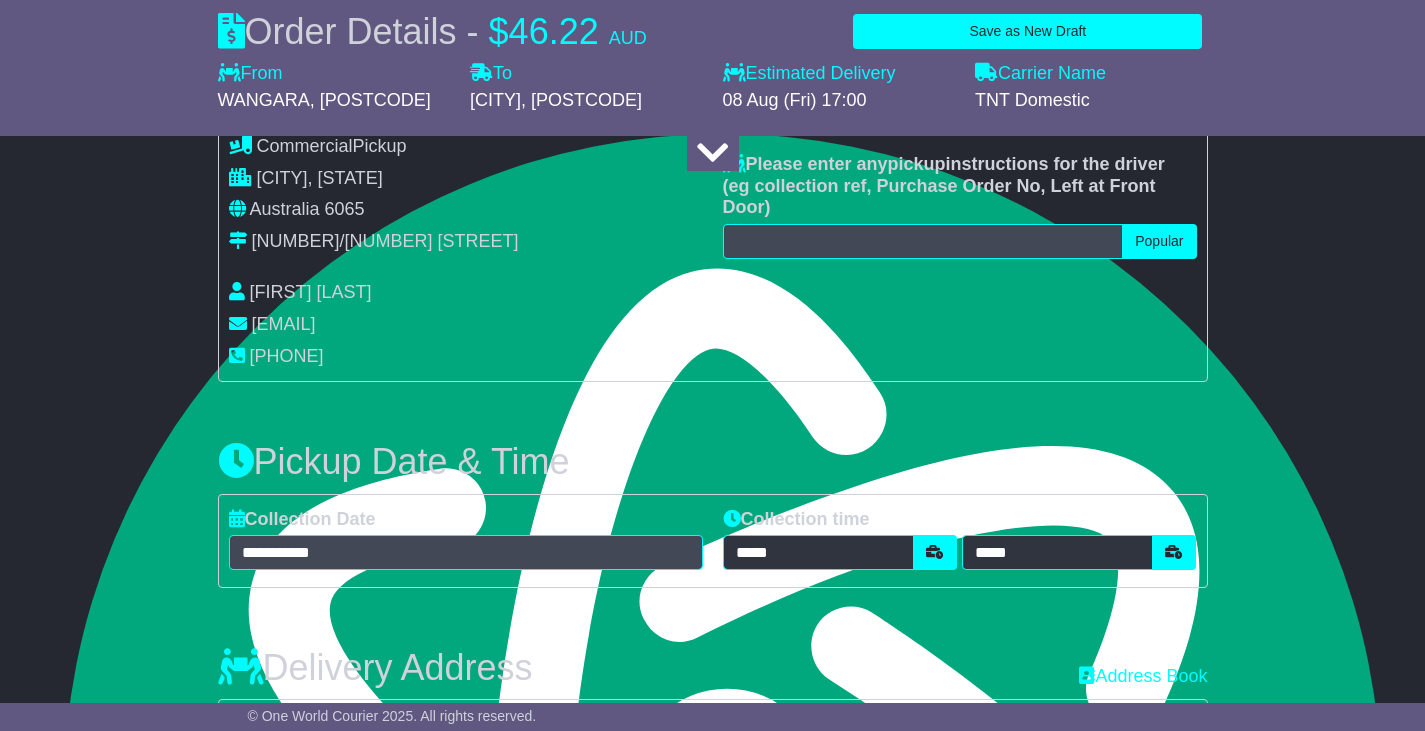 scroll, scrollTop: 642, scrollLeft: 0, axis: vertical 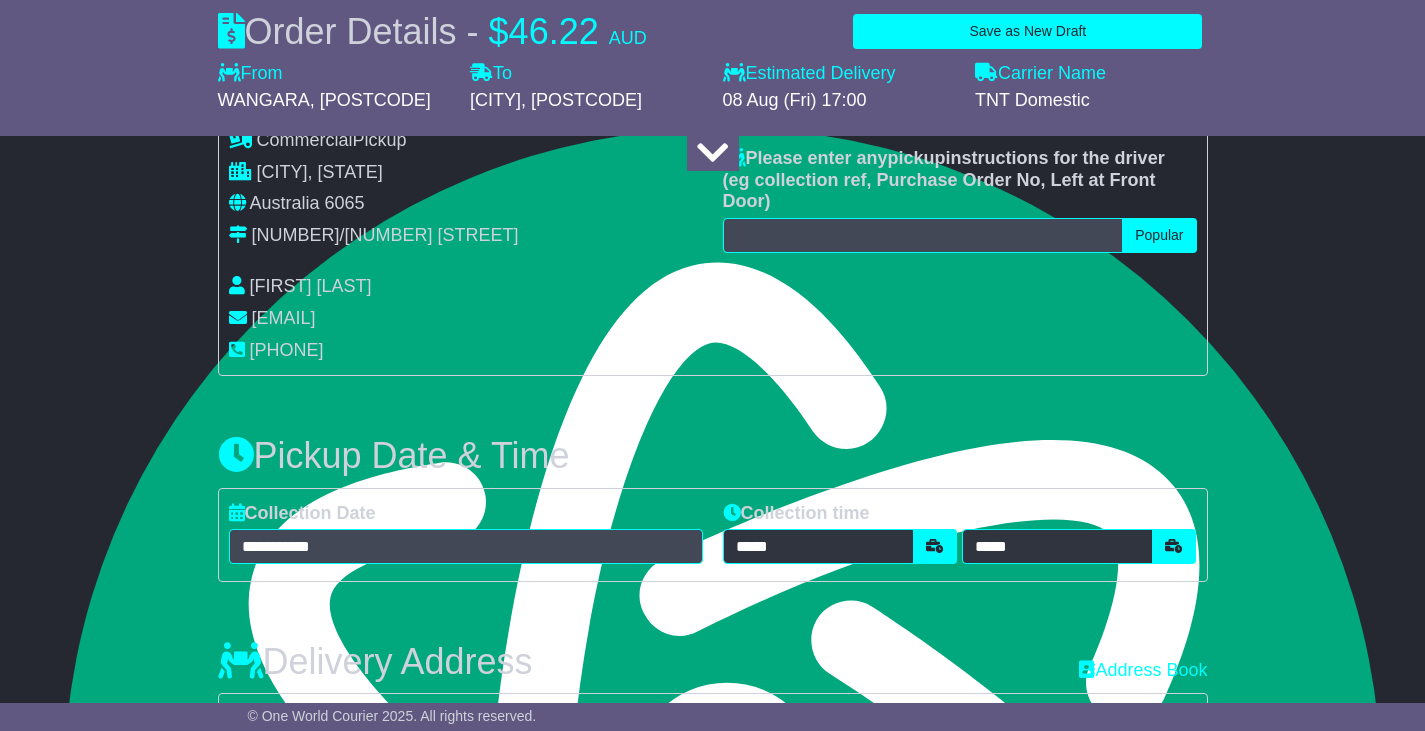 type on "**********" 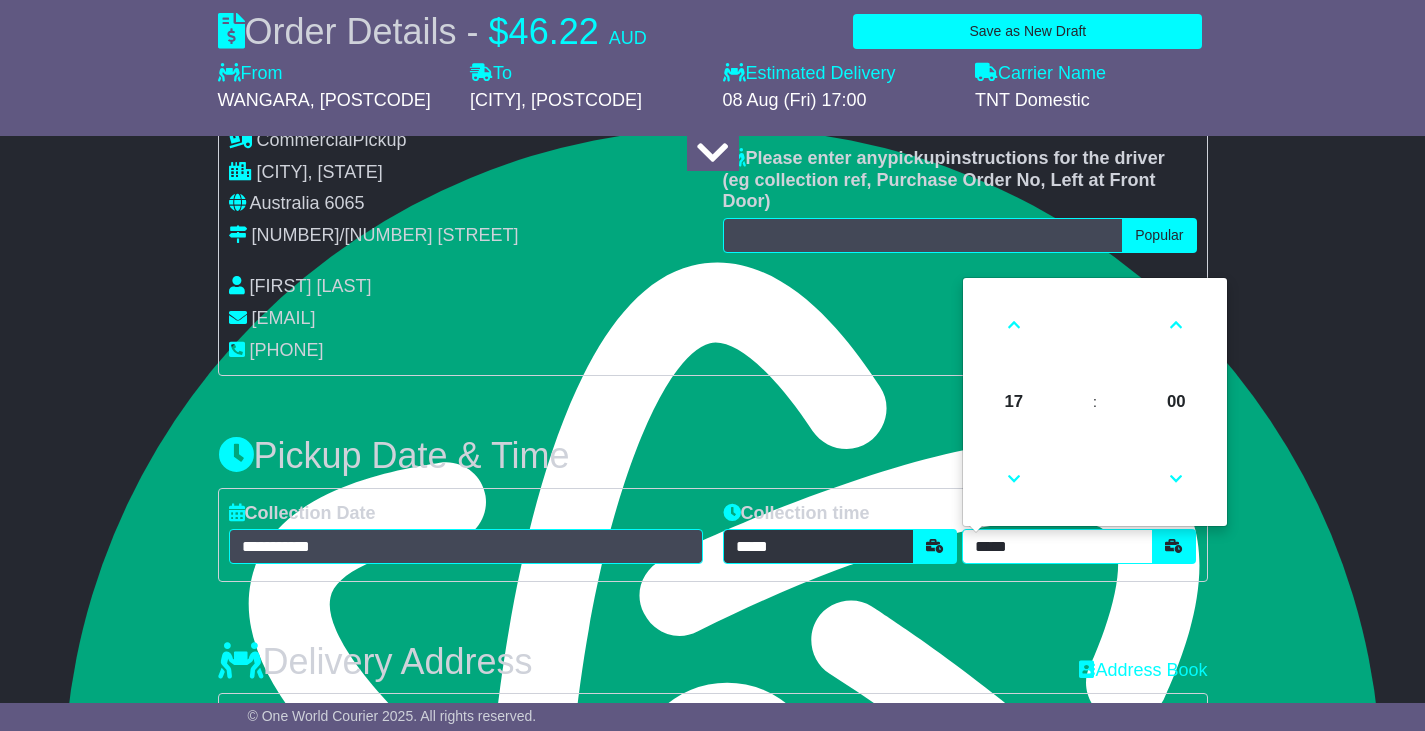 click on "*****" at bounding box center (1057, 546) 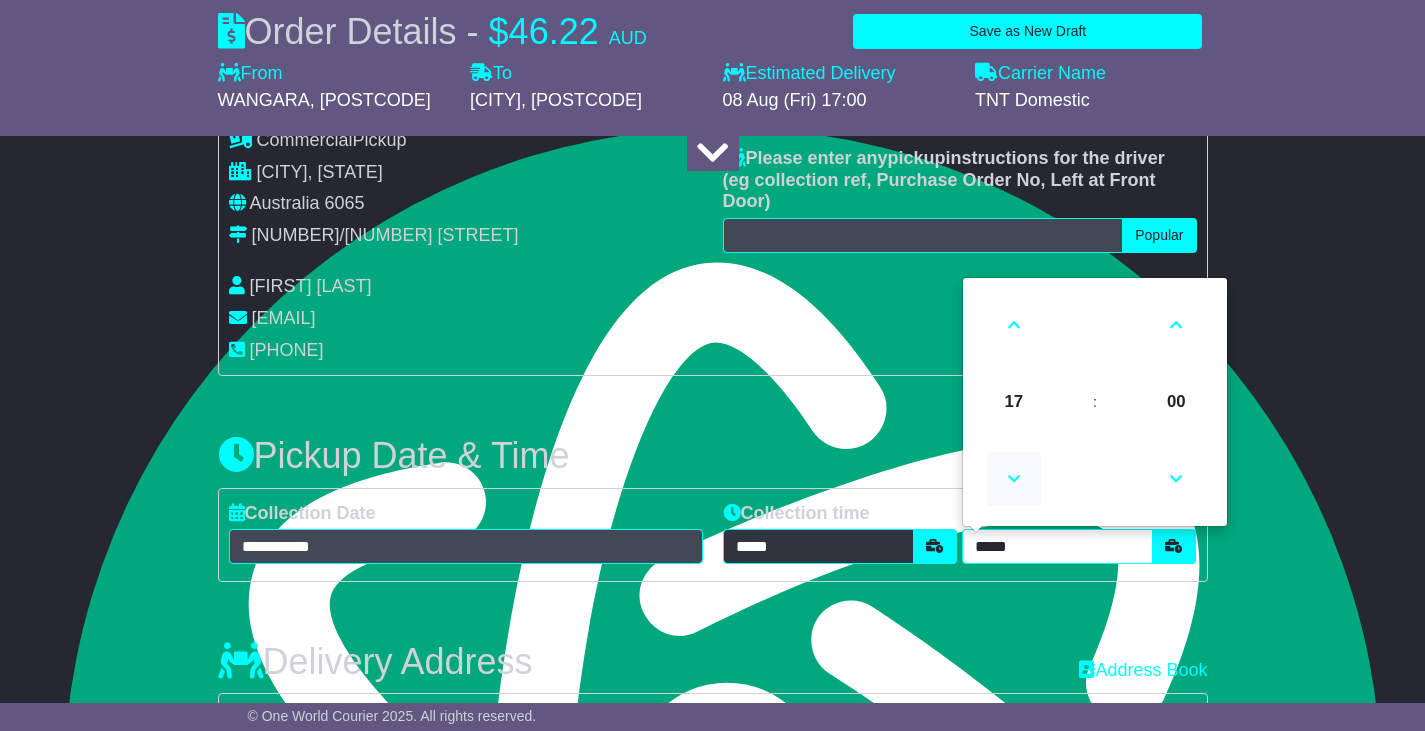 click at bounding box center (1014, 479) 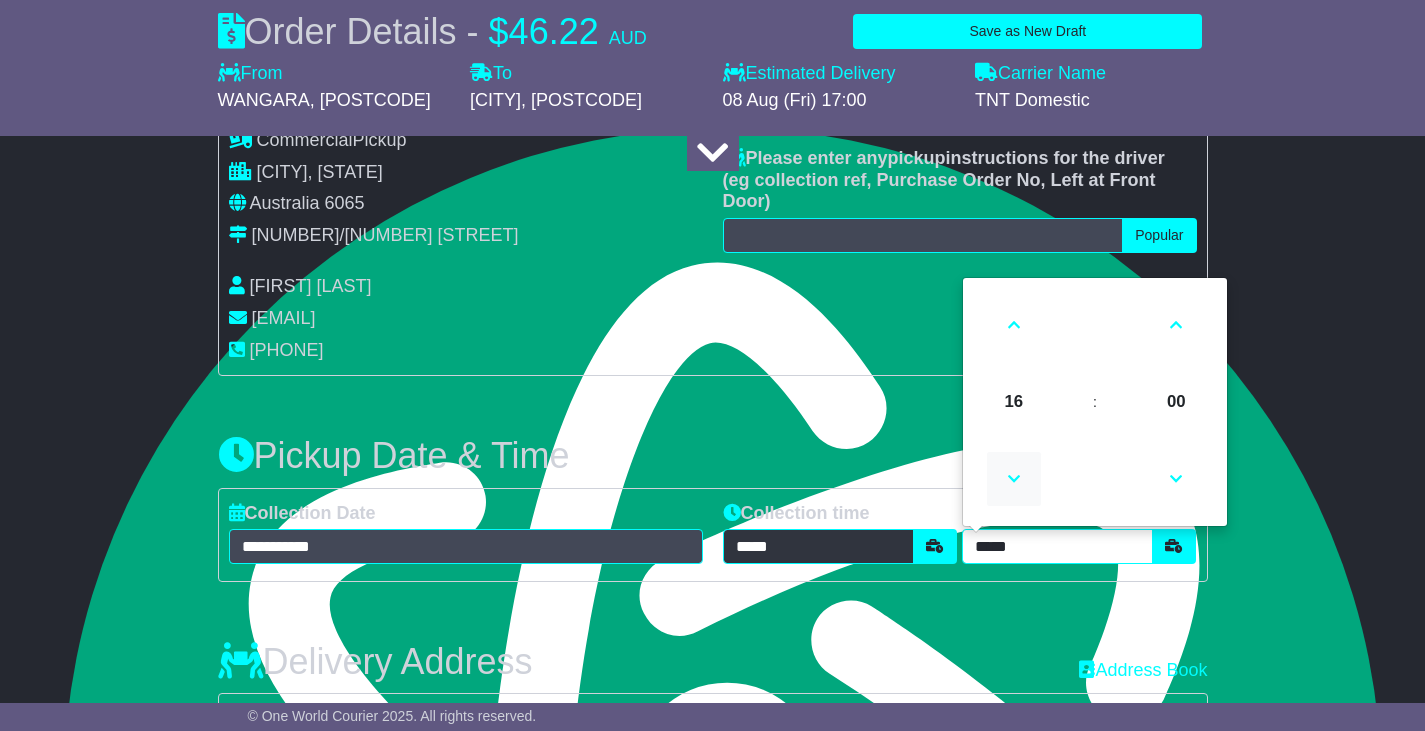click at bounding box center [1014, 479] 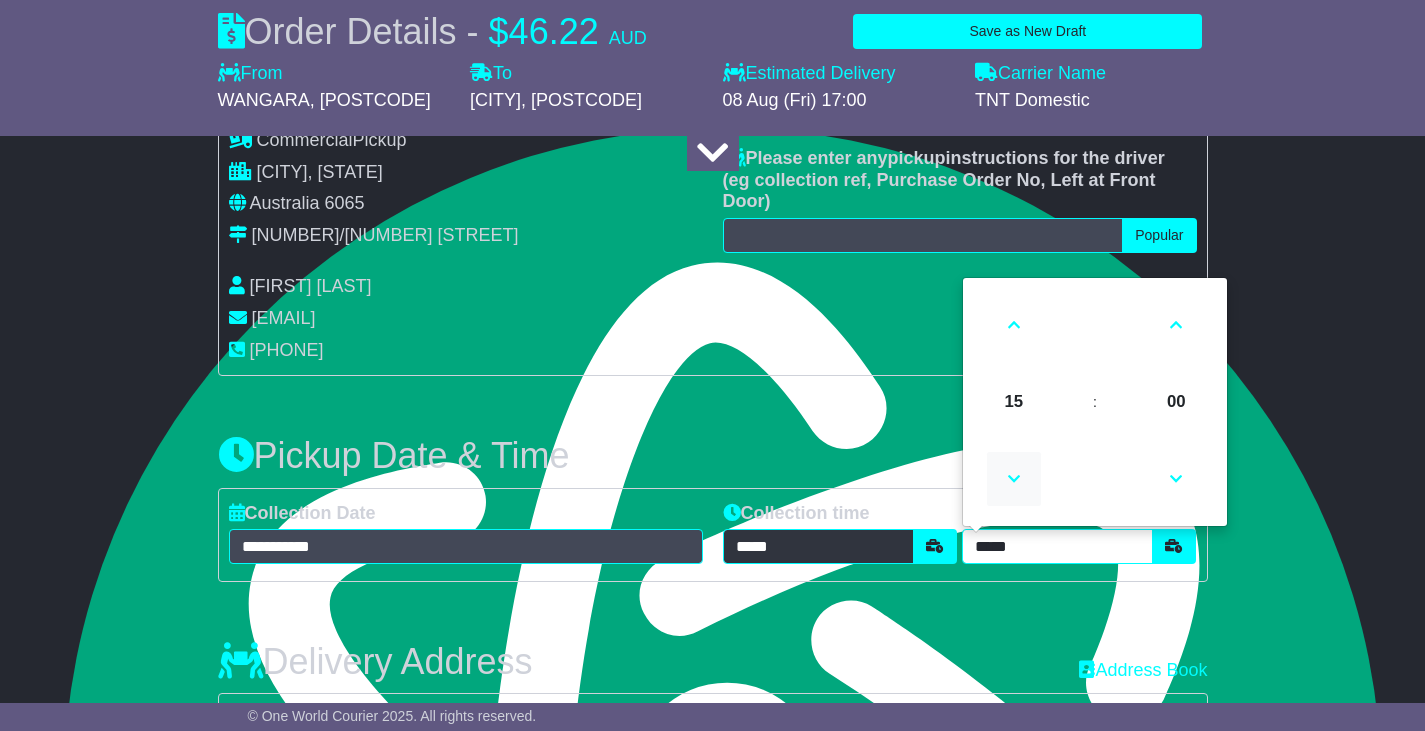 click at bounding box center (1014, 479) 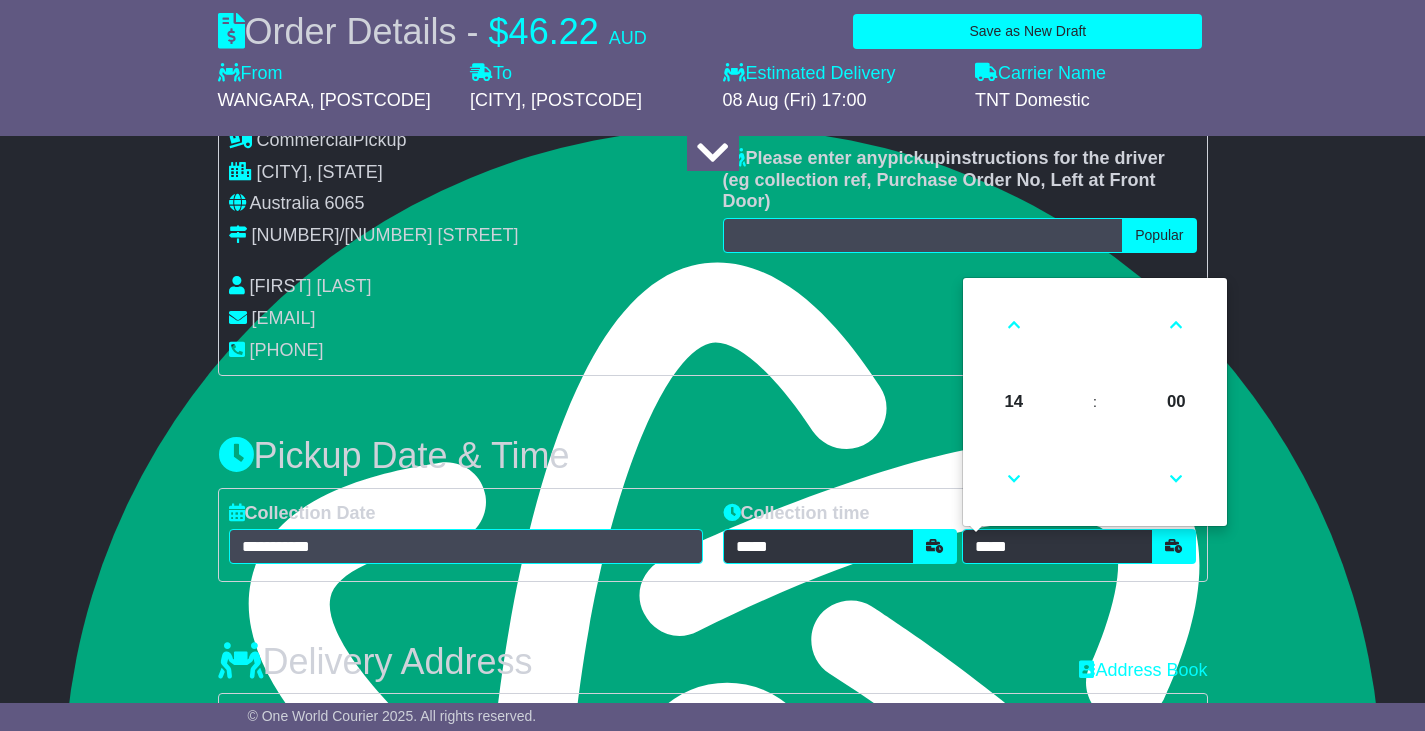click on "**********" at bounding box center [960, 229] 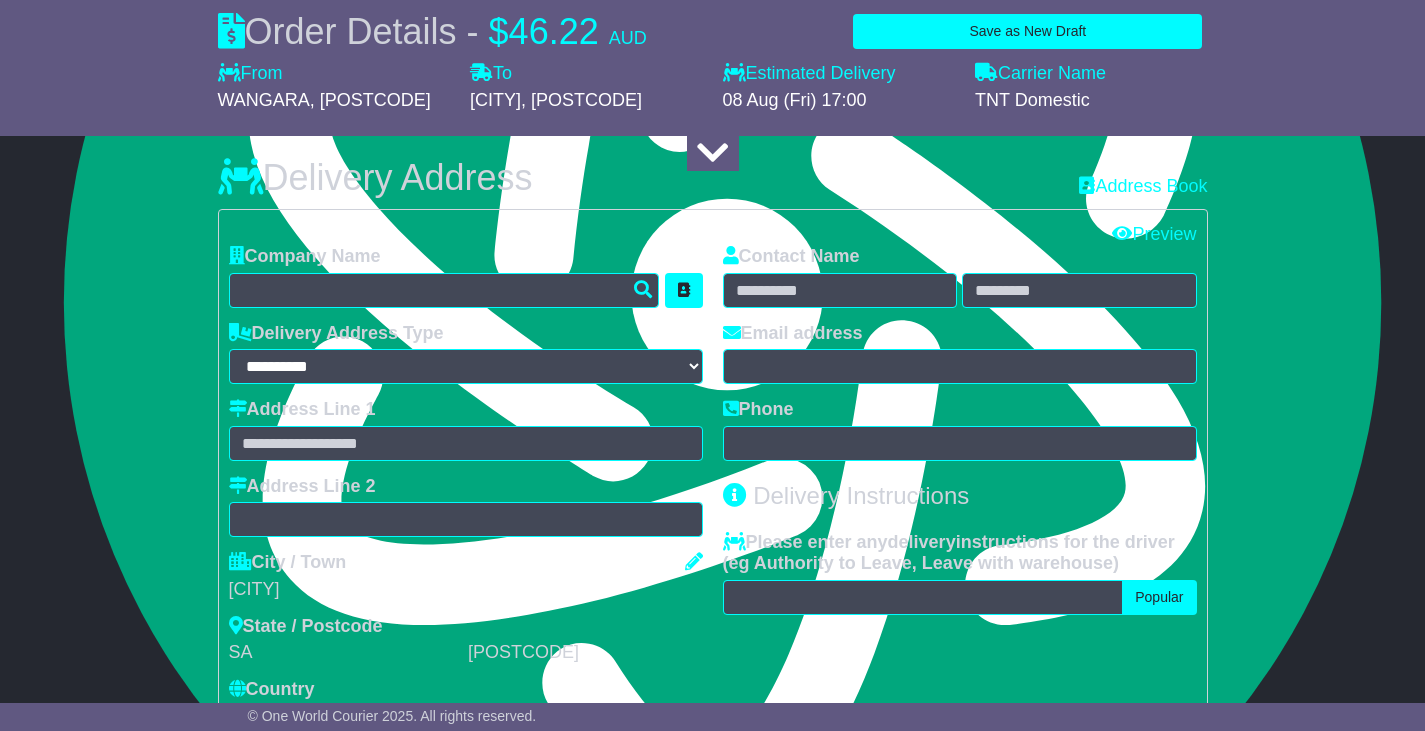 scroll, scrollTop: 1133, scrollLeft: 0, axis: vertical 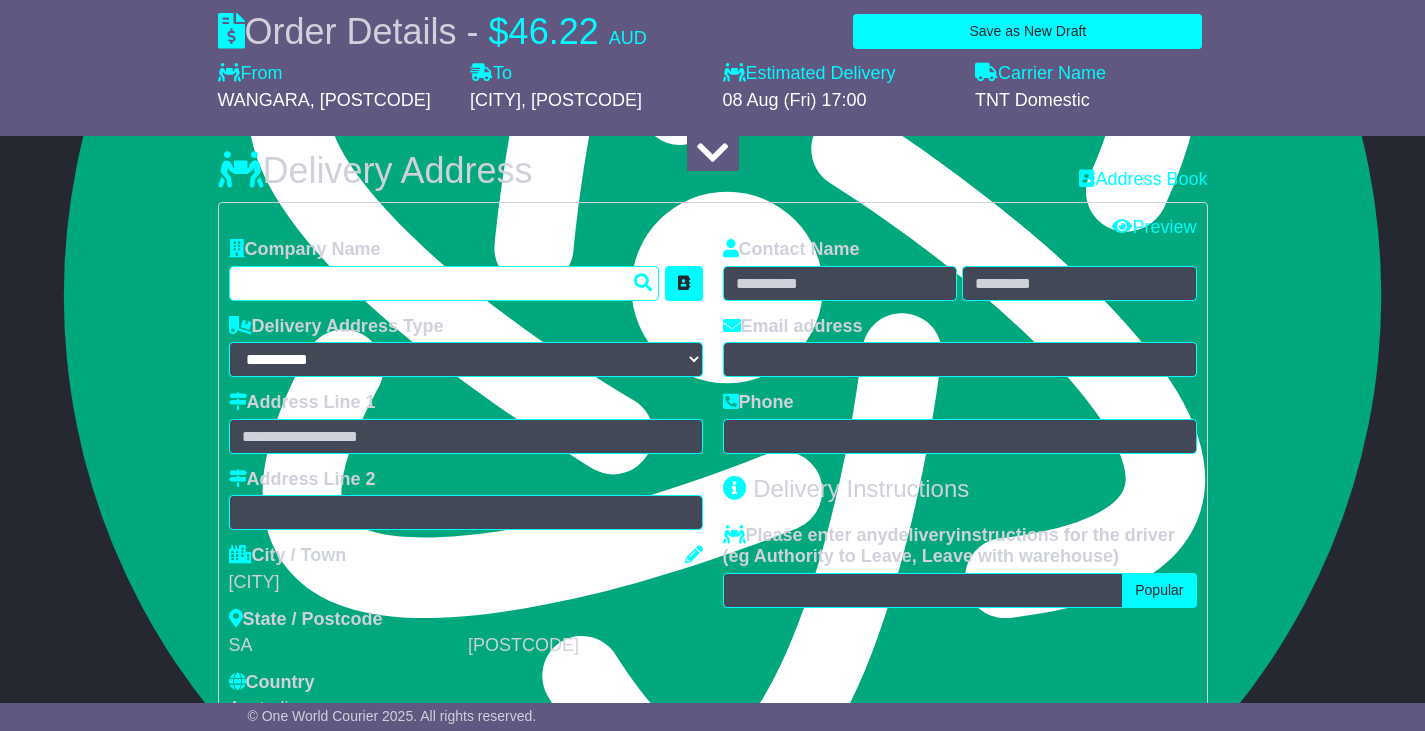 click at bounding box center [444, 283] 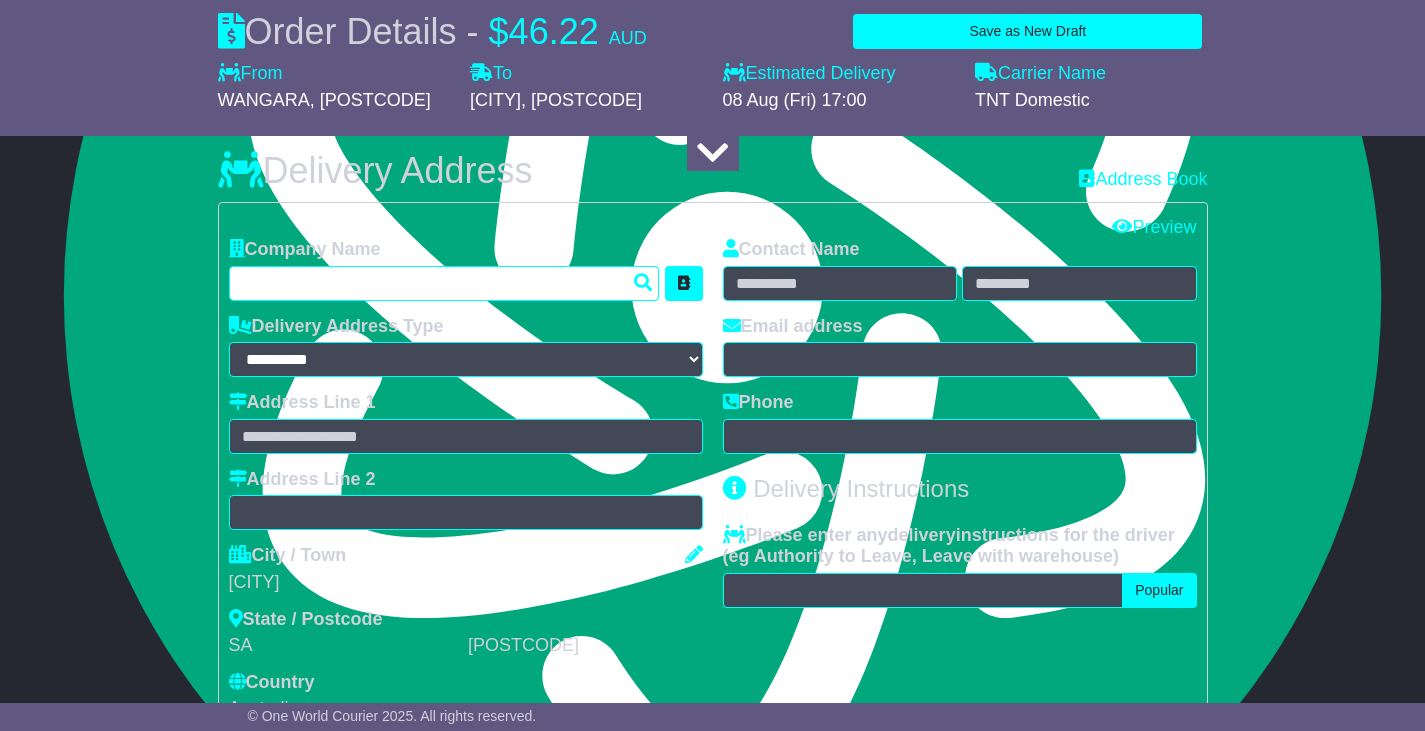 type on "*" 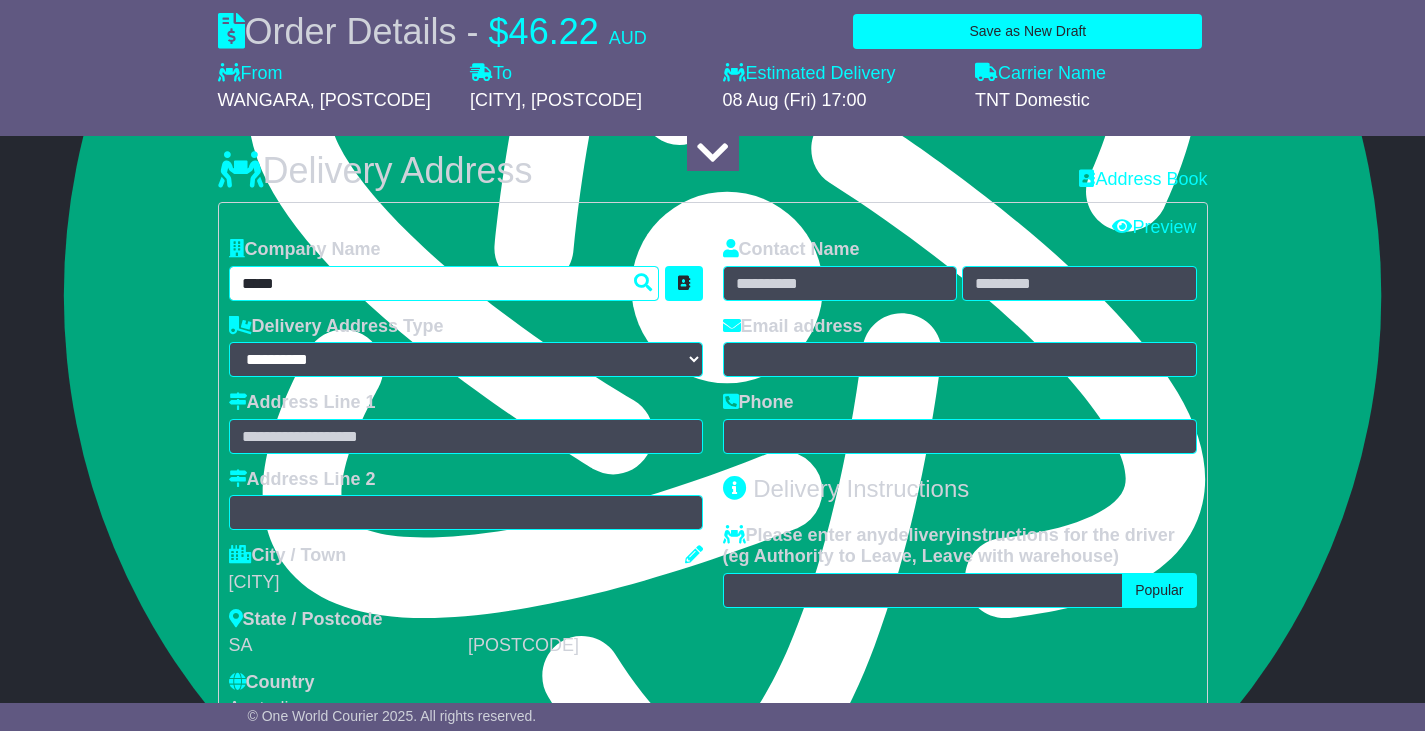 type on "****" 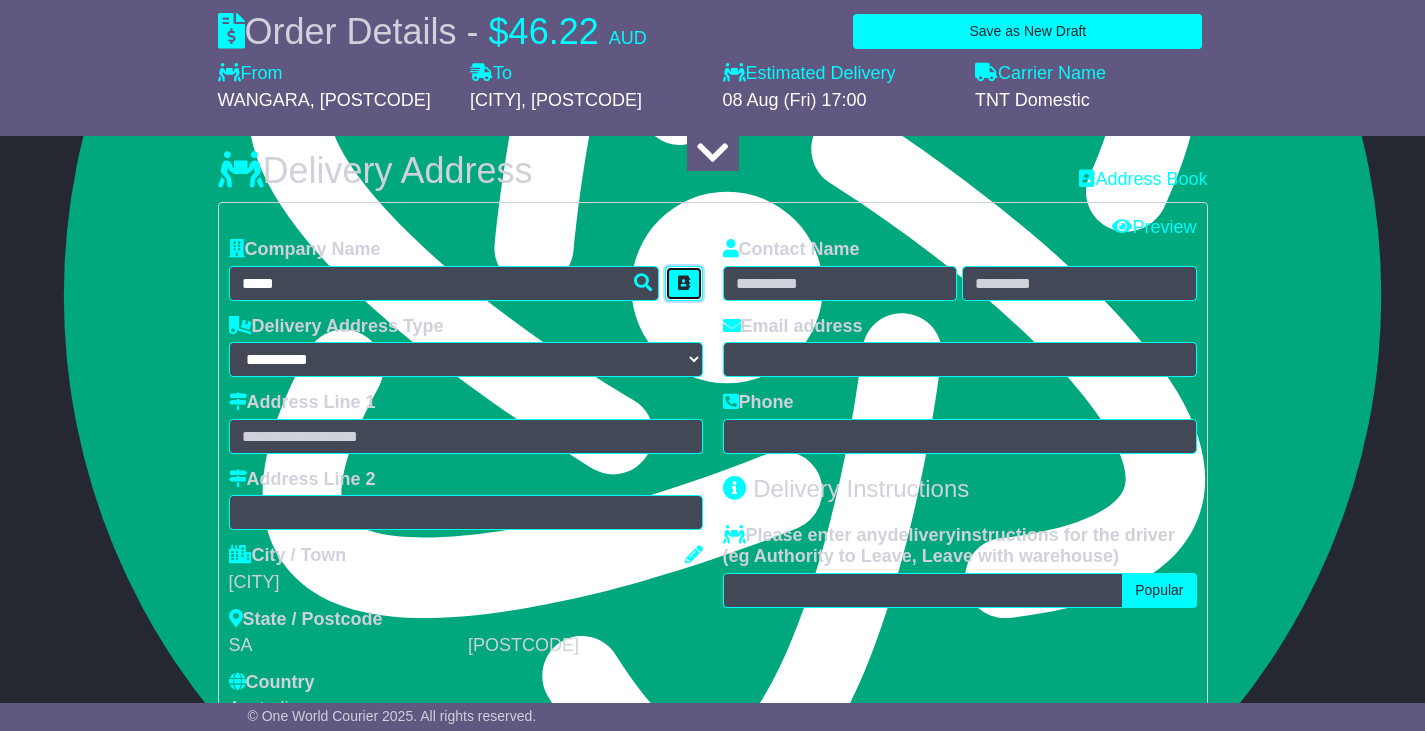 click at bounding box center [684, 283] 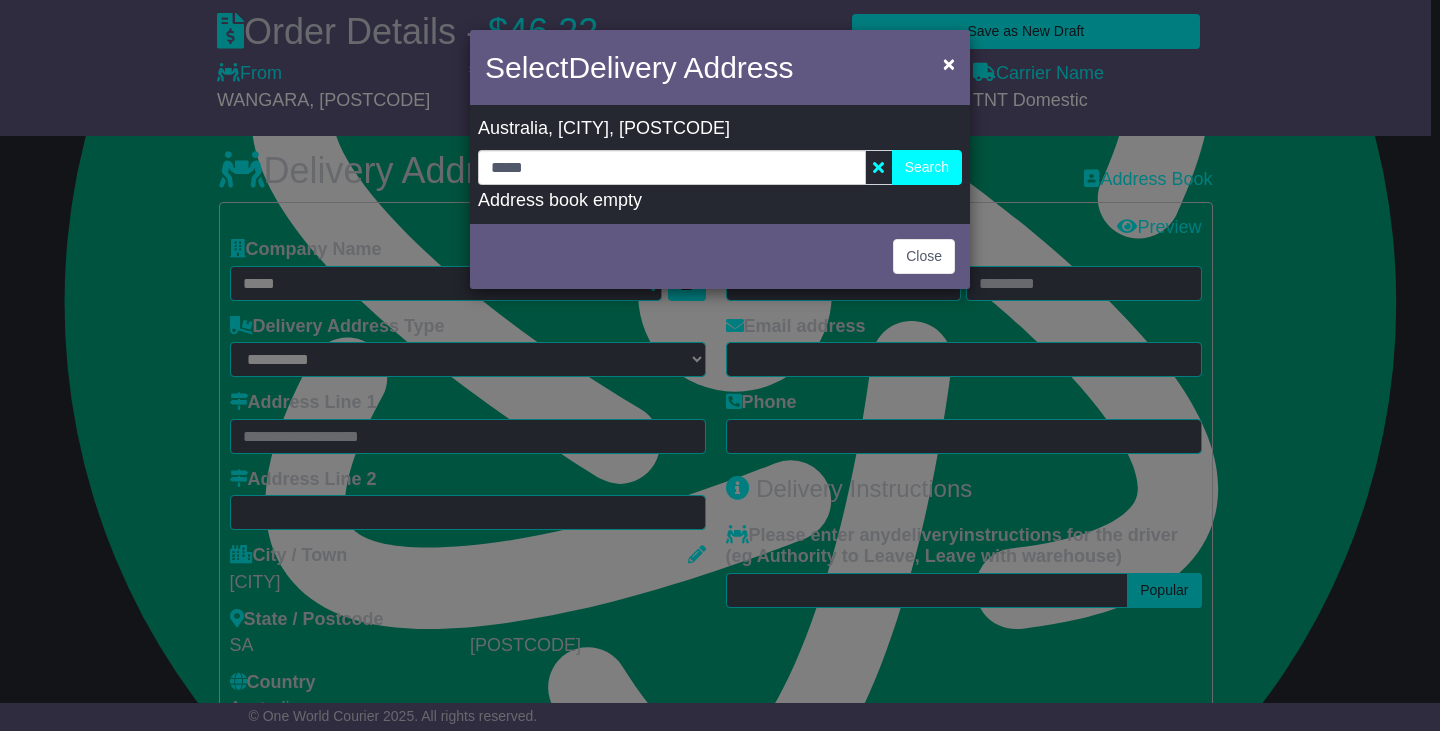click at bounding box center (878, 167) 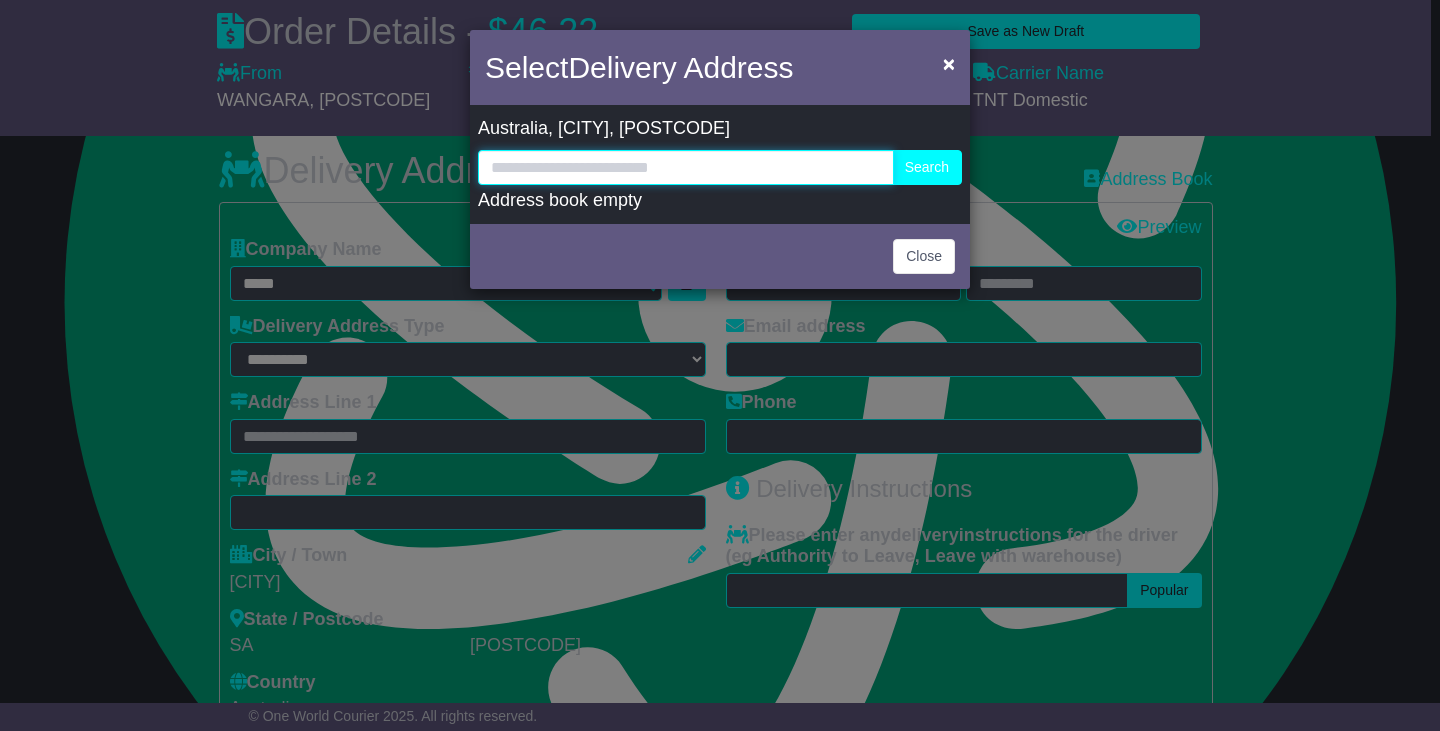 click at bounding box center (686, 167) 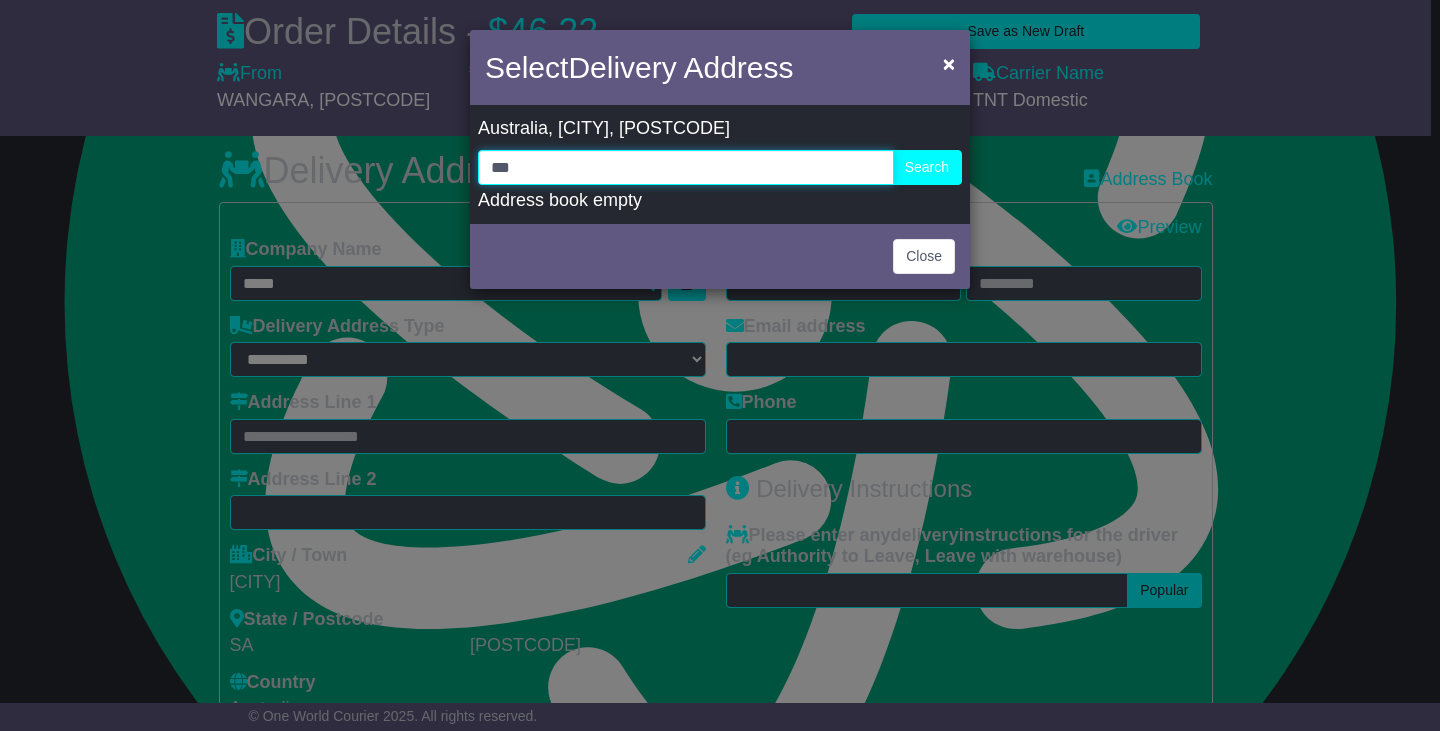 type on "****" 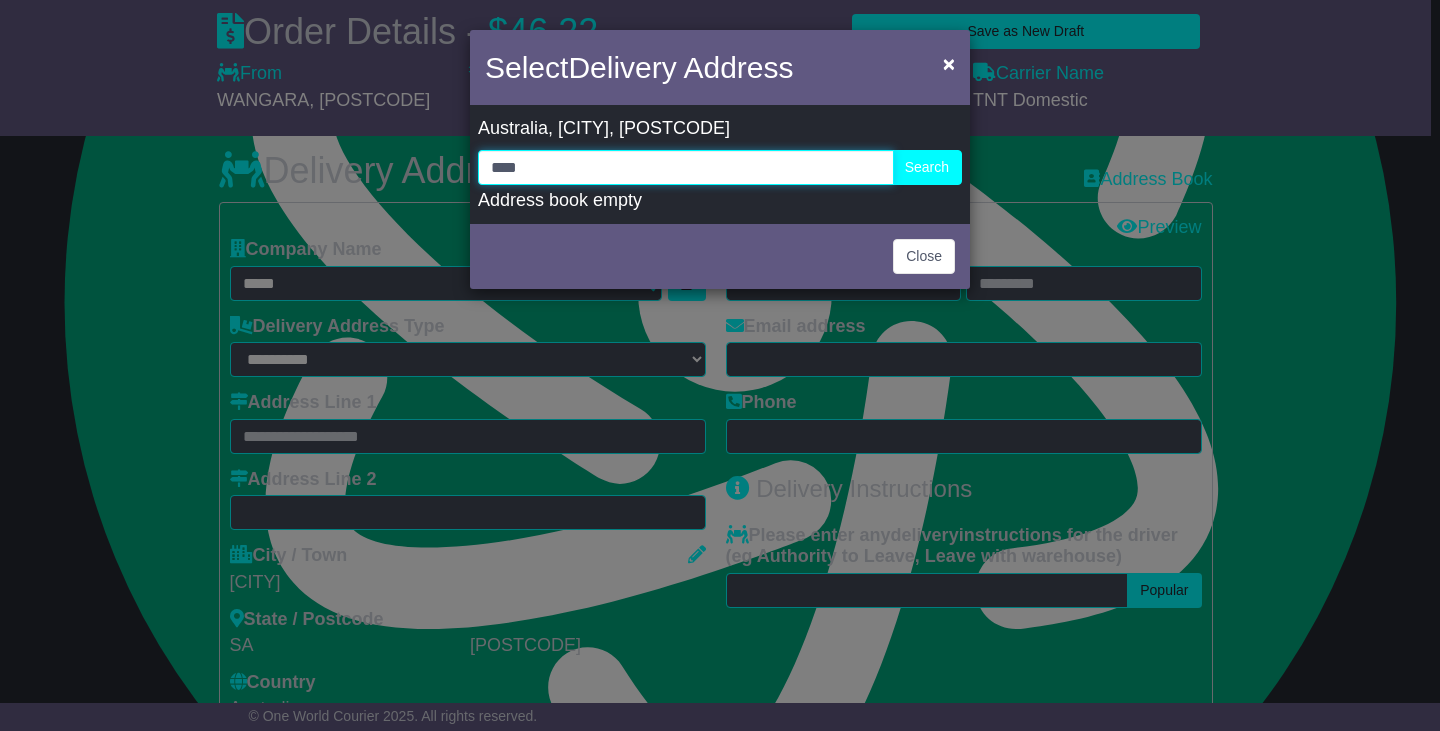 type on "****" 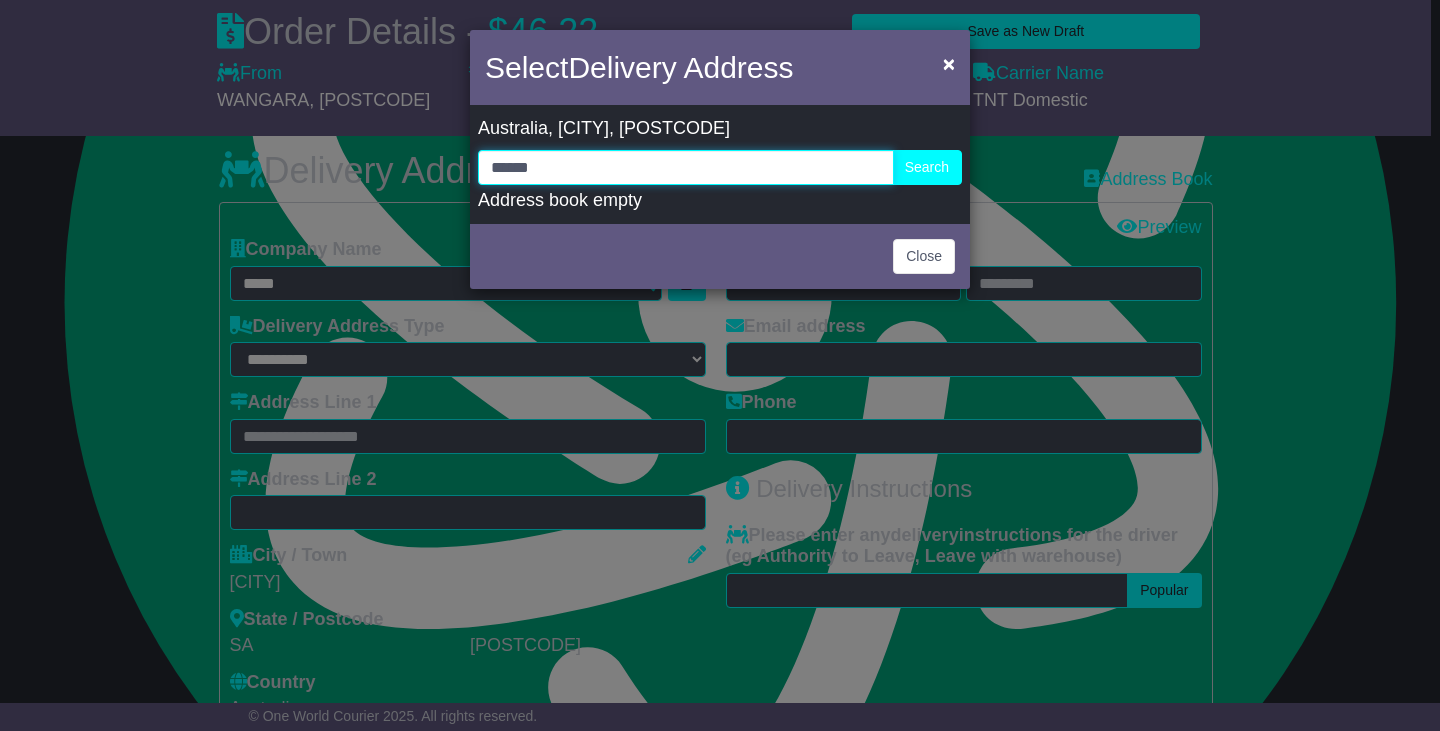 type on "******" 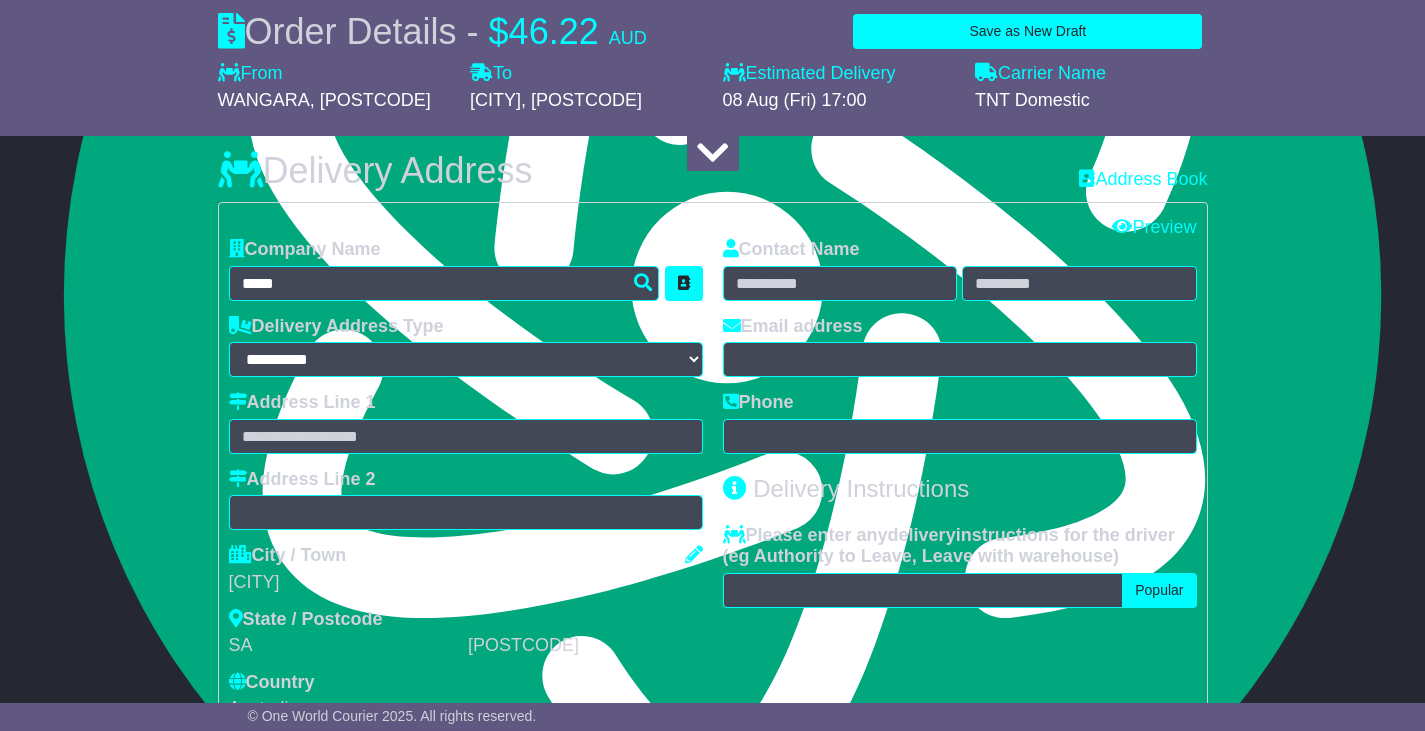 click on "Company Name
****" at bounding box center (466, 270) 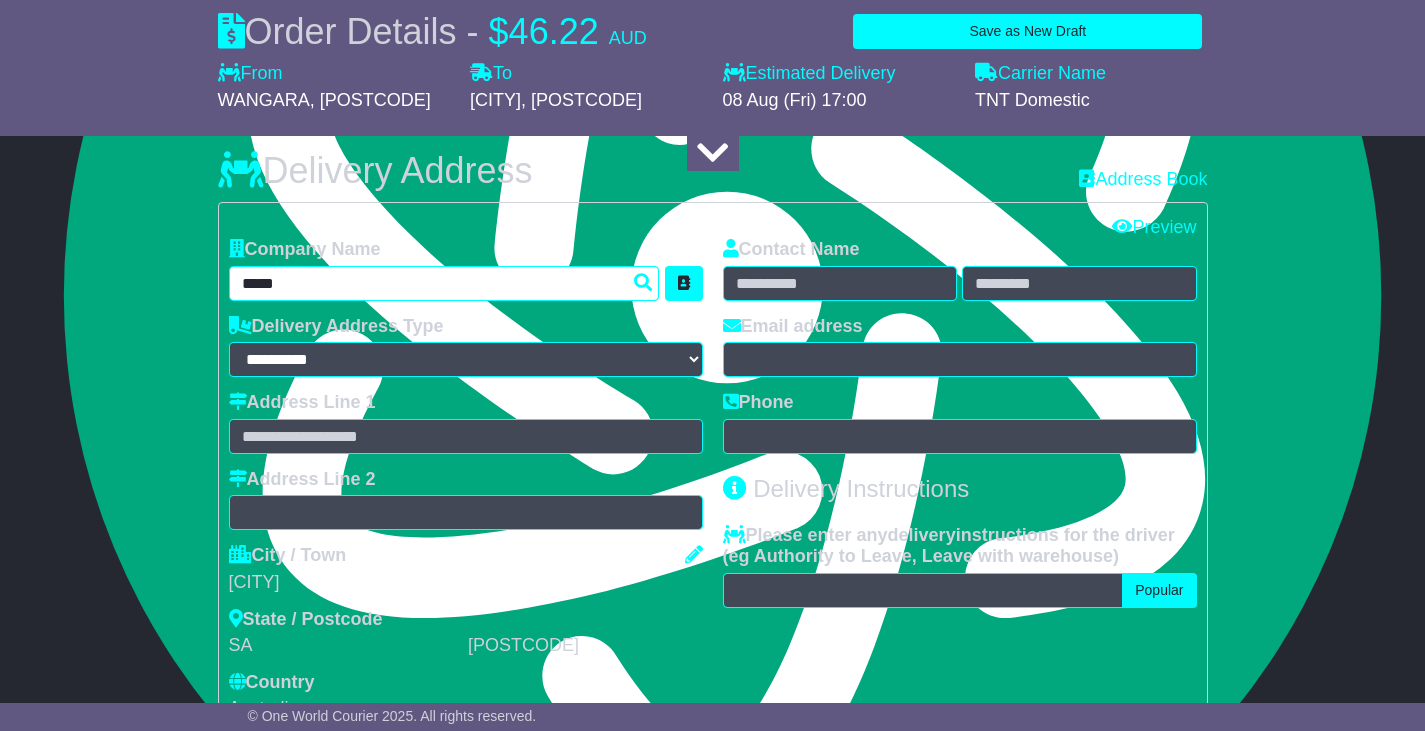 drag, startPoint x: 291, startPoint y: 322, endPoint x: 57, endPoint y: 293, distance: 235.79016 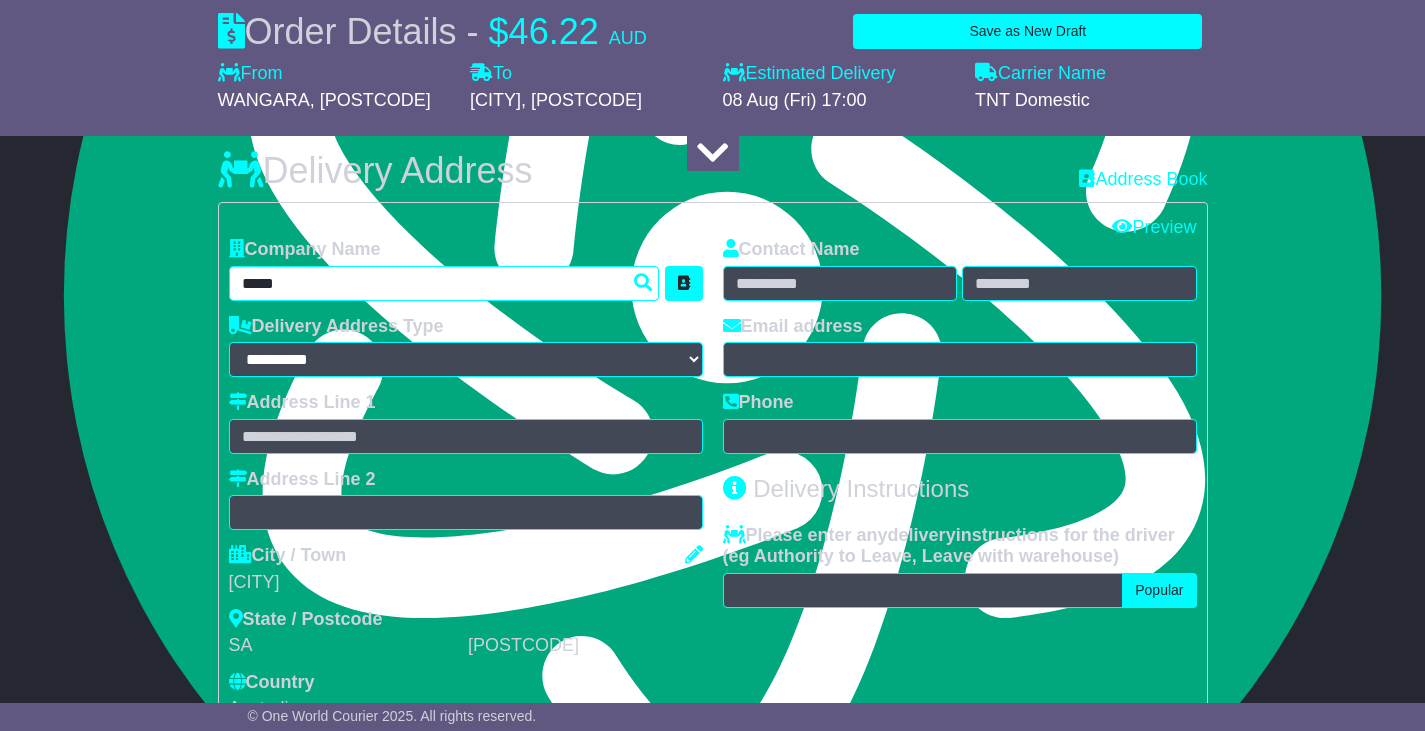 click on "**********" at bounding box center (712, 461) 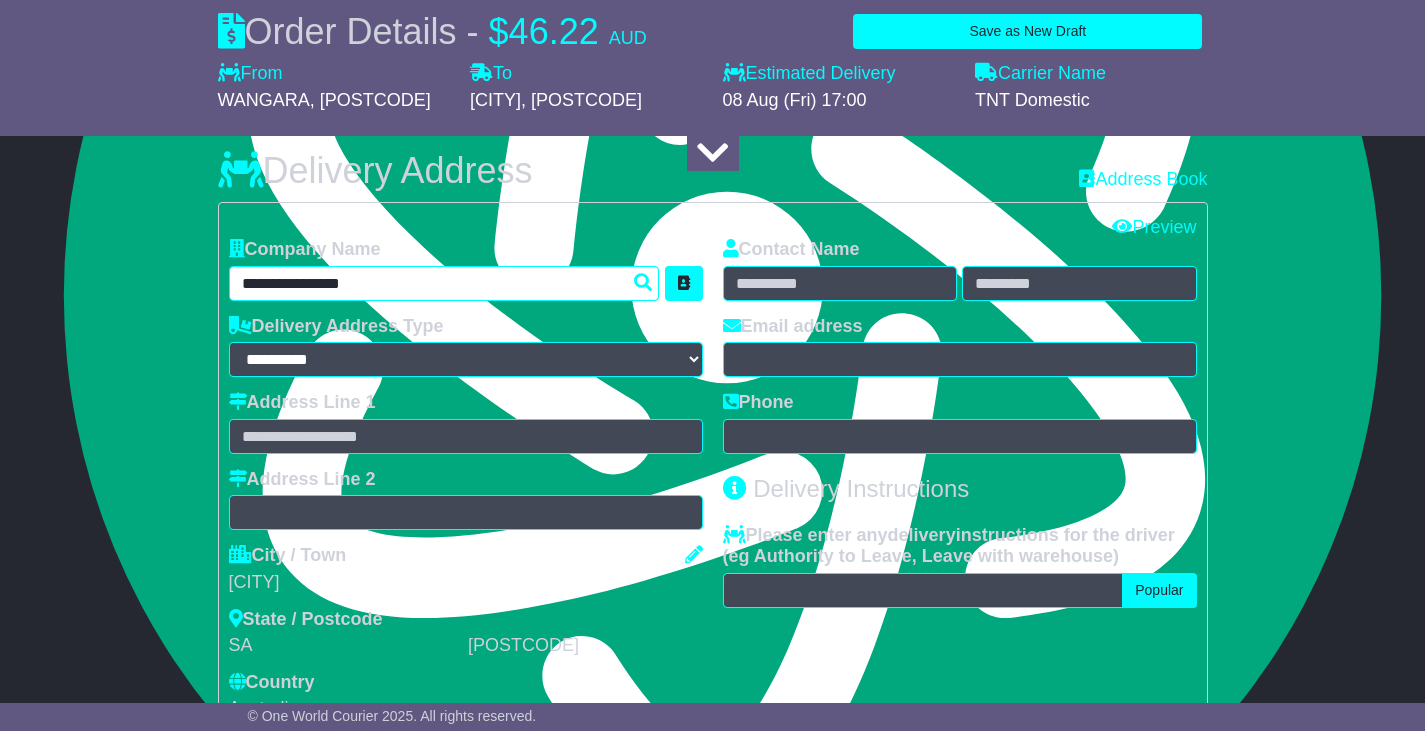 type on "**********" 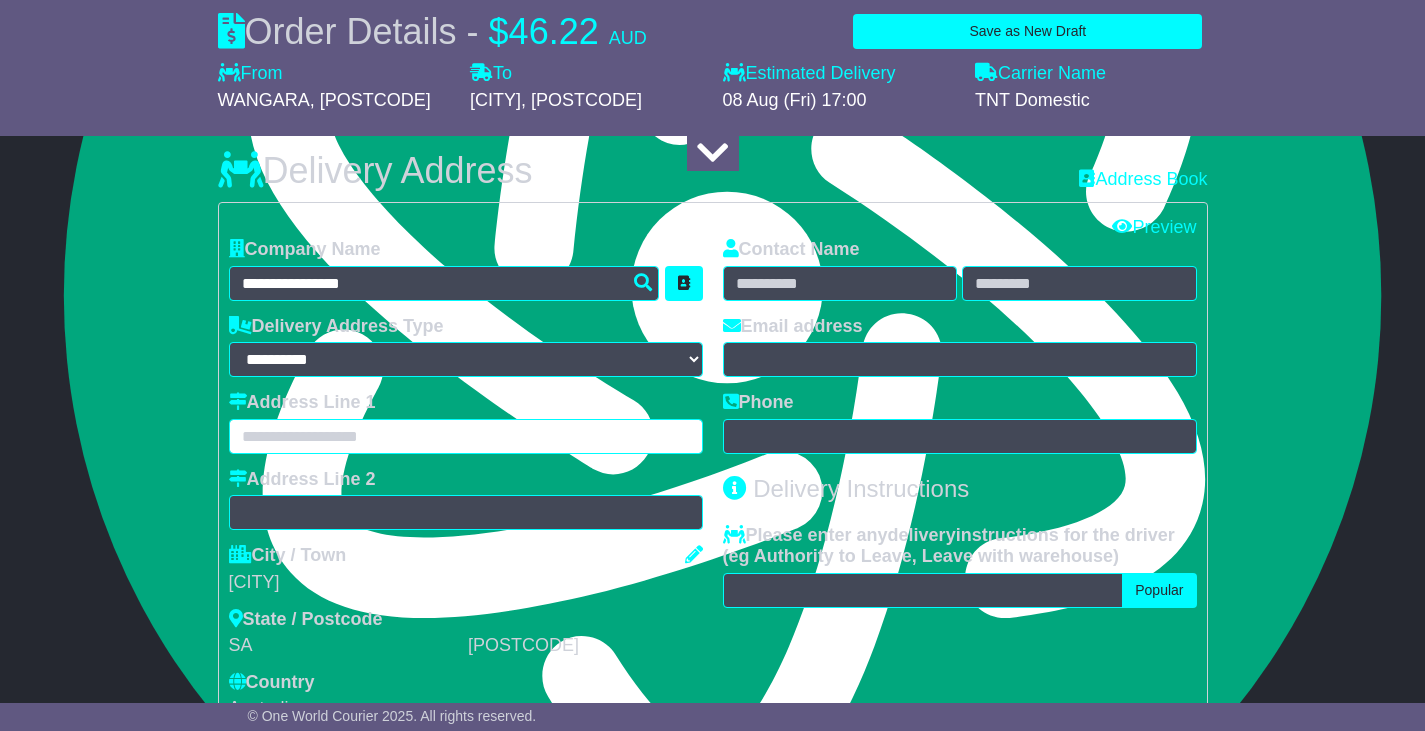 click at bounding box center [466, 436] 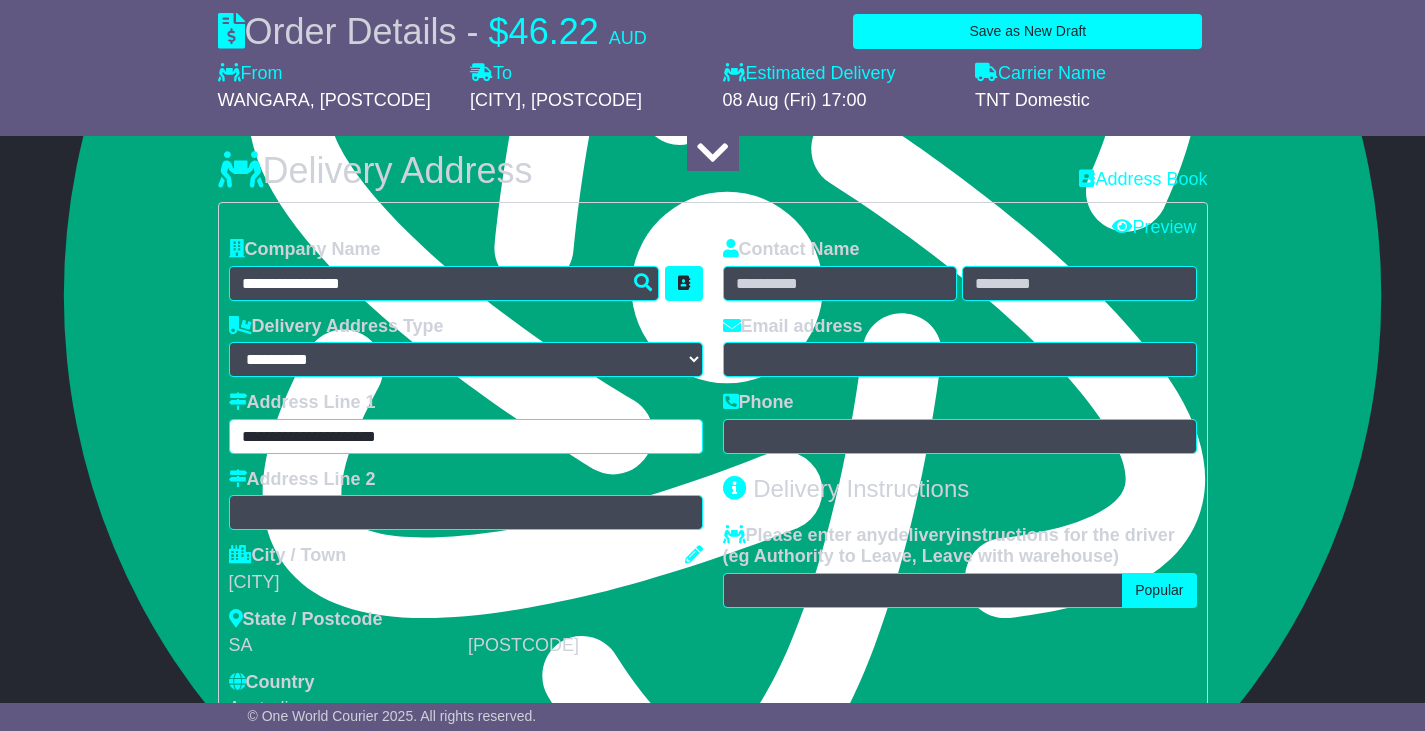 type on "**********" 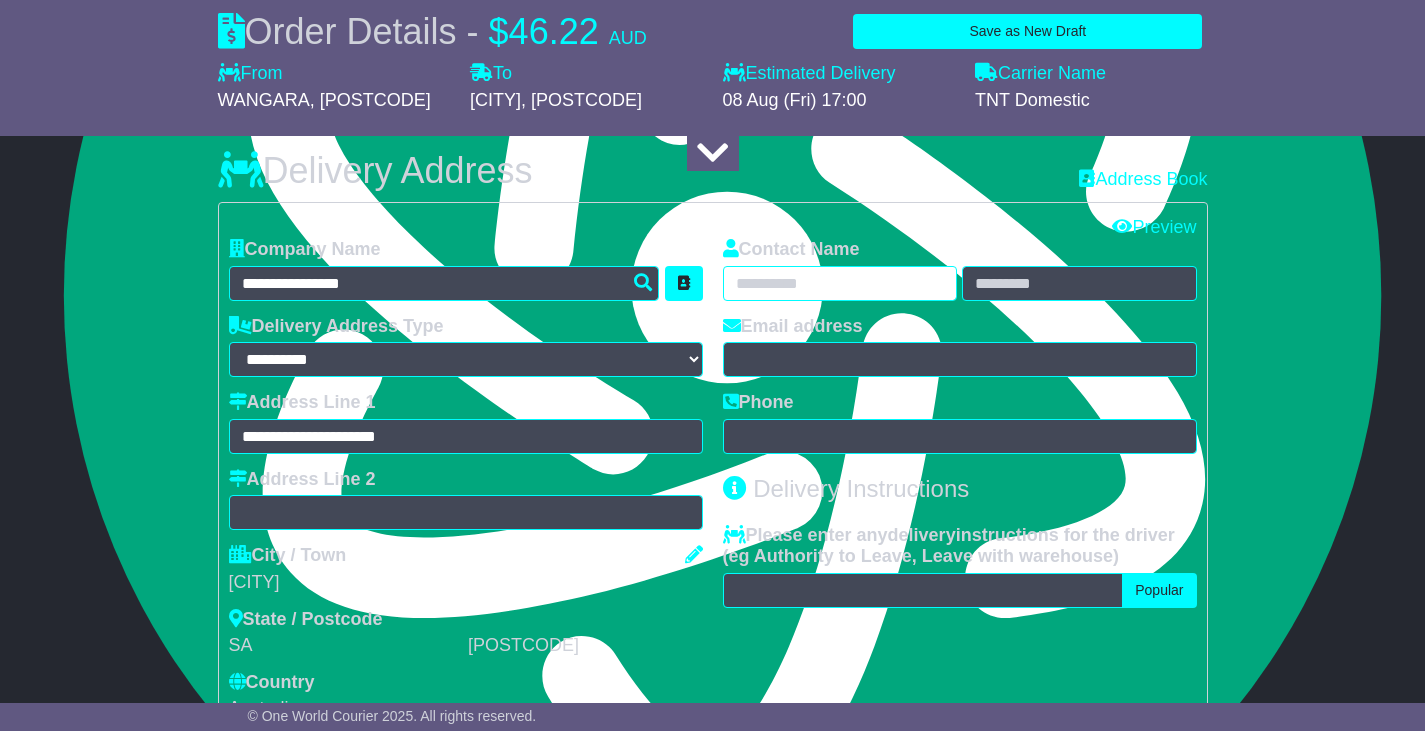 click at bounding box center (840, 283) 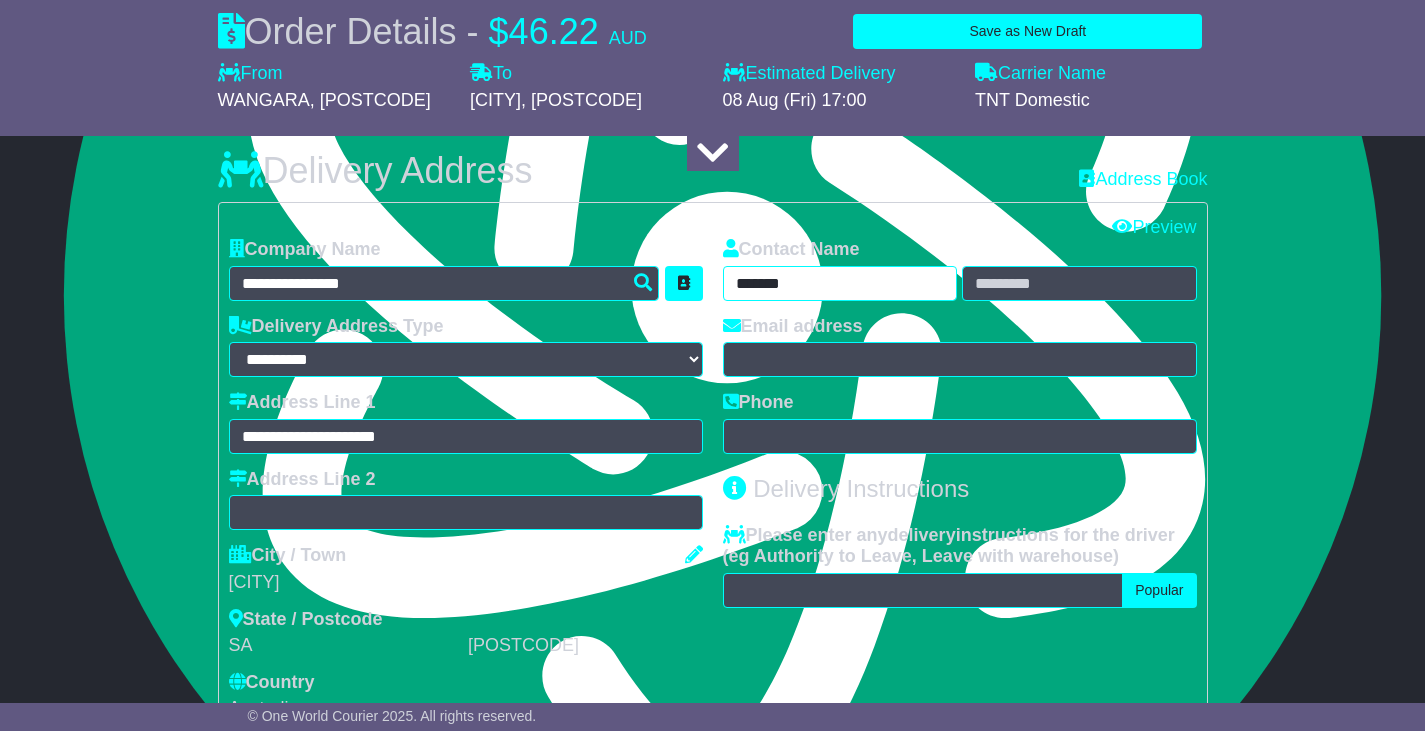 type on "******" 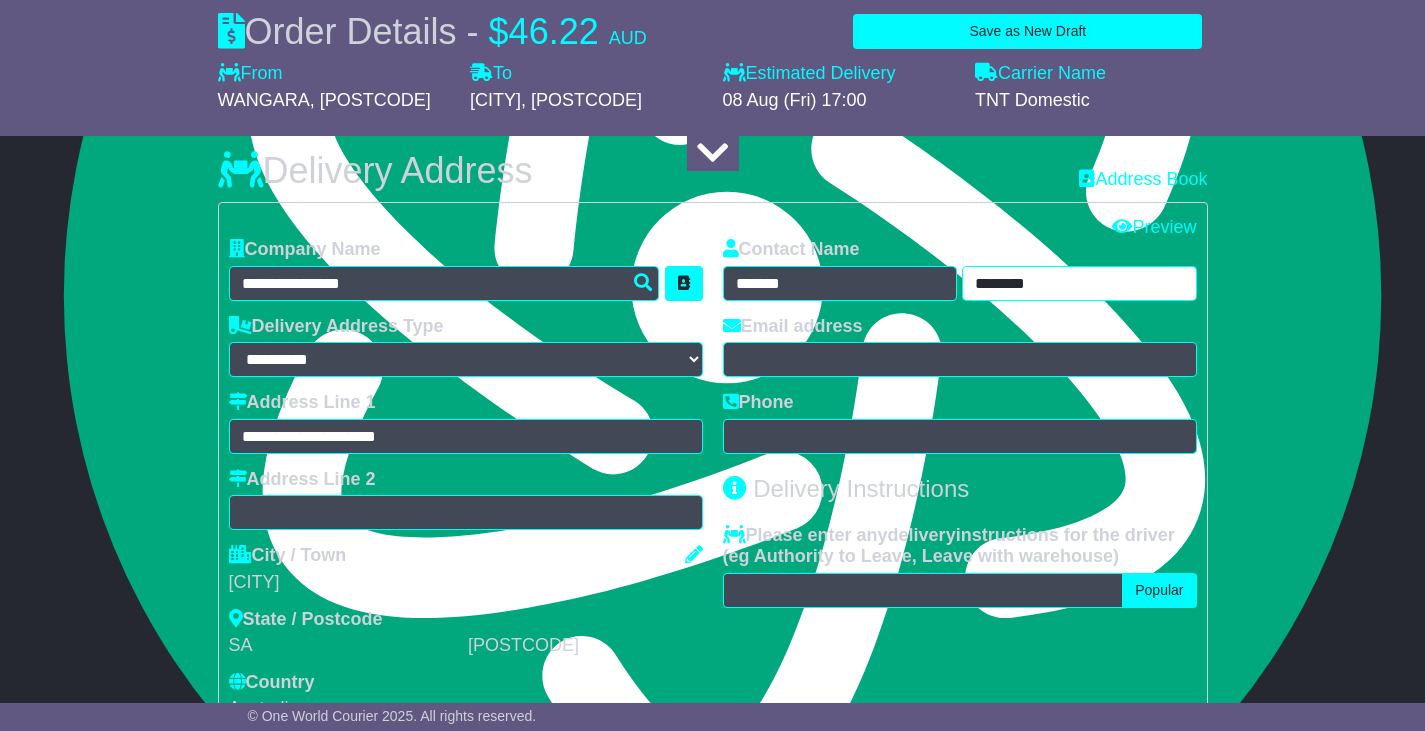 type on "********" 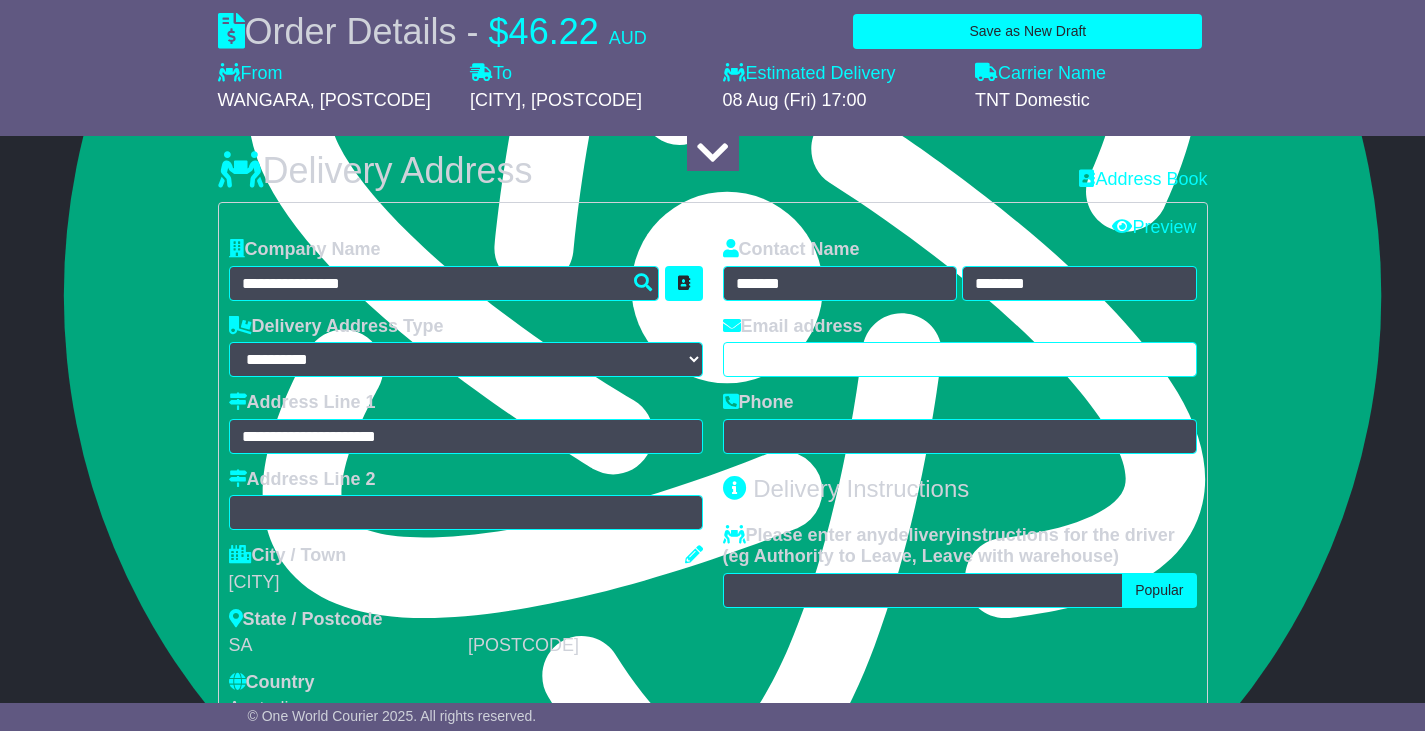 paste on "**********" 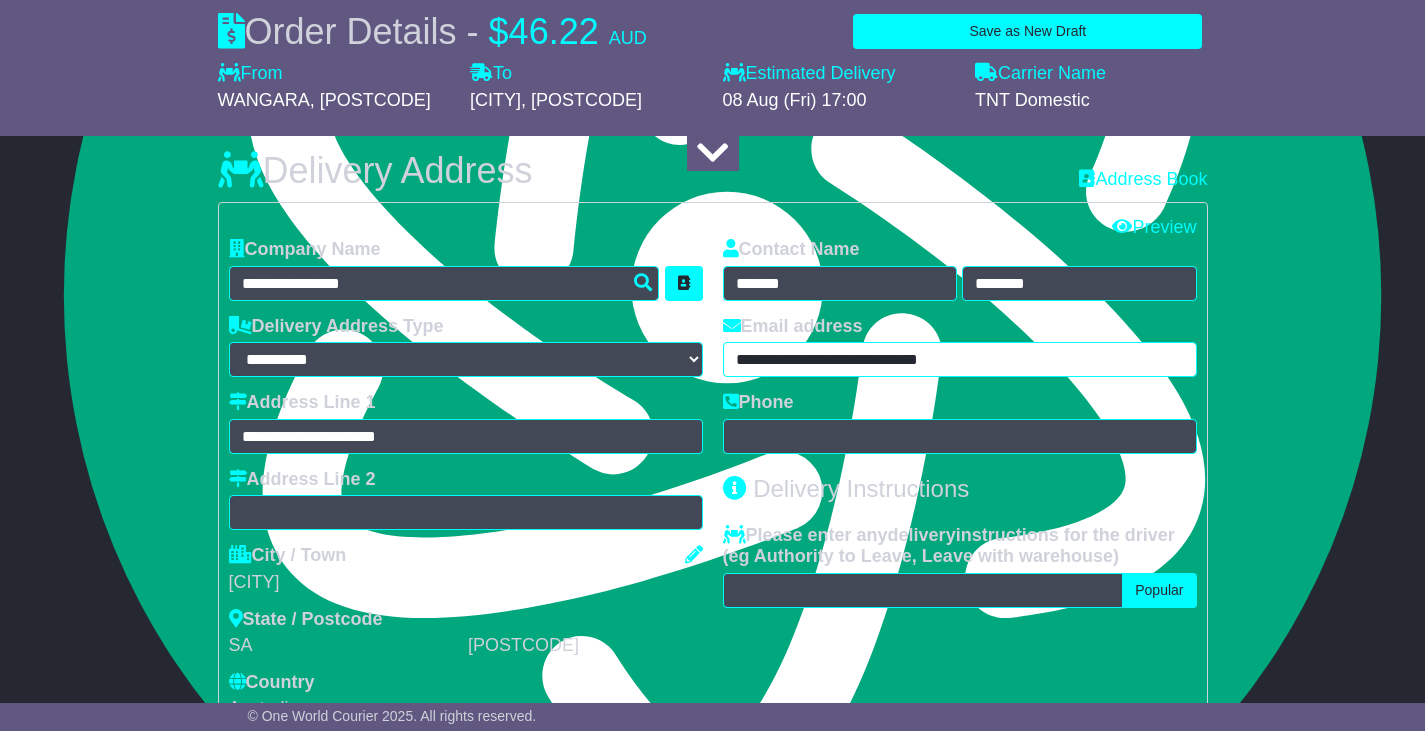 type on "**********" 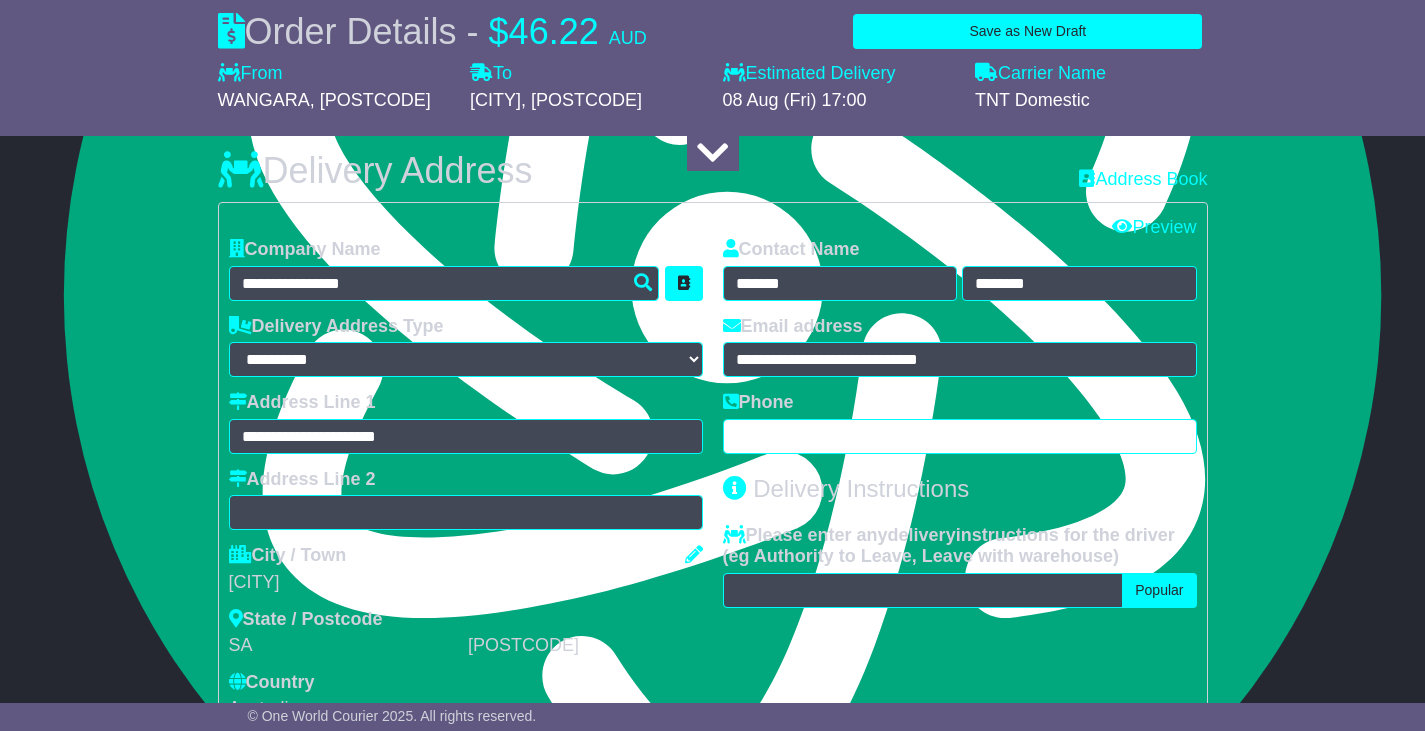 click at bounding box center (960, 436) 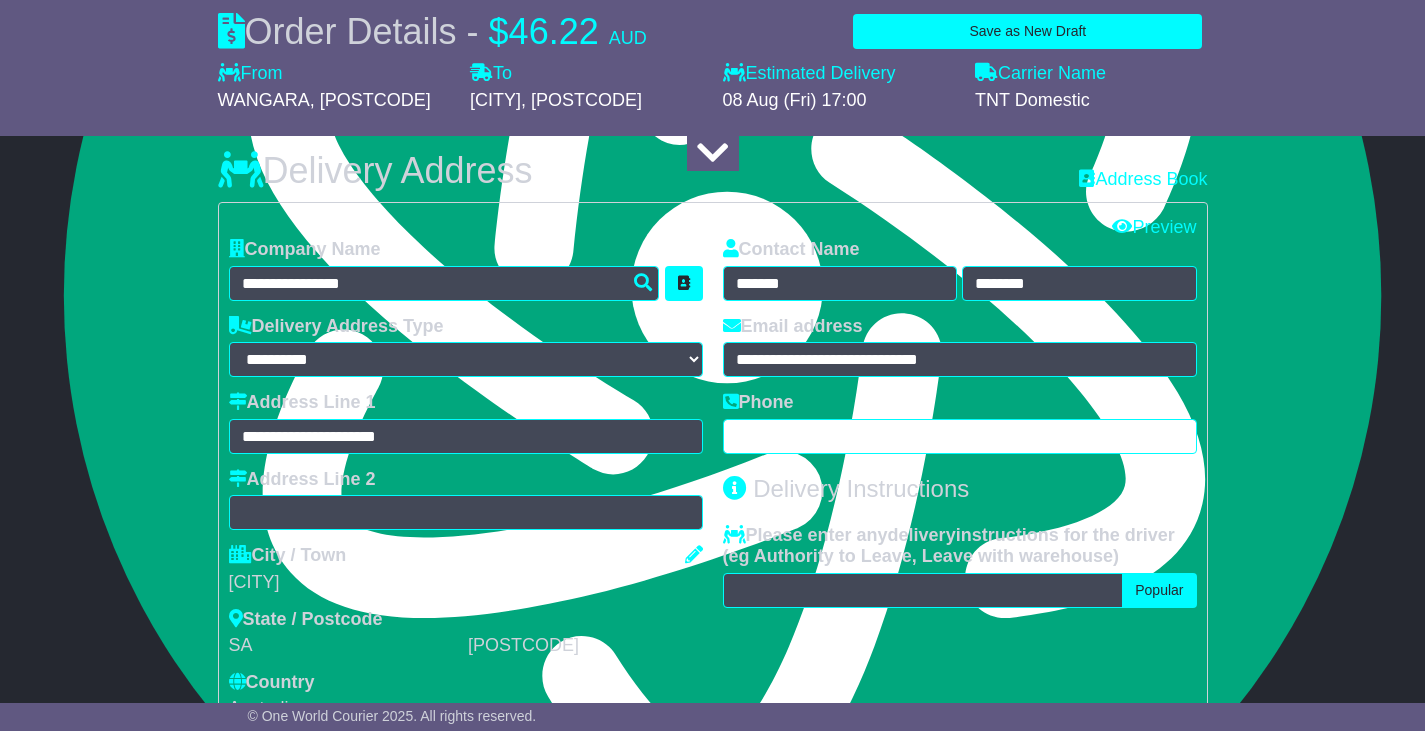 paste on "**********" 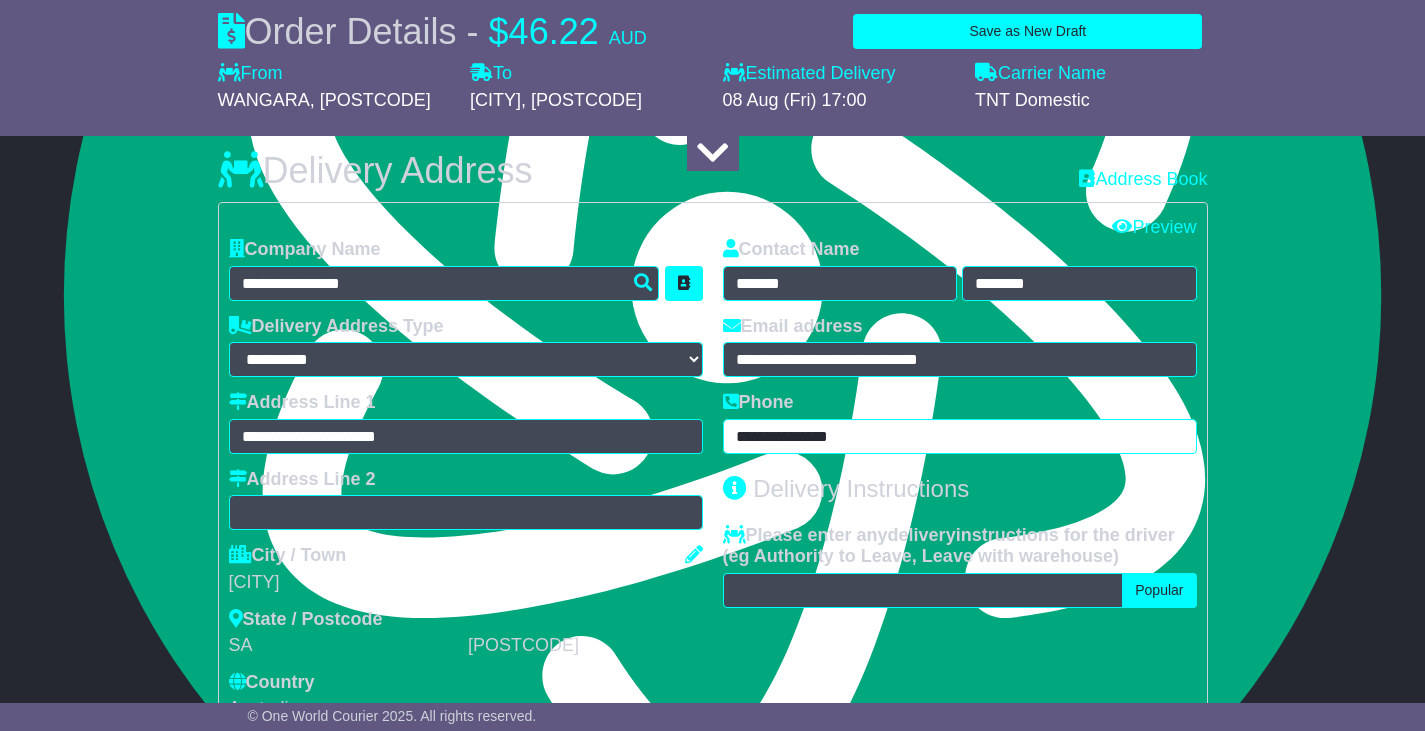 type on "**********" 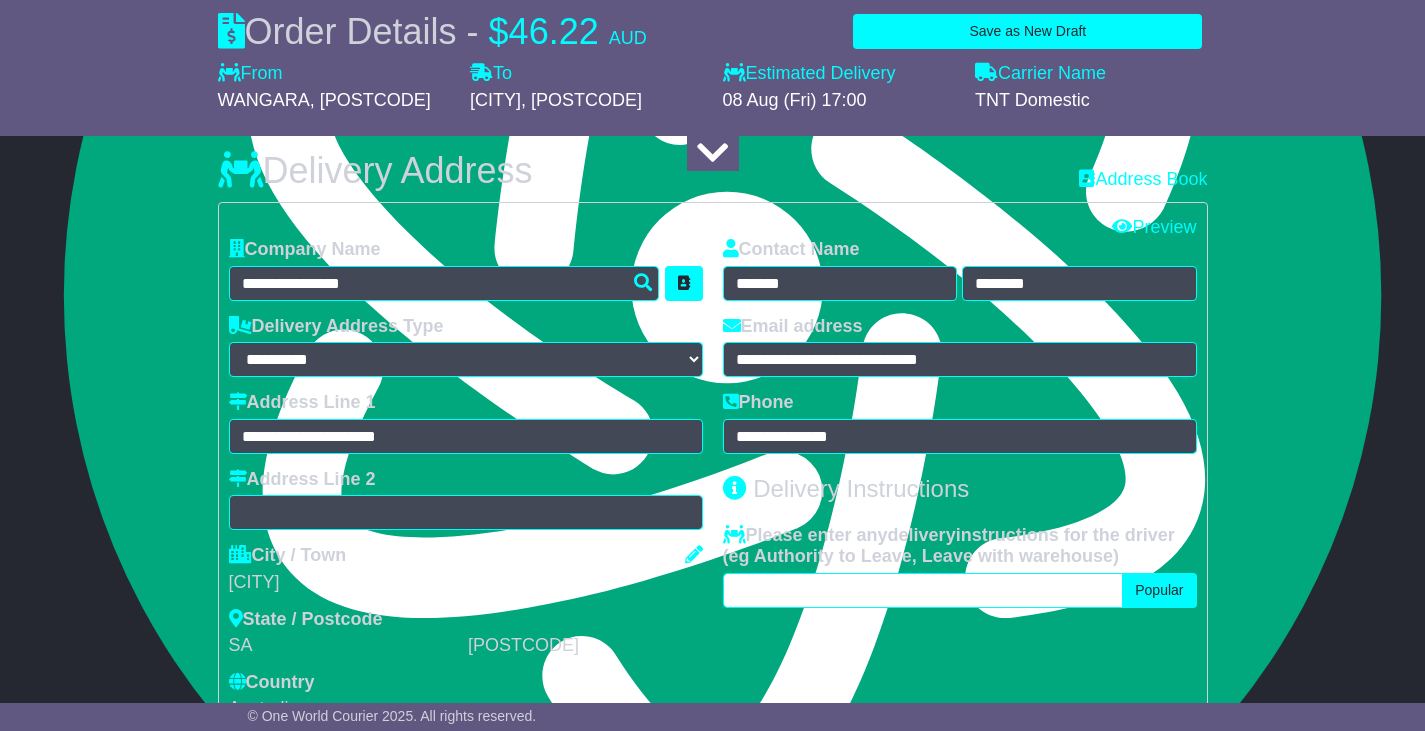 click at bounding box center [923, 590] 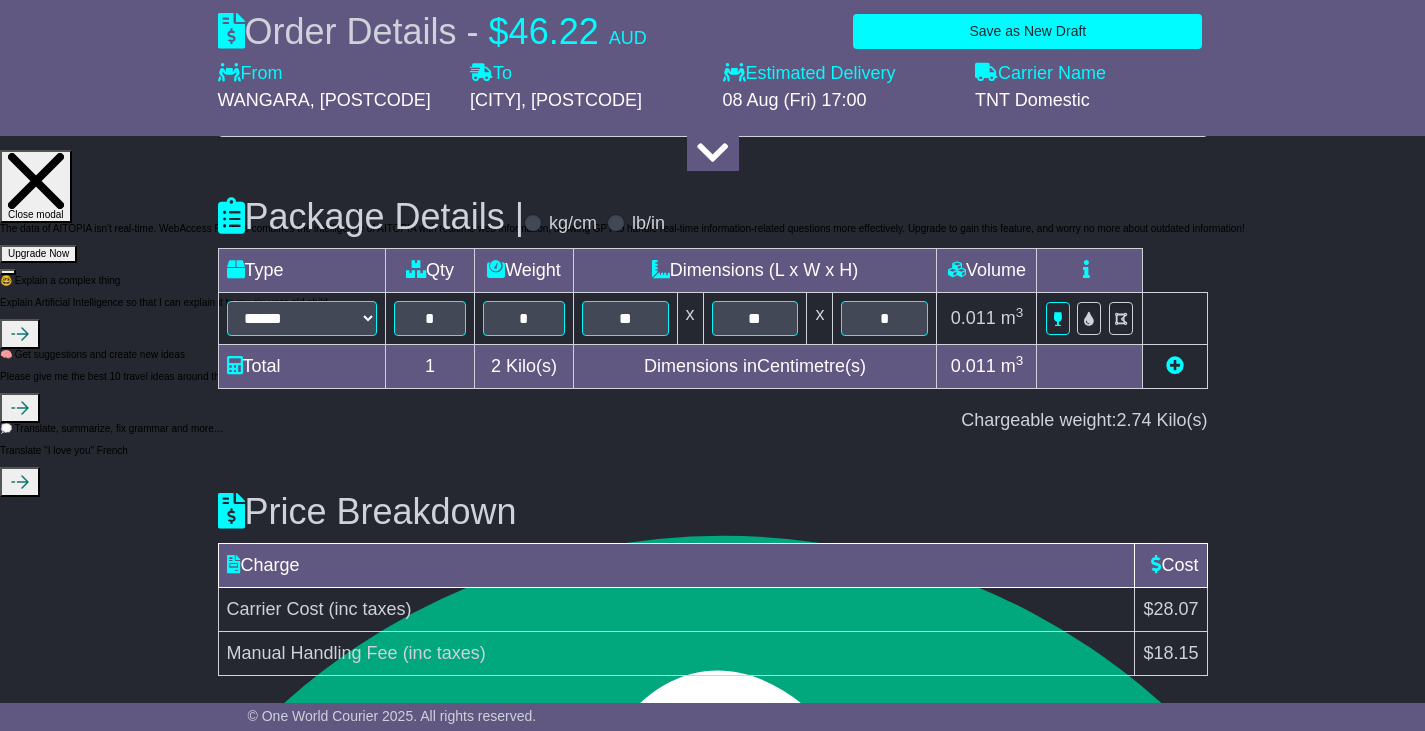 scroll, scrollTop: 2252, scrollLeft: 0, axis: vertical 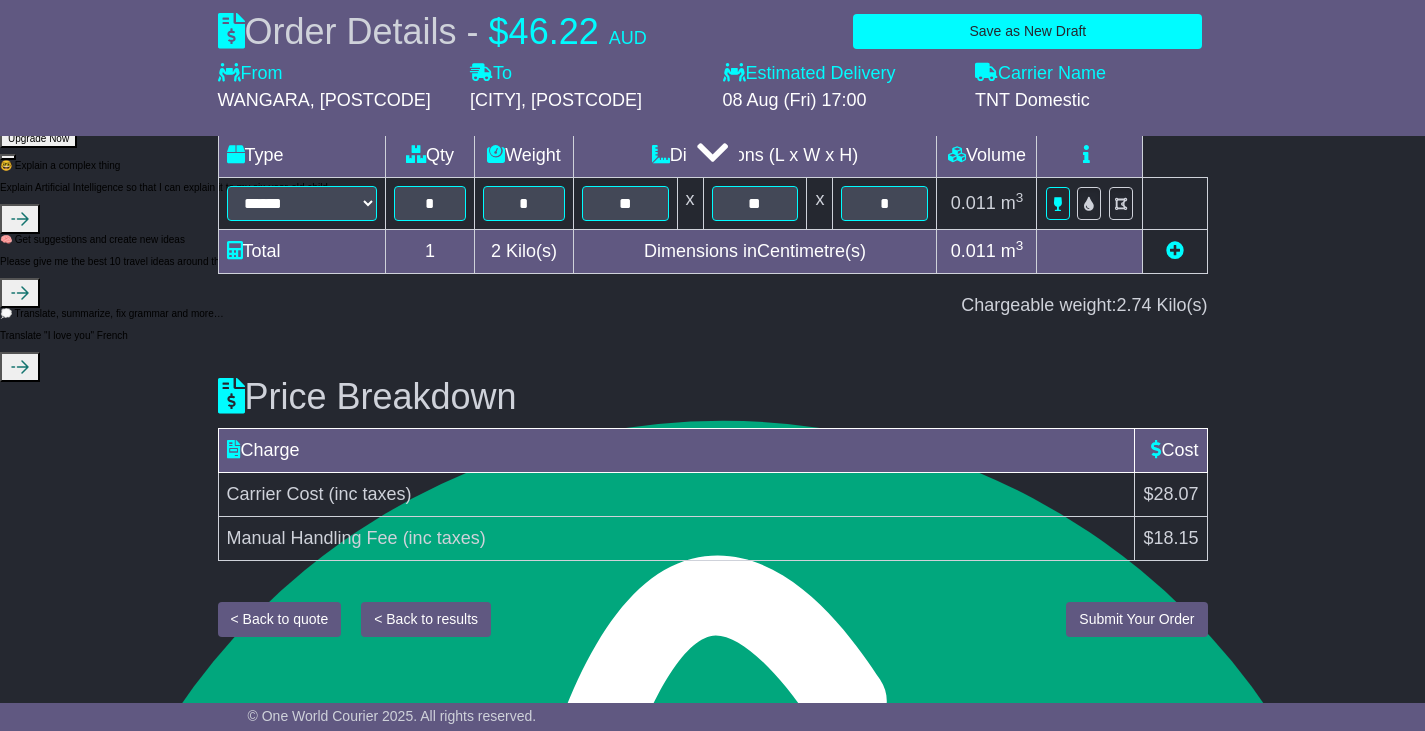 type on "**********" 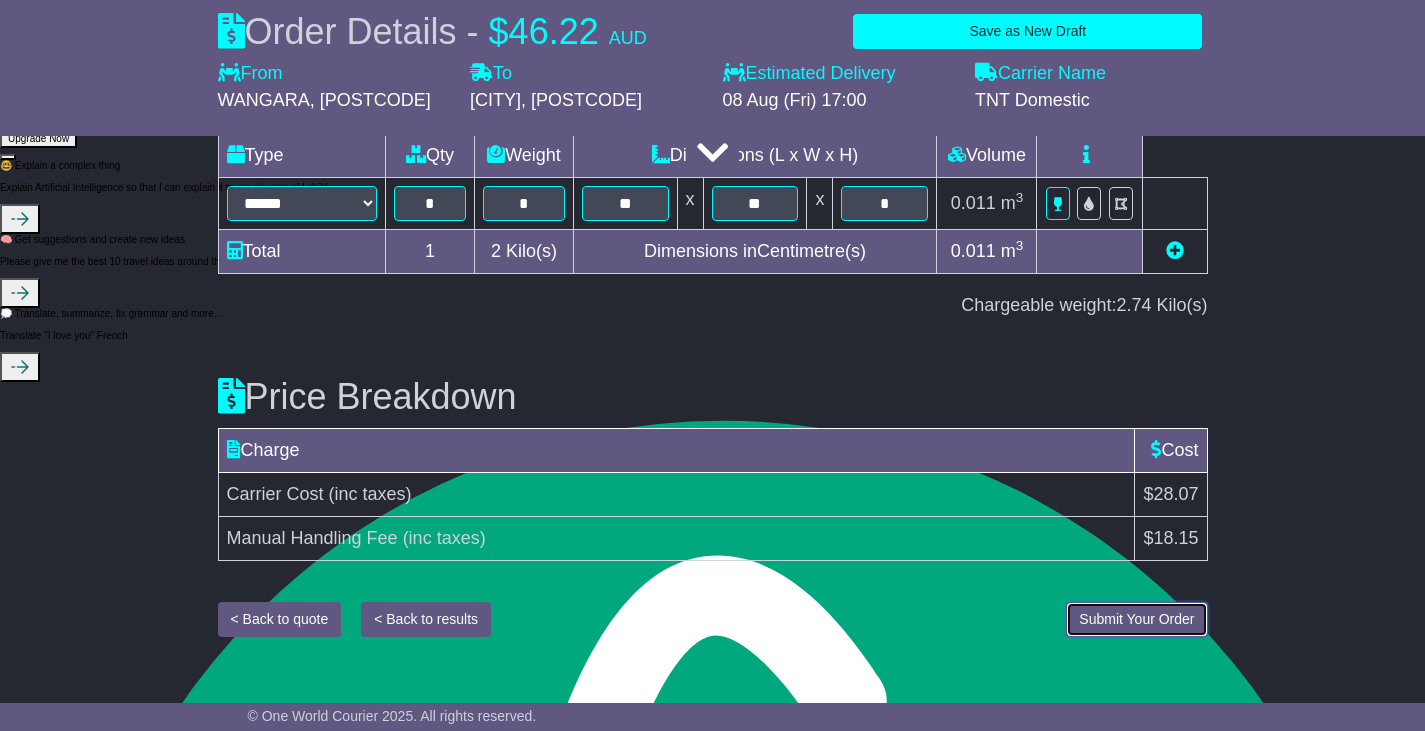 click on "Submit Your Order" at bounding box center (1136, 619) 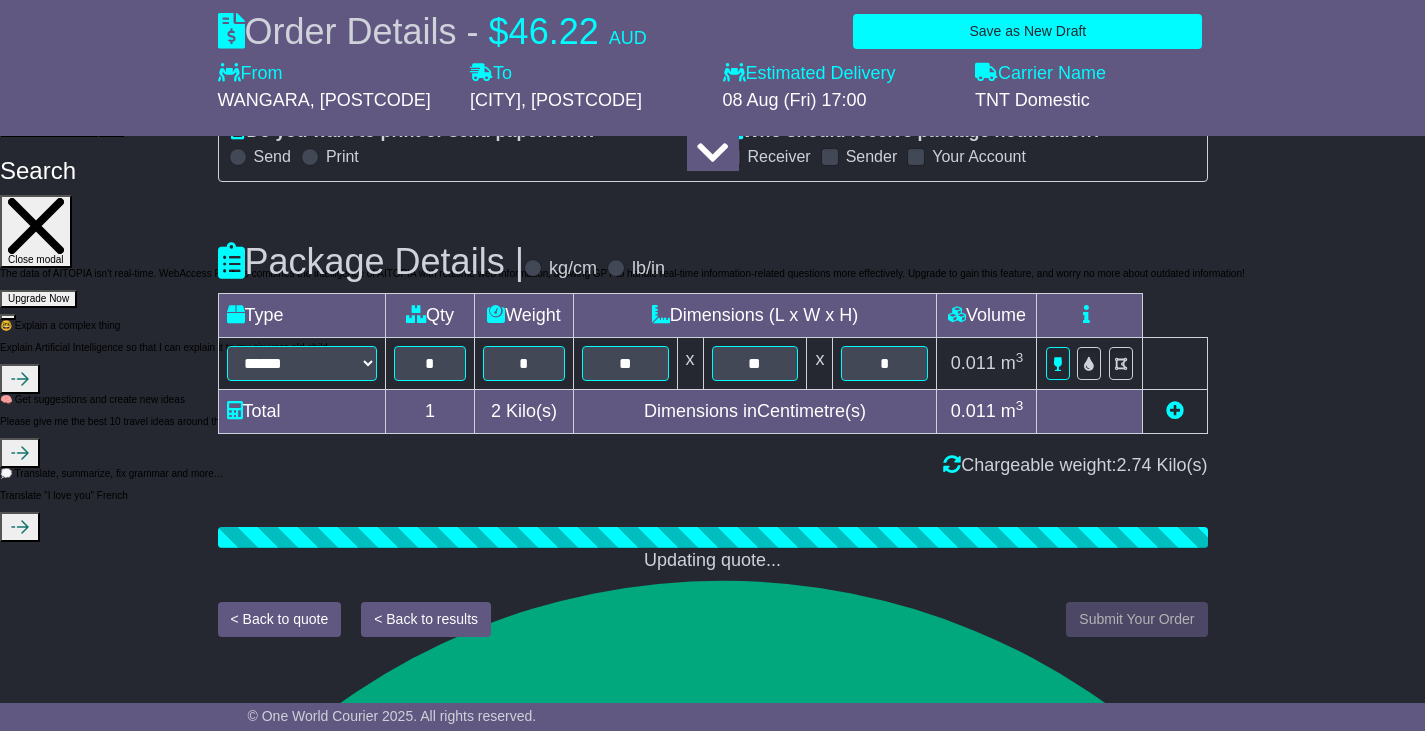 scroll, scrollTop: 2252, scrollLeft: 0, axis: vertical 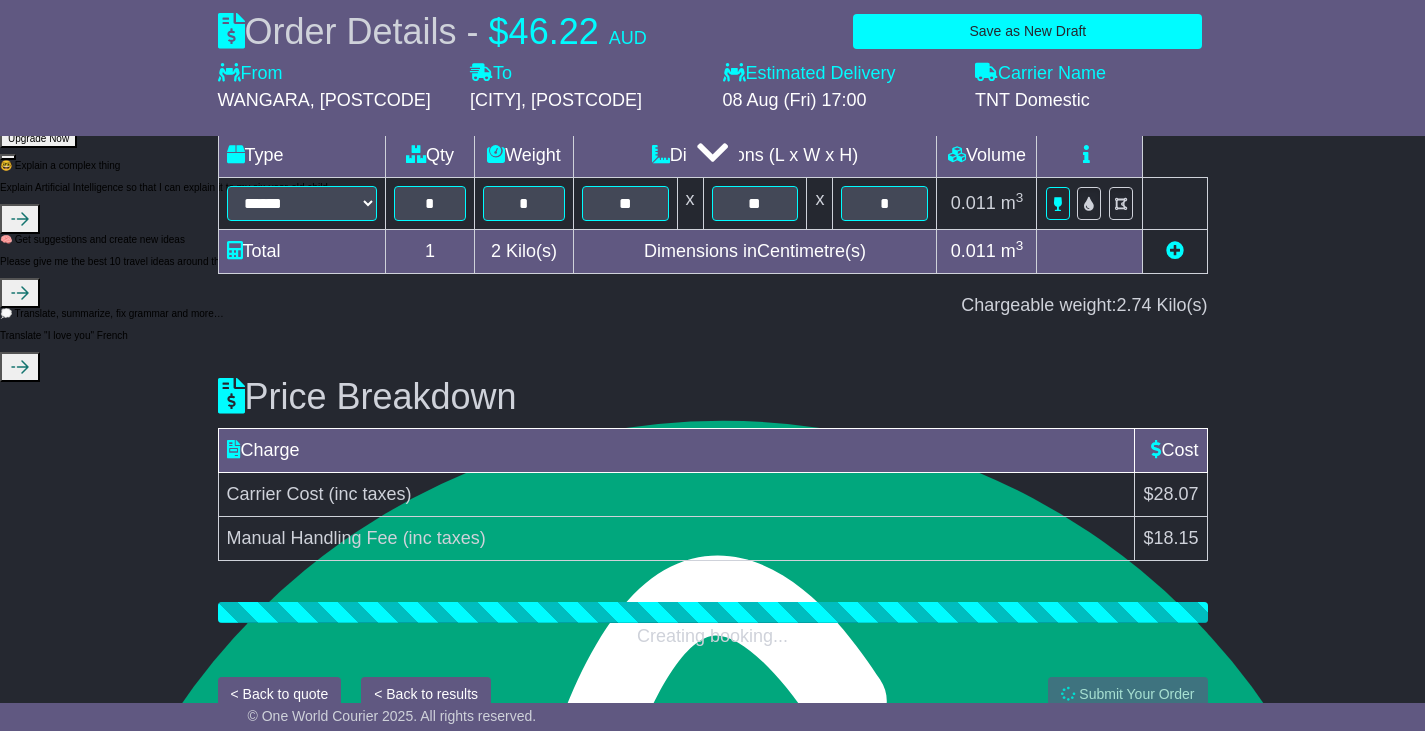drag, startPoint x: 1087, startPoint y: 673, endPoint x: 793, endPoint y: 411, distance: 393.80197 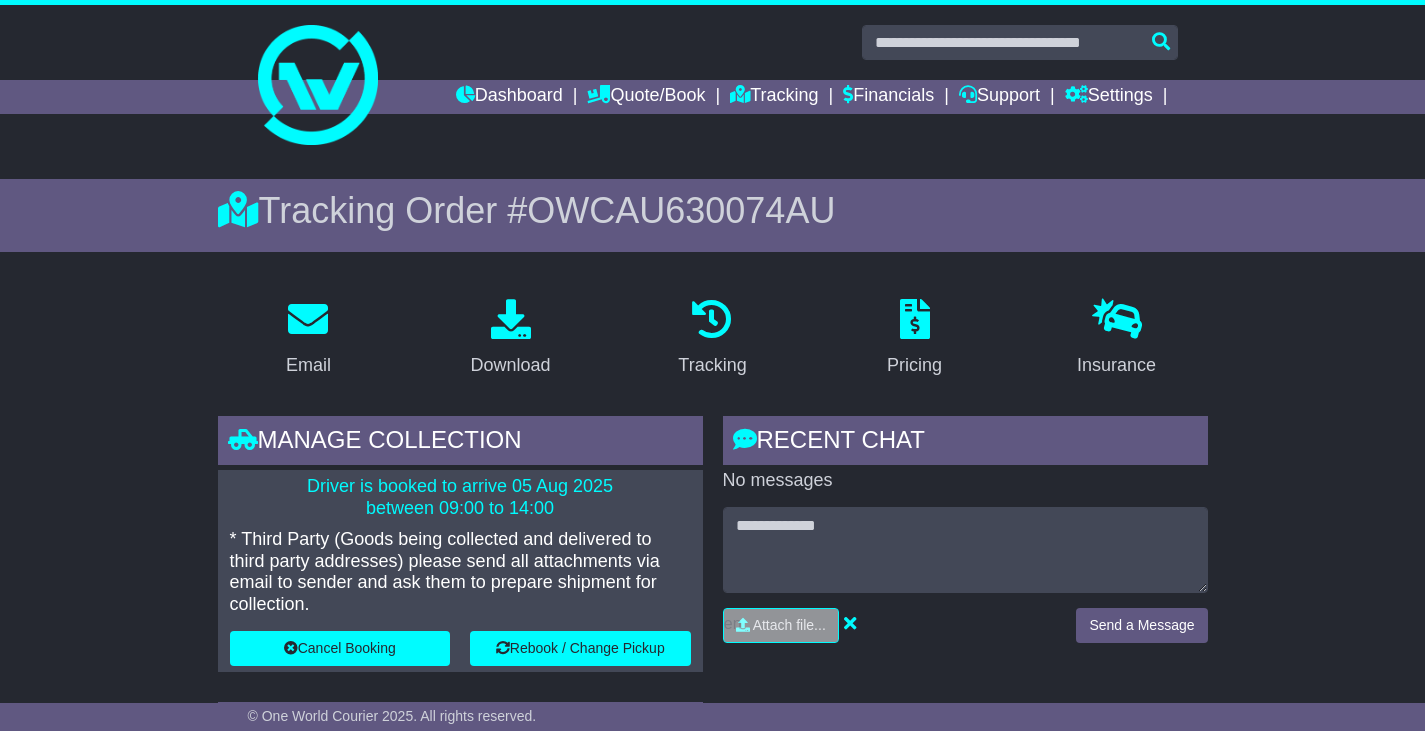 scroll, scrollTop: 0, scrollLeft: 0, axis: both 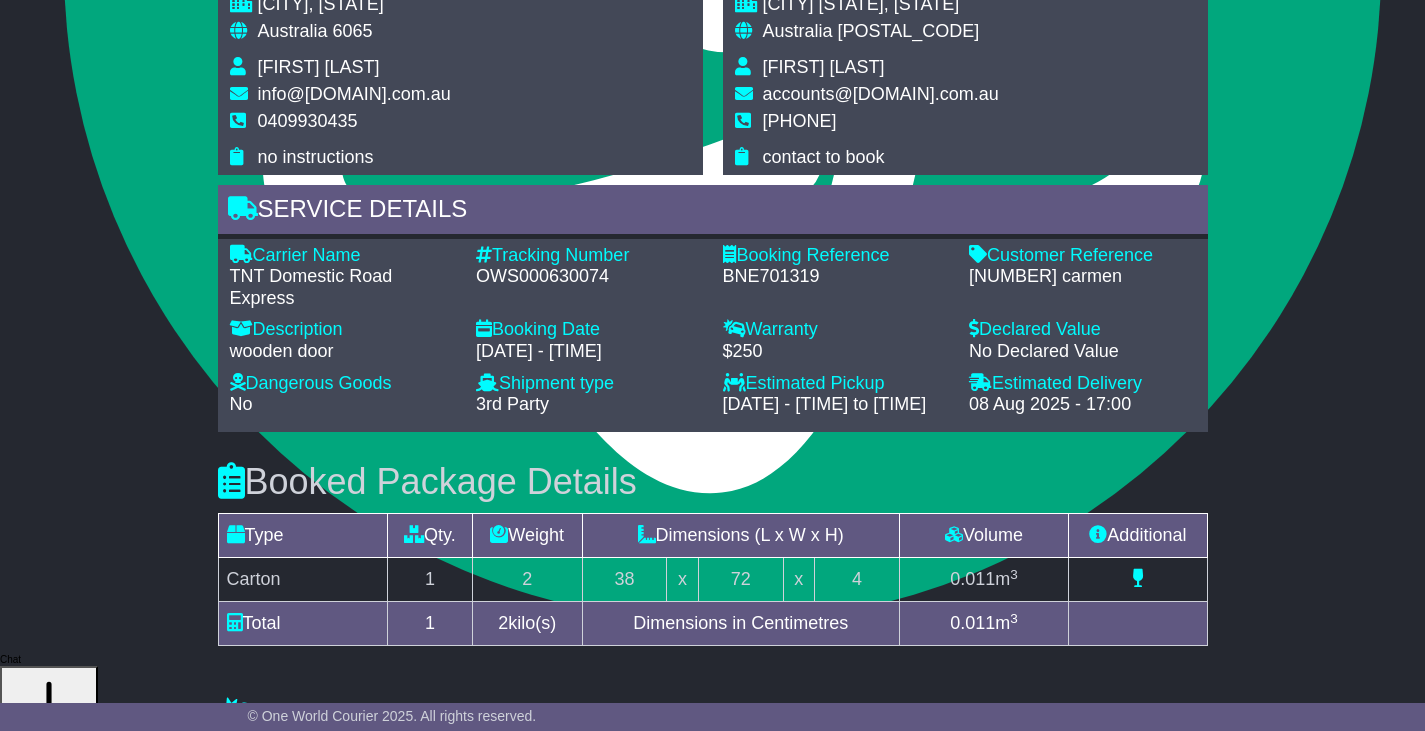 click on "OWS000630074" at bounding box center (589, 277) 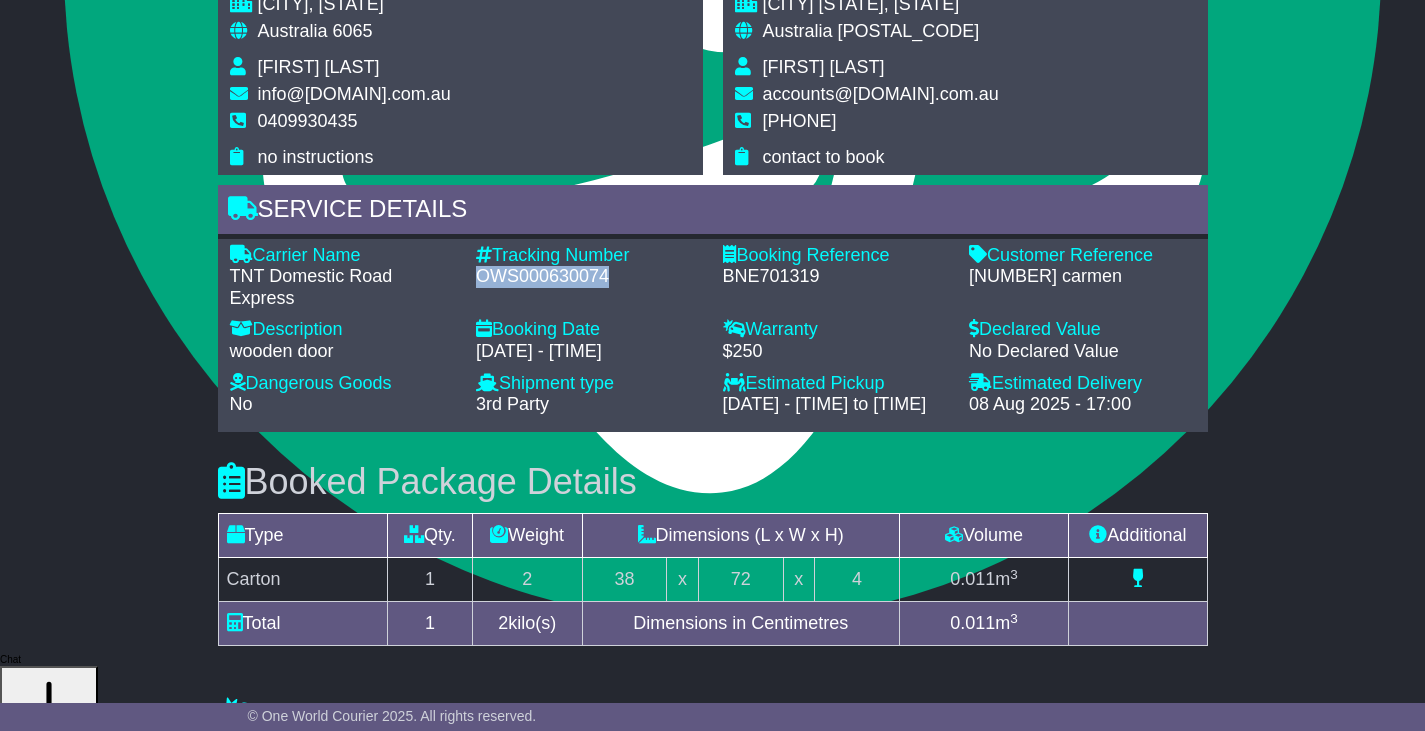 type on "**********" 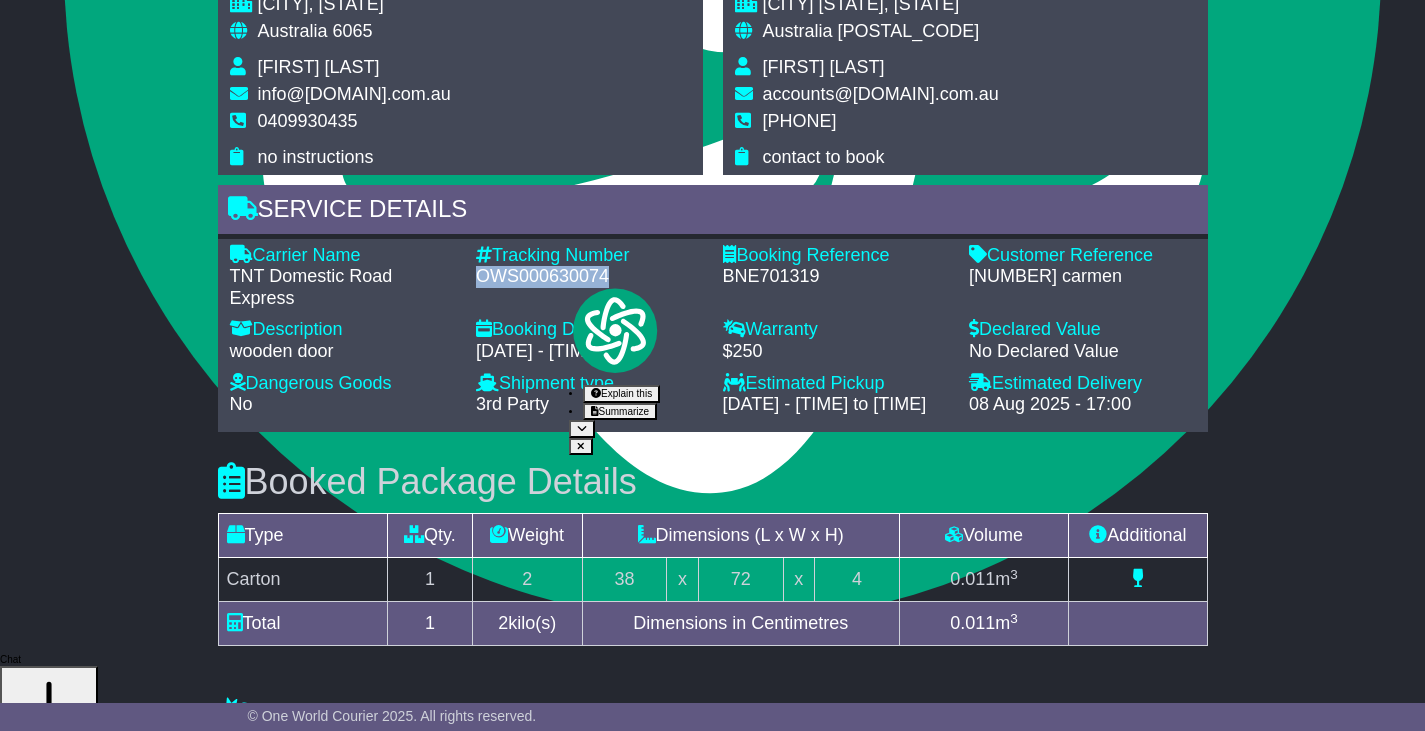 copy on "OWS000630074" 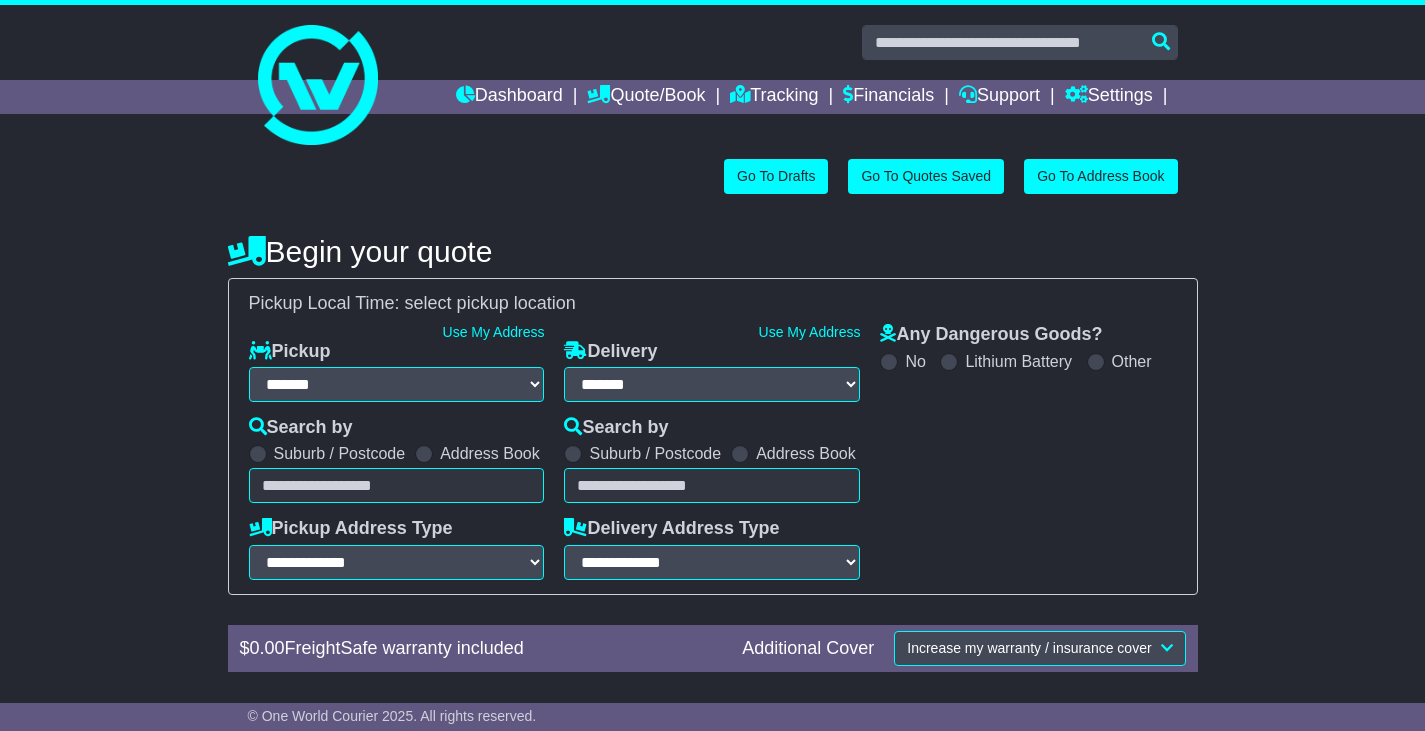 select on "**" 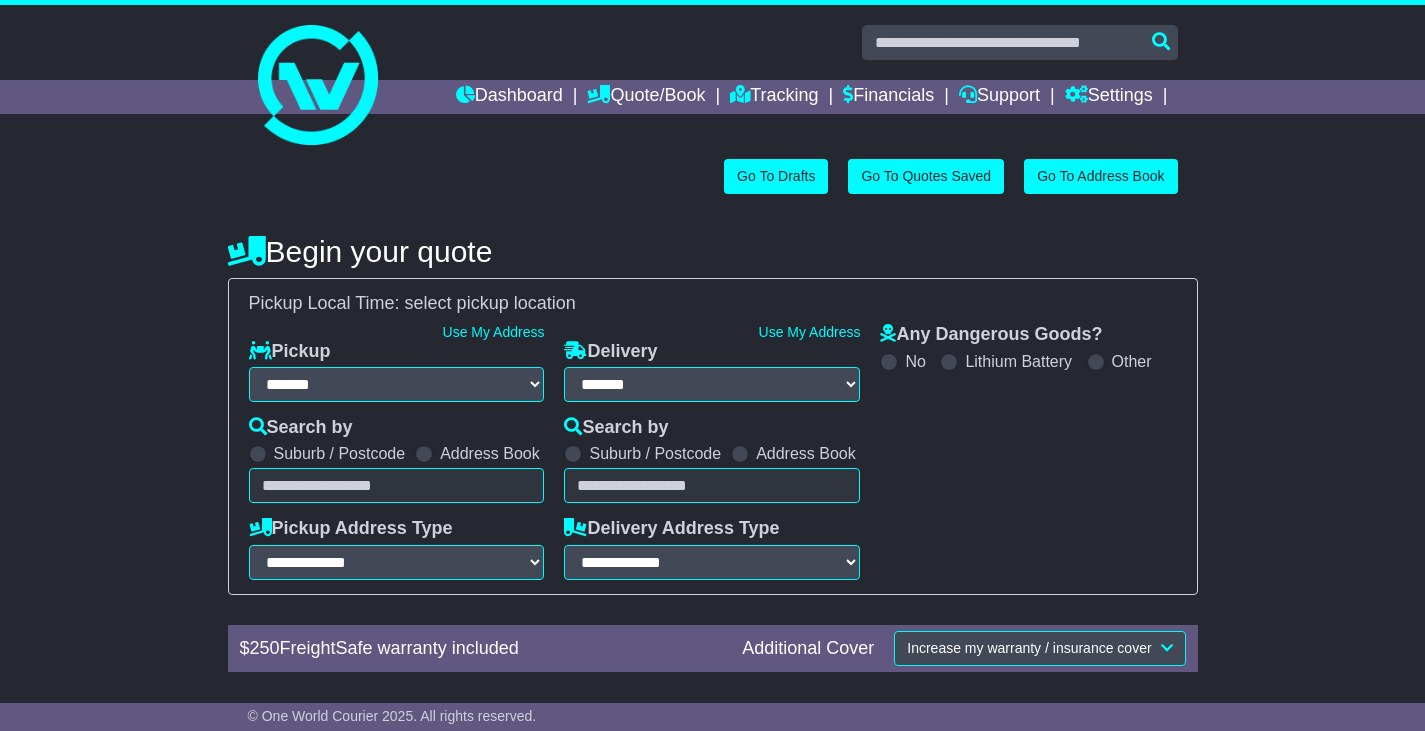 scroll, scrollTop: 0, scrollLeft: 0, axis: both 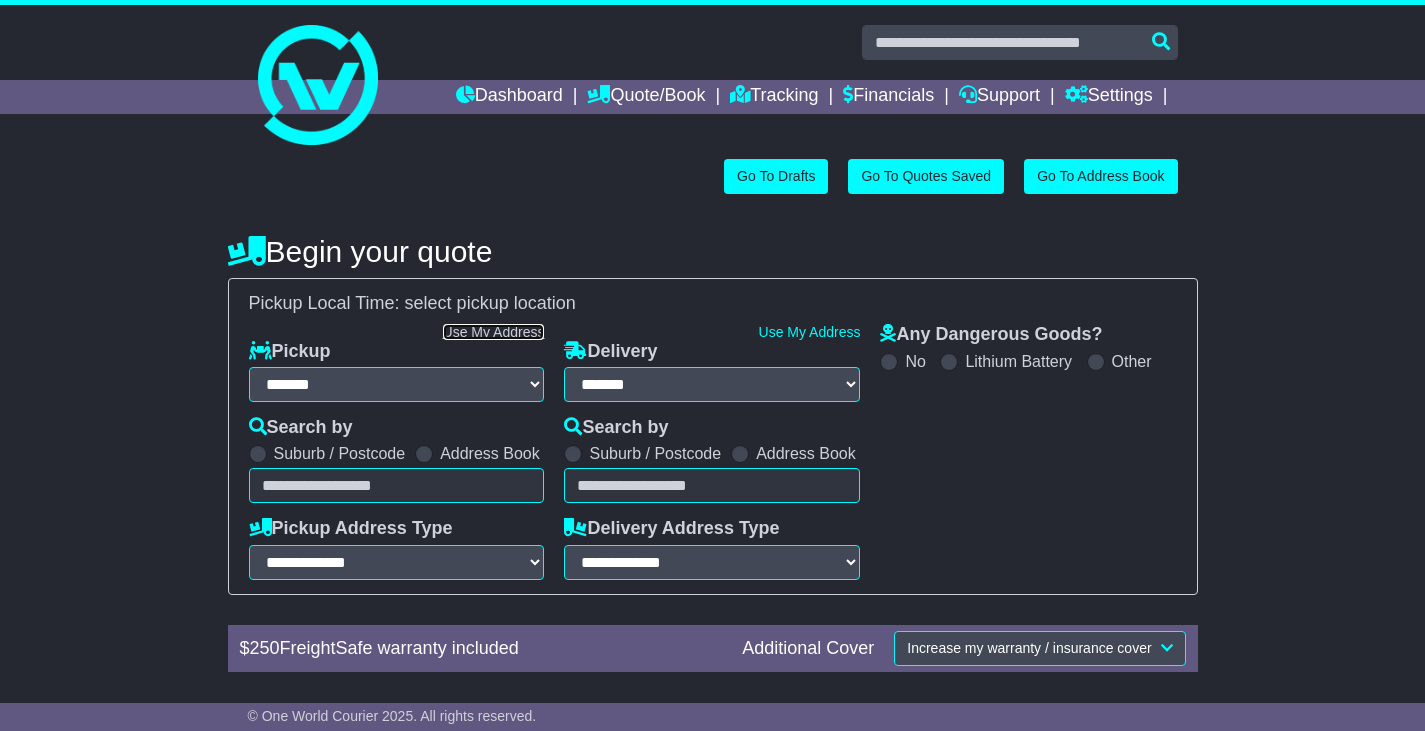 click on "Use My Address" at bounding box center [494, 332] 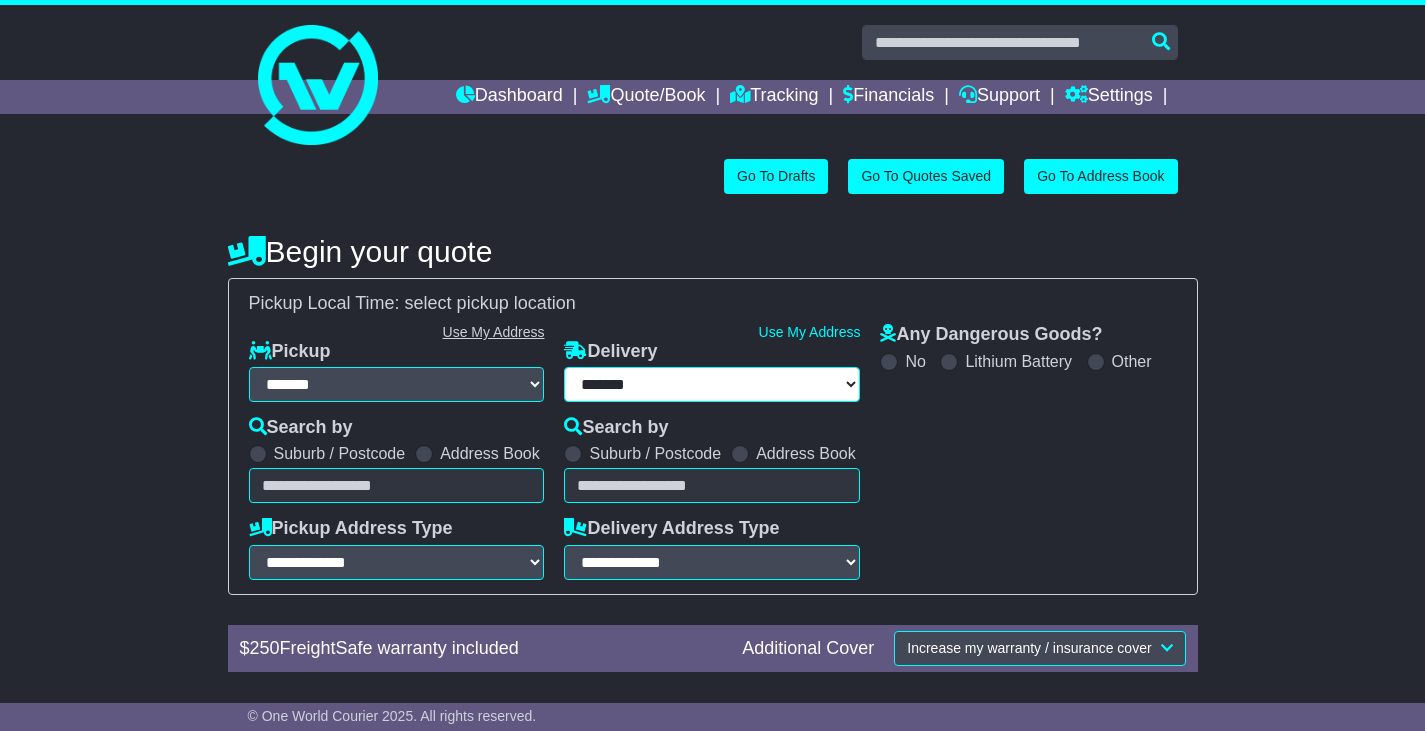 type on "**********" 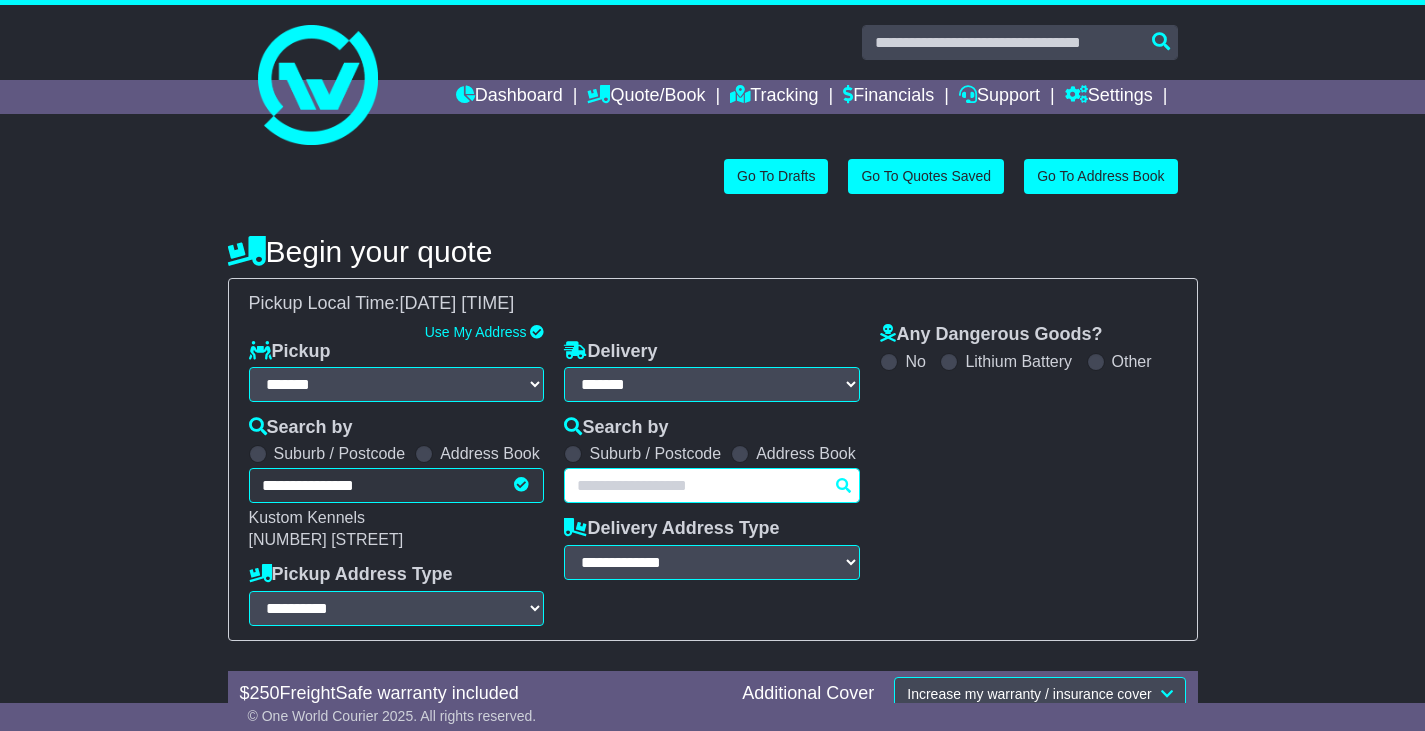 click at bounding box center [712, 485] 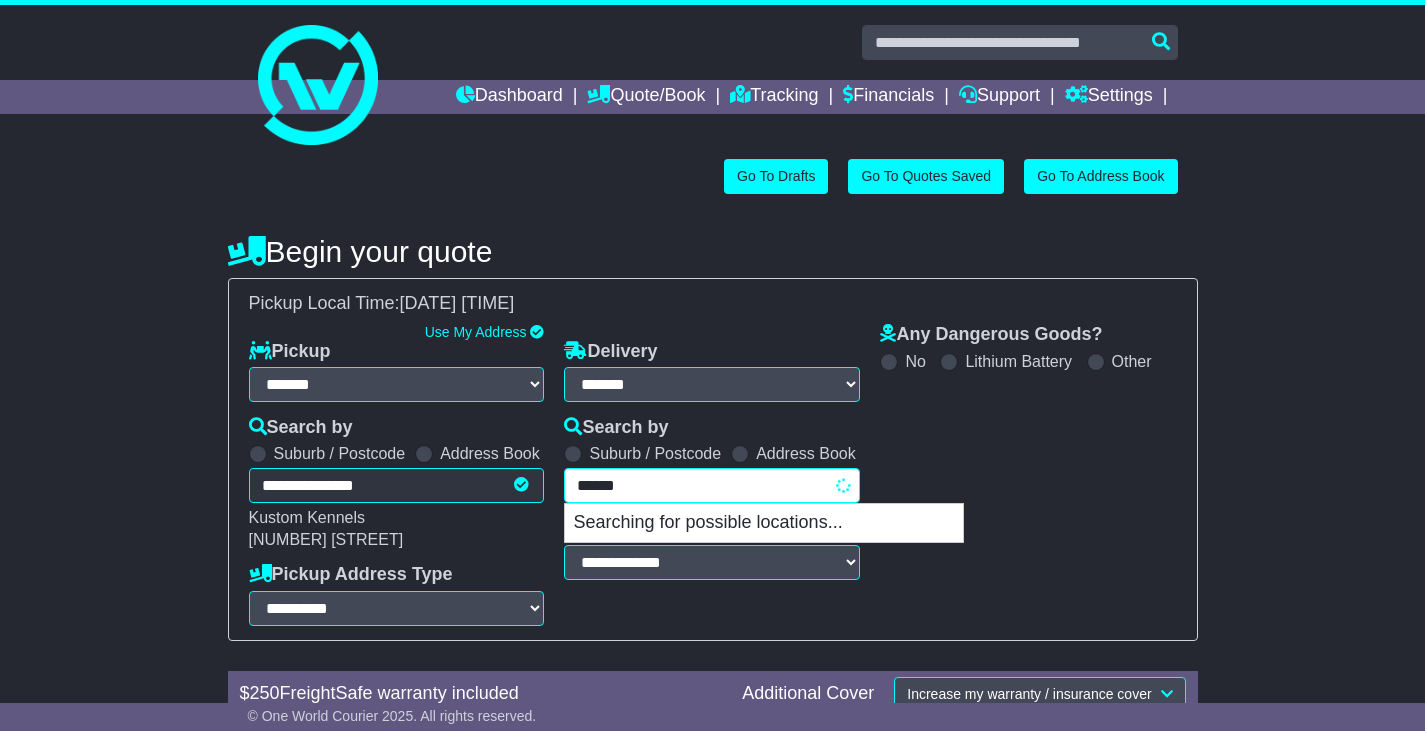 type on "*******" 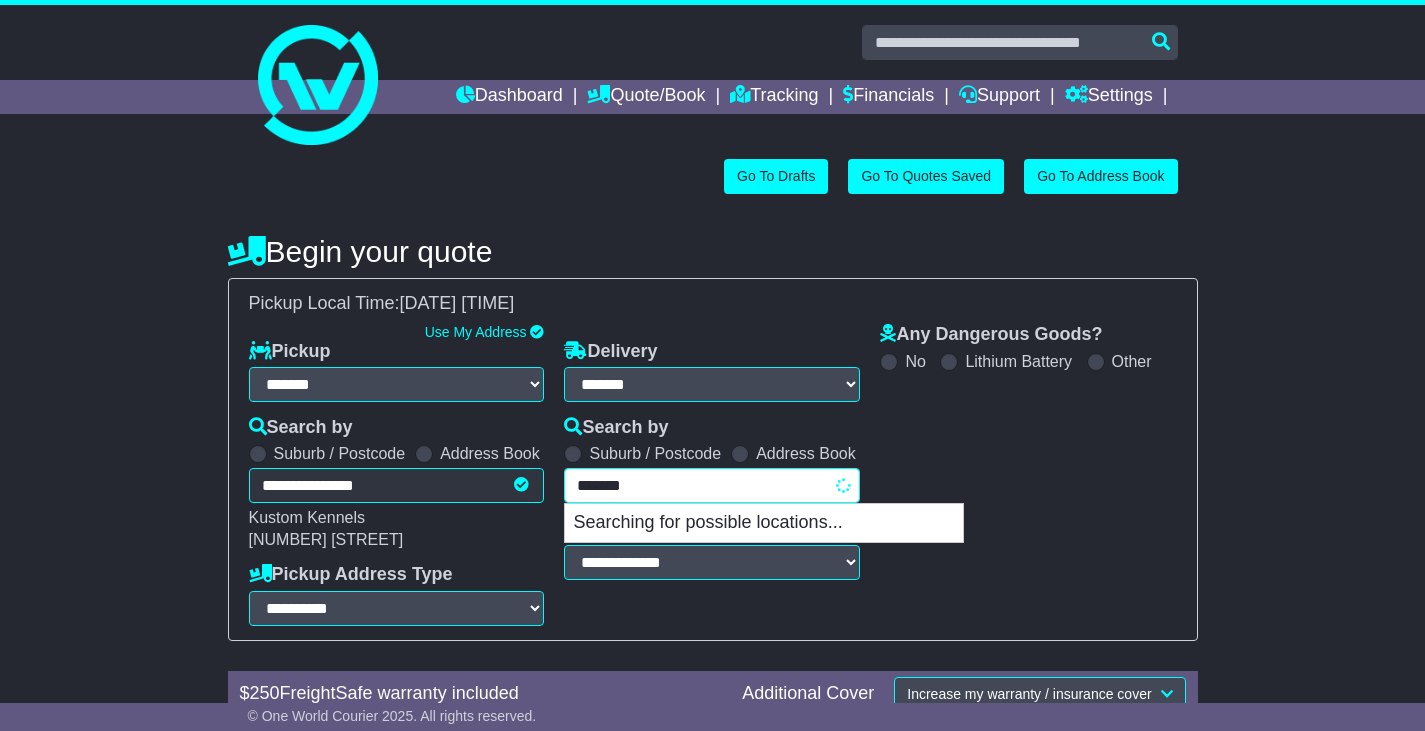 type on "********" 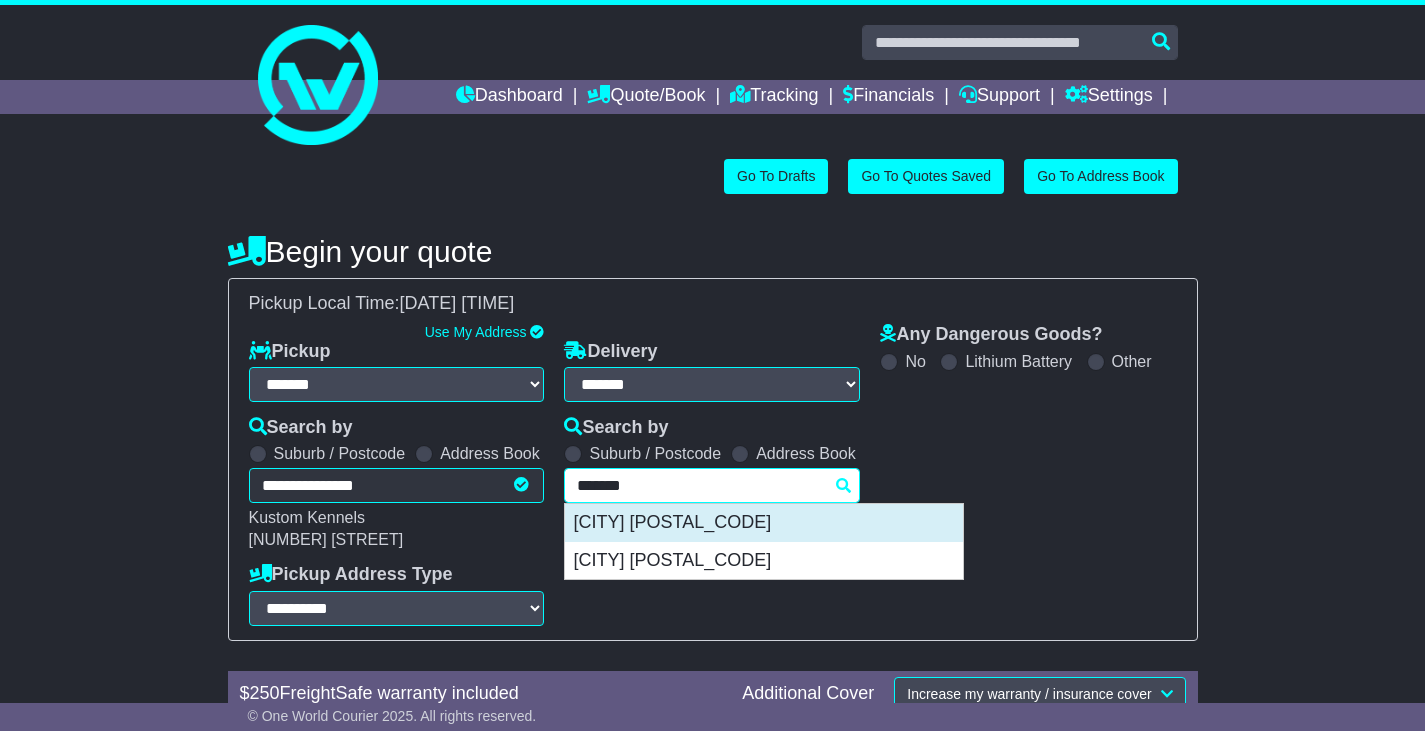 click on "BALLIANG 3340" at bounding box center [764, 523] 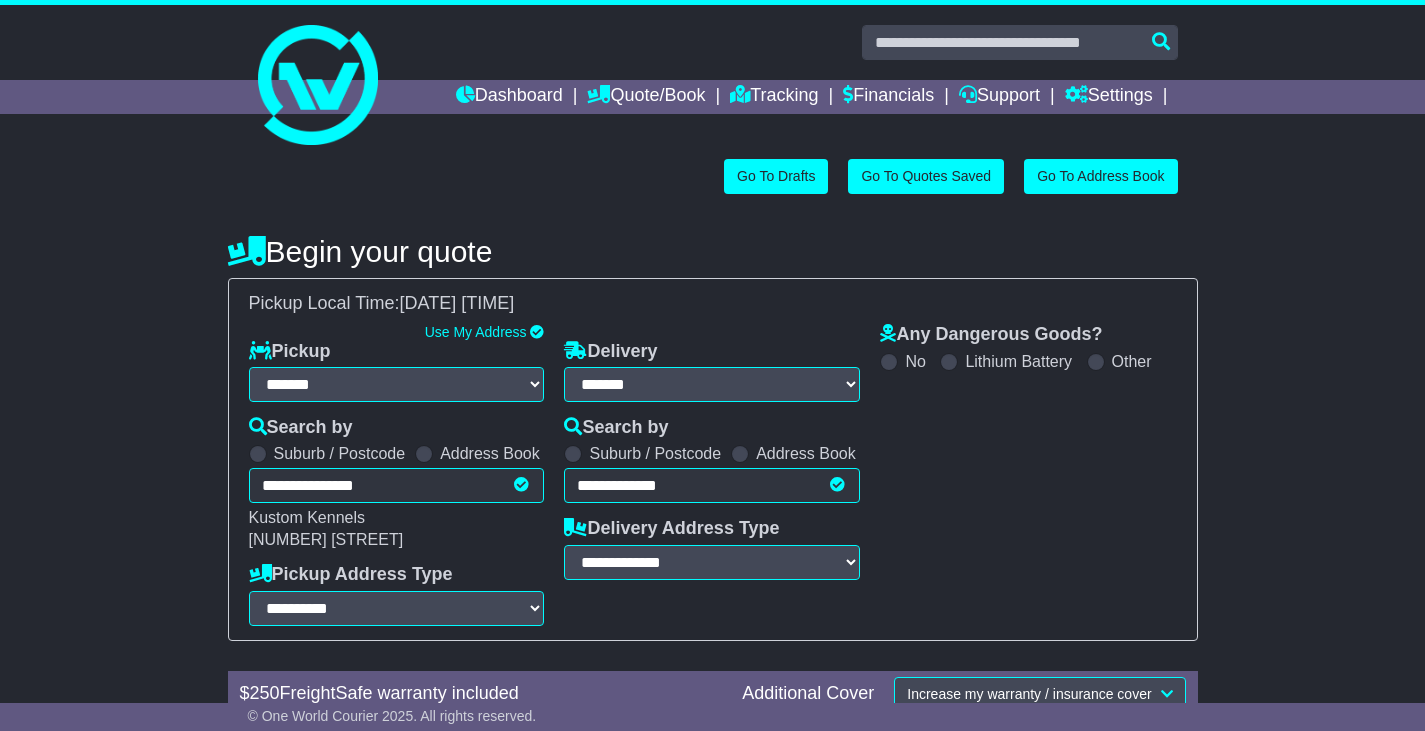 type on "**********" 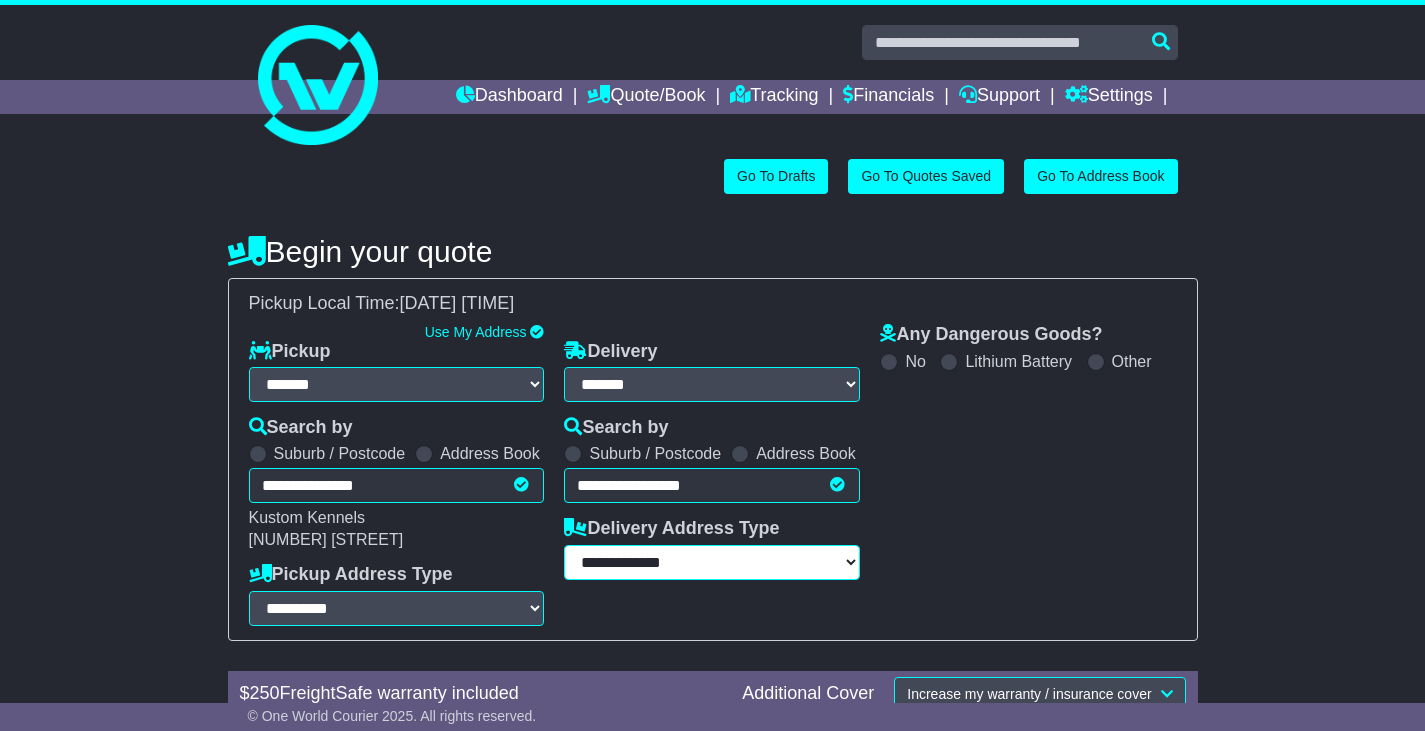 click on "**********" at bounding box center (712, 562) 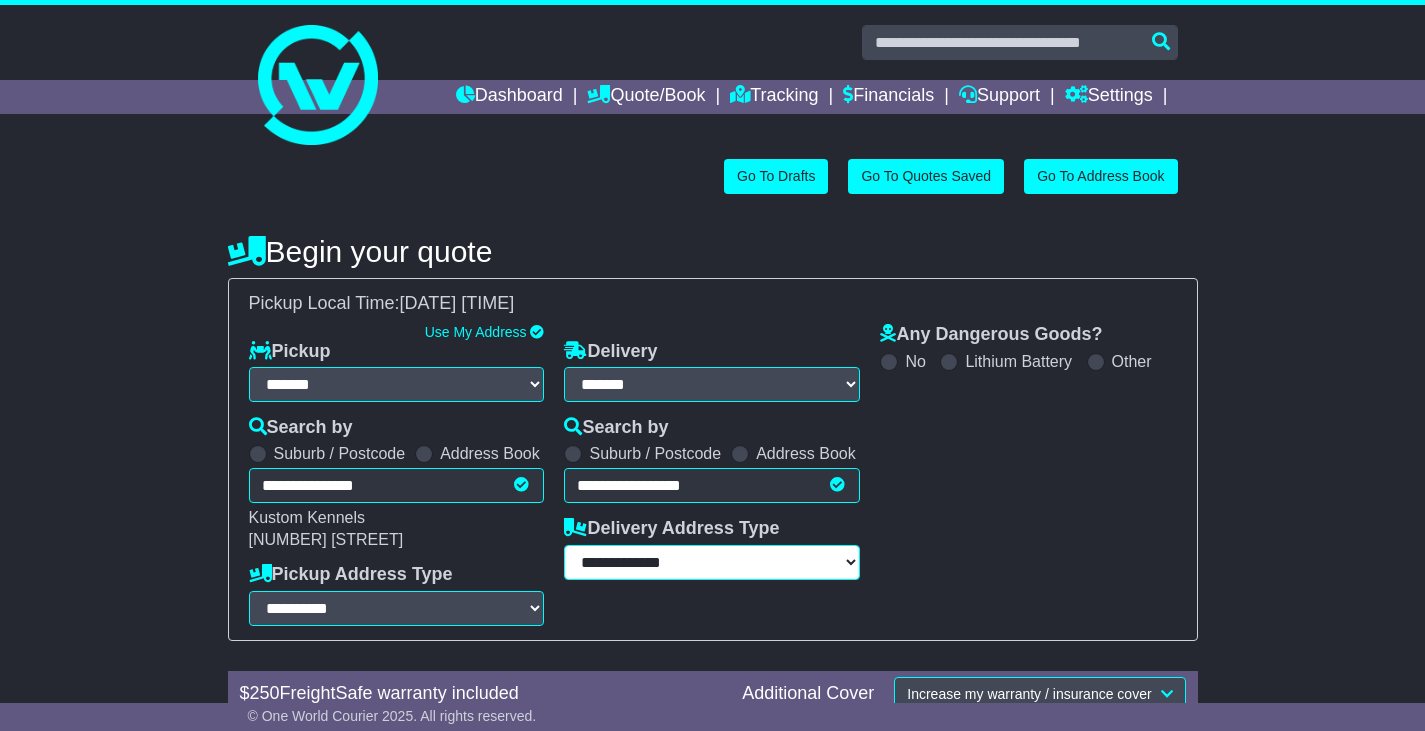 select on "**********" 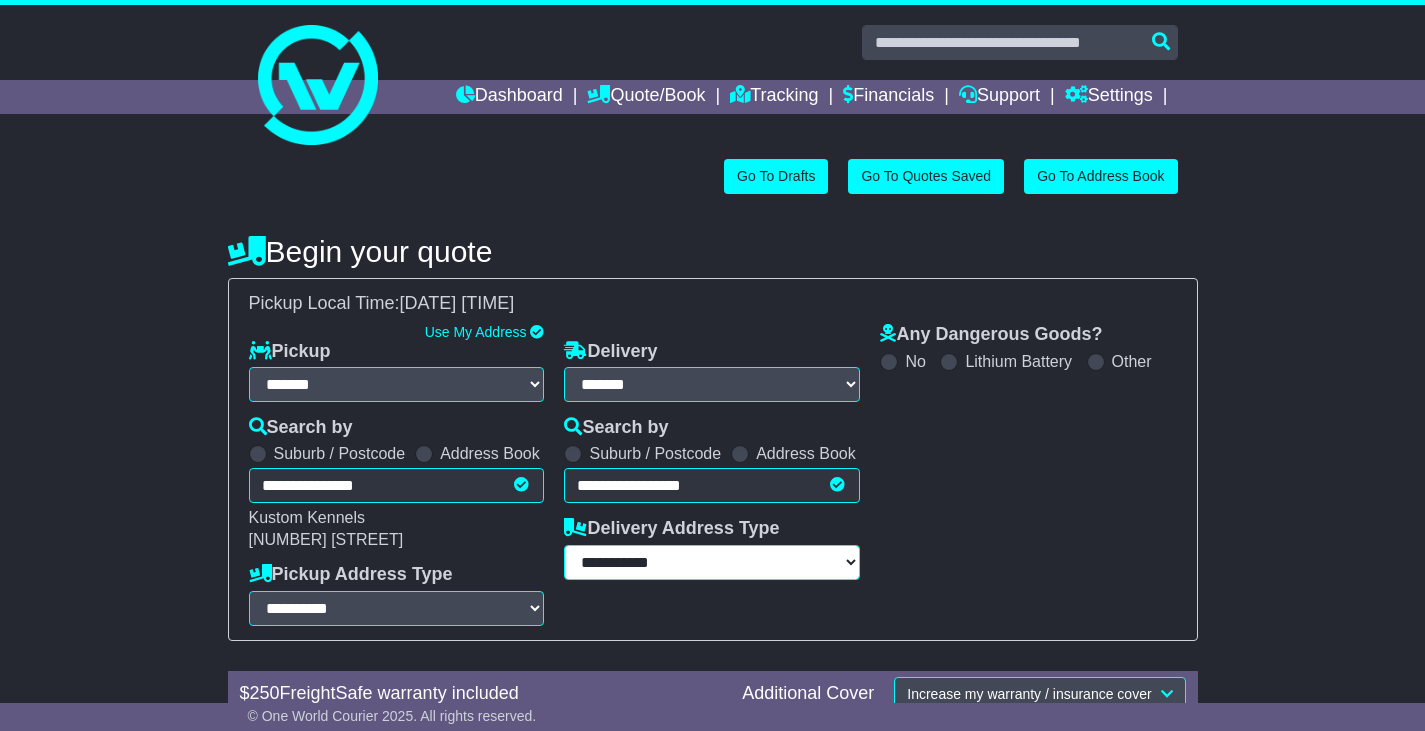 click on "**********" at bounding box center [712, 562] 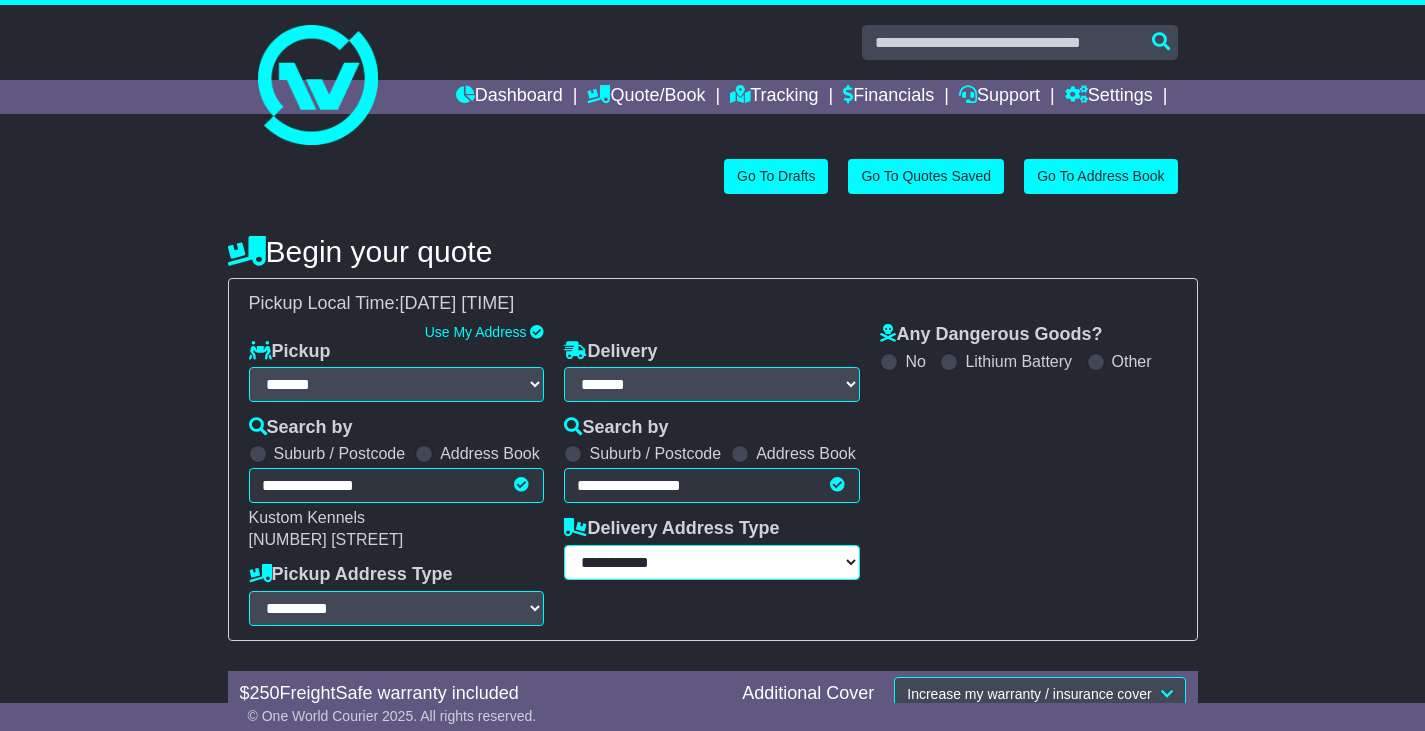 scroll, scrollTop: 328, scrollLeft: 0, axis: vertical 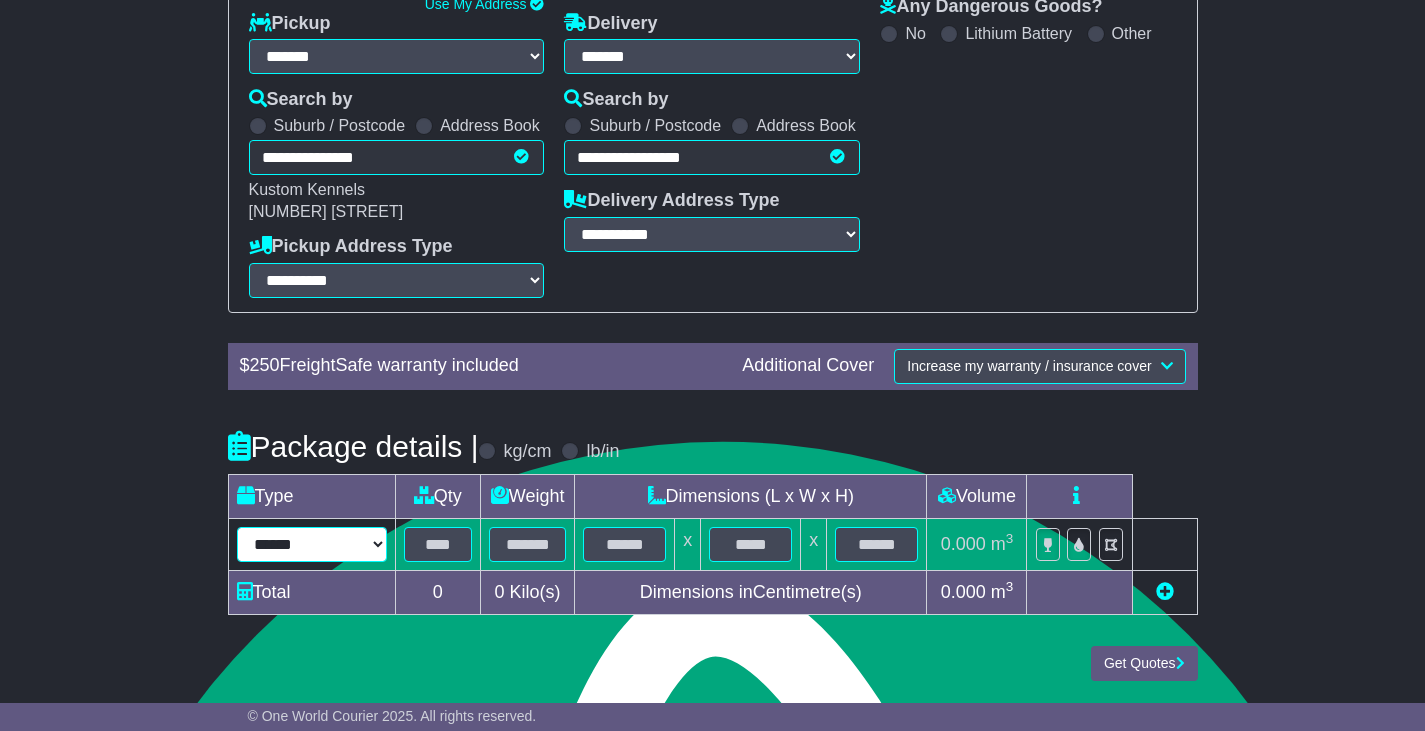 click on "****** ****** *** ******** ***** **** **** ****** *** *******" at bounding box center [312, 544] 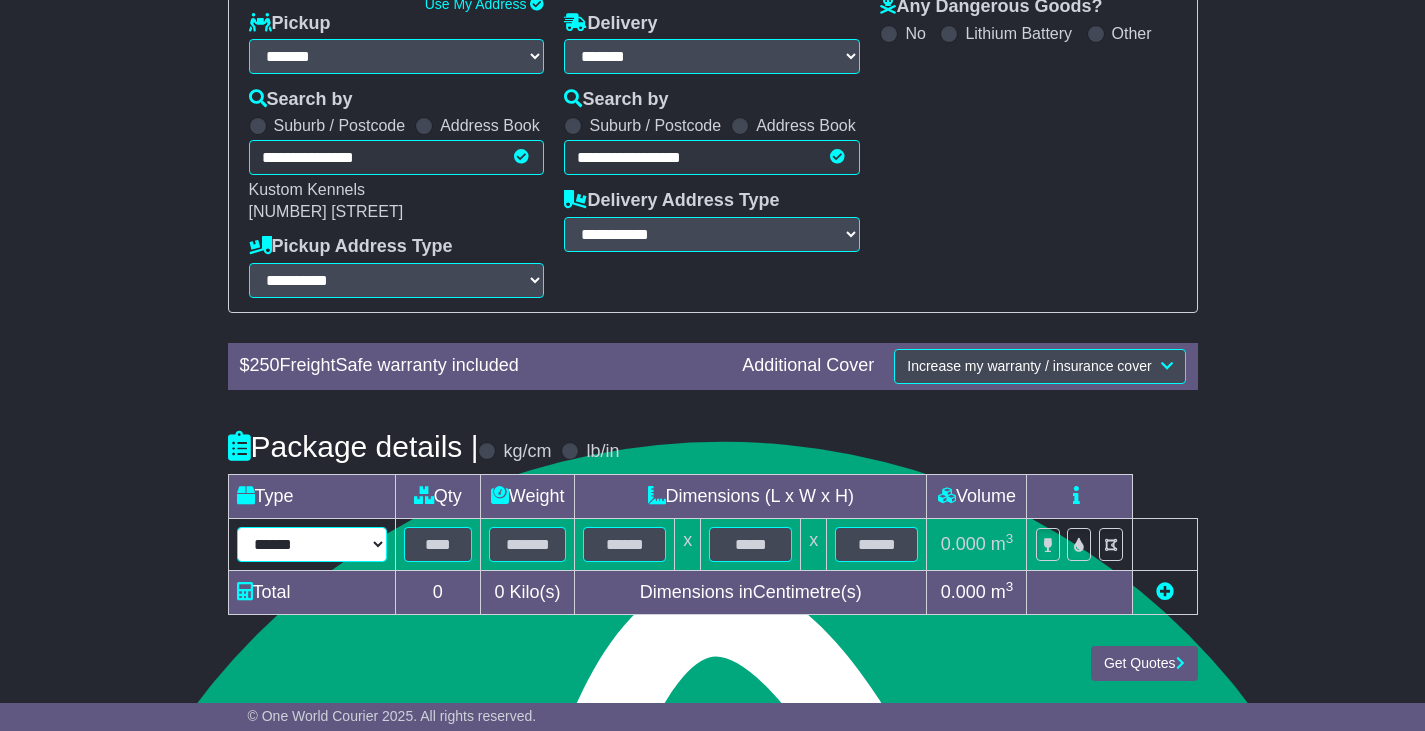 select on "****" 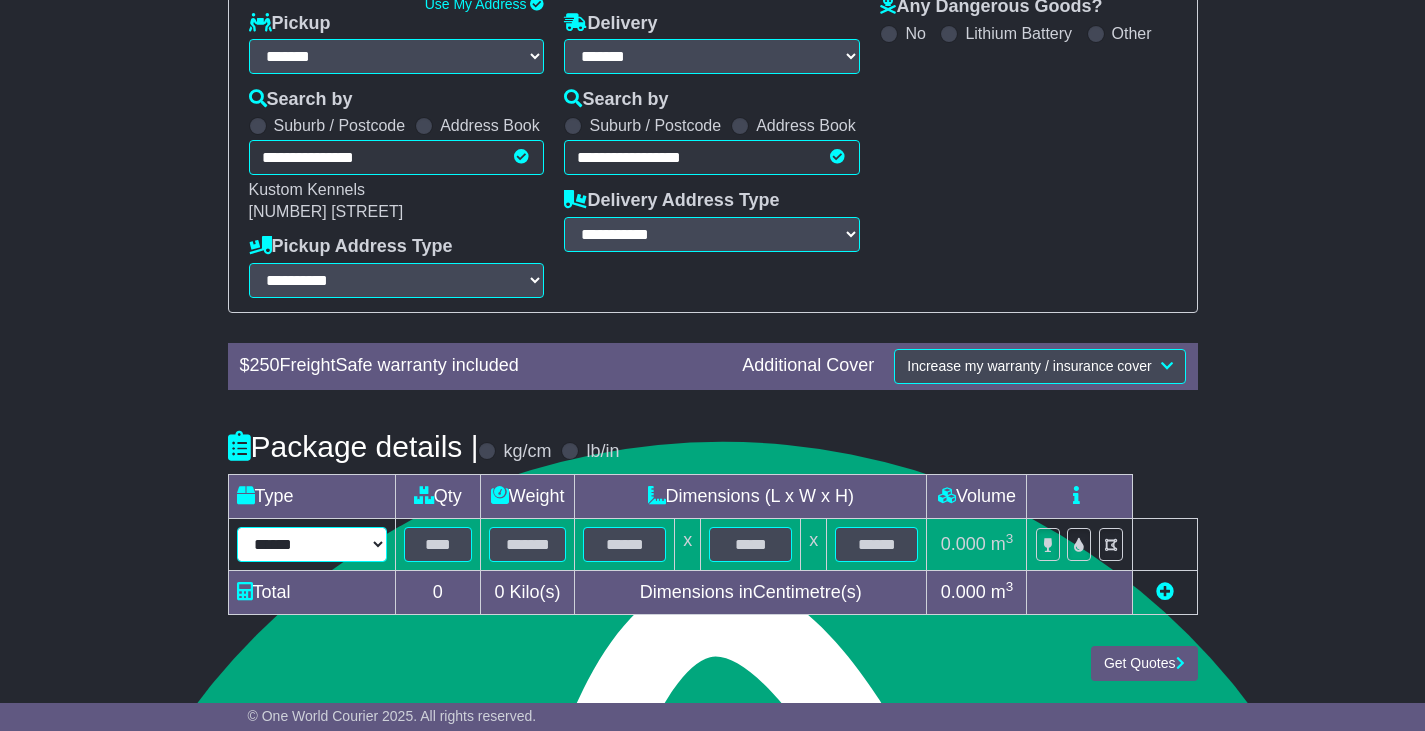 click on "****** ****** *** ******** ***** **** **** ****** *** *******" at bounding box center [312, 544] 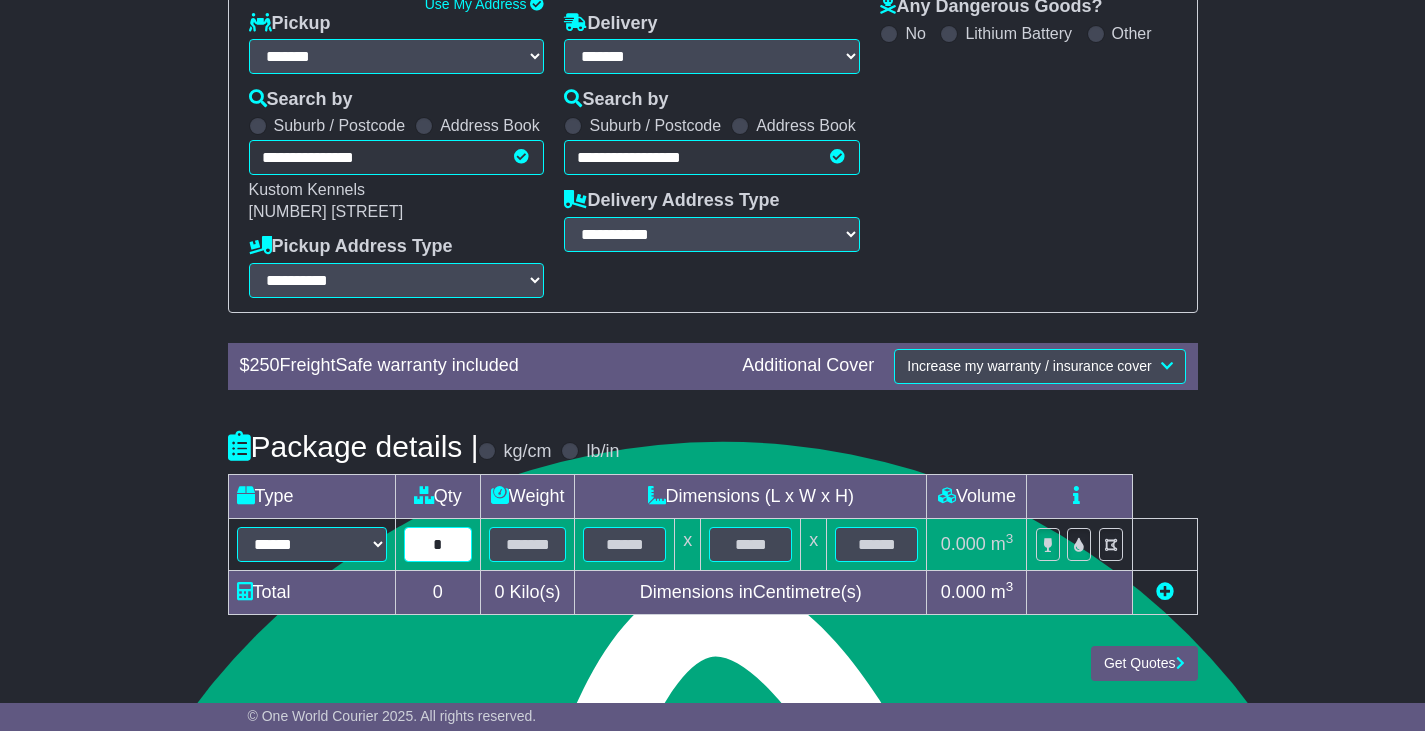 type on "*" 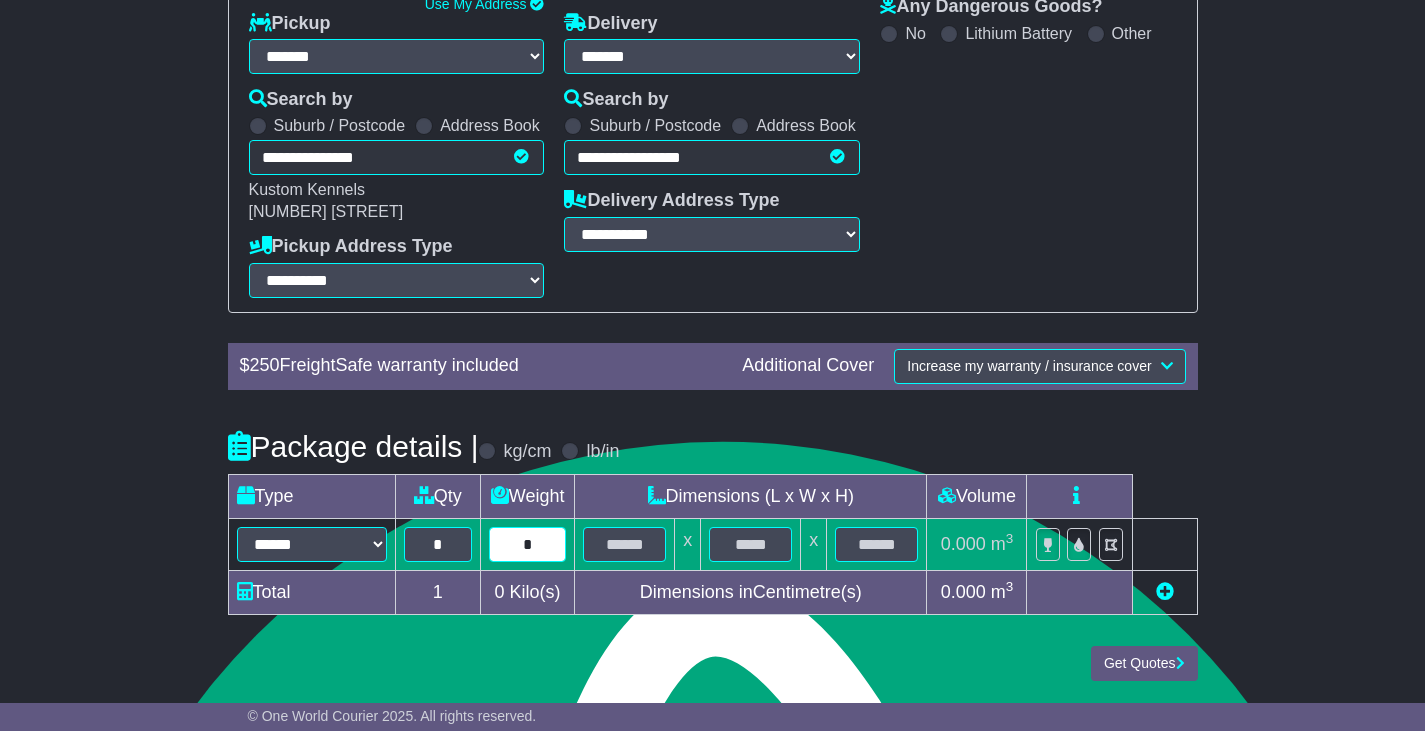 type on "*" 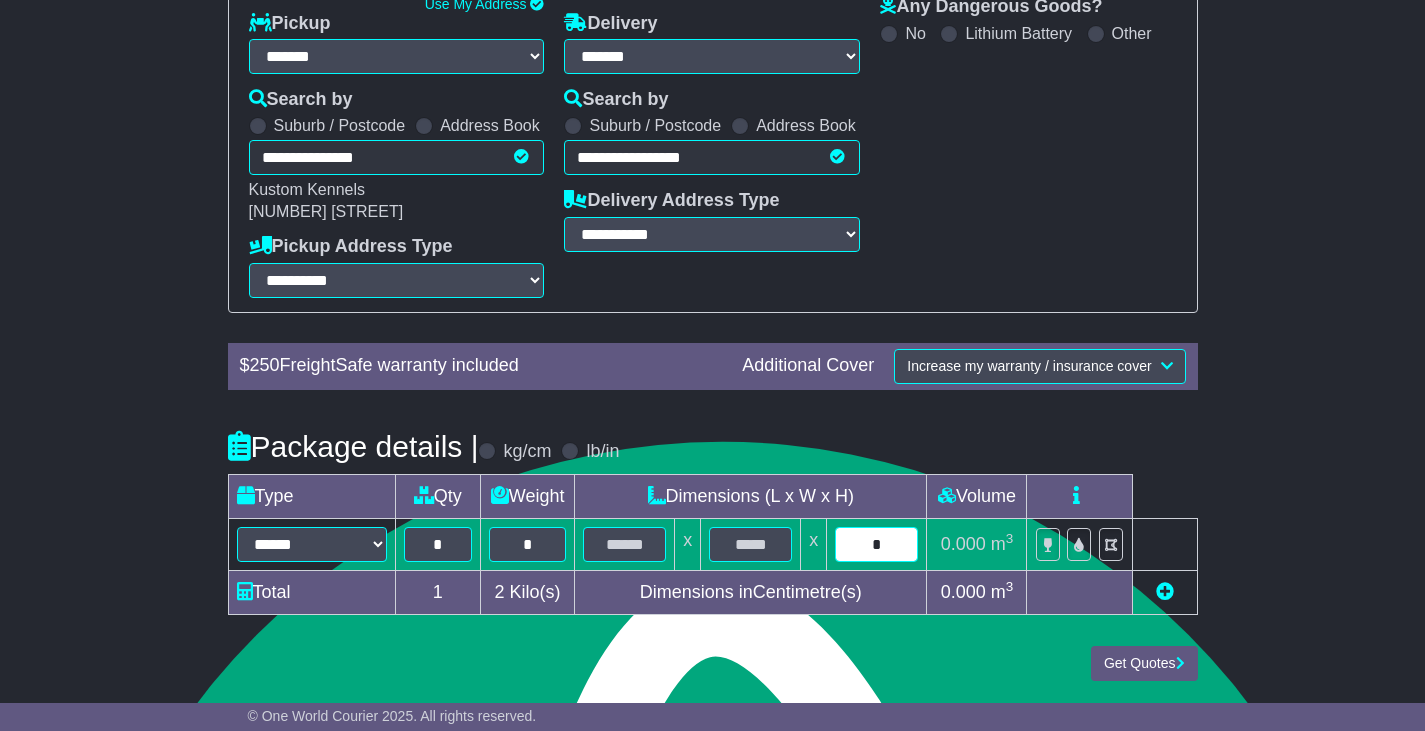 type on "*" 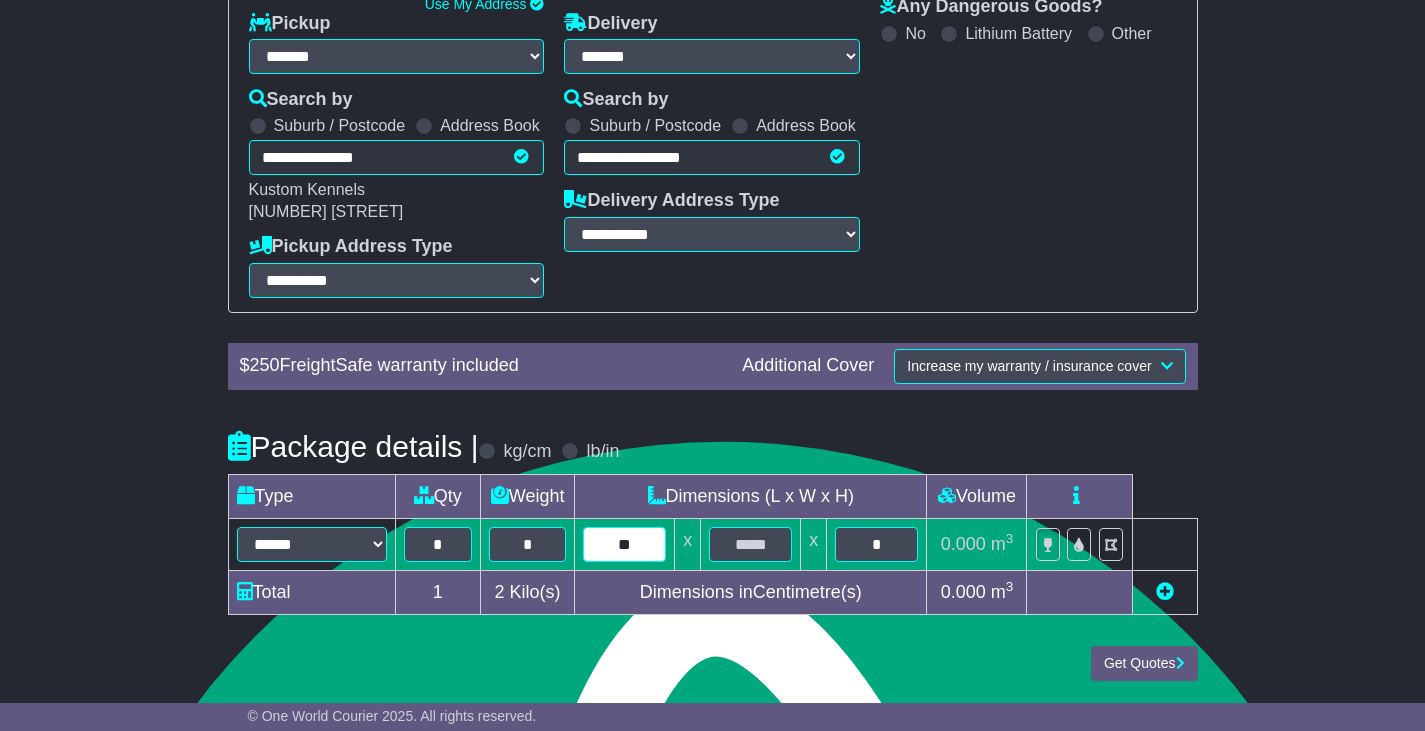 type on "**" 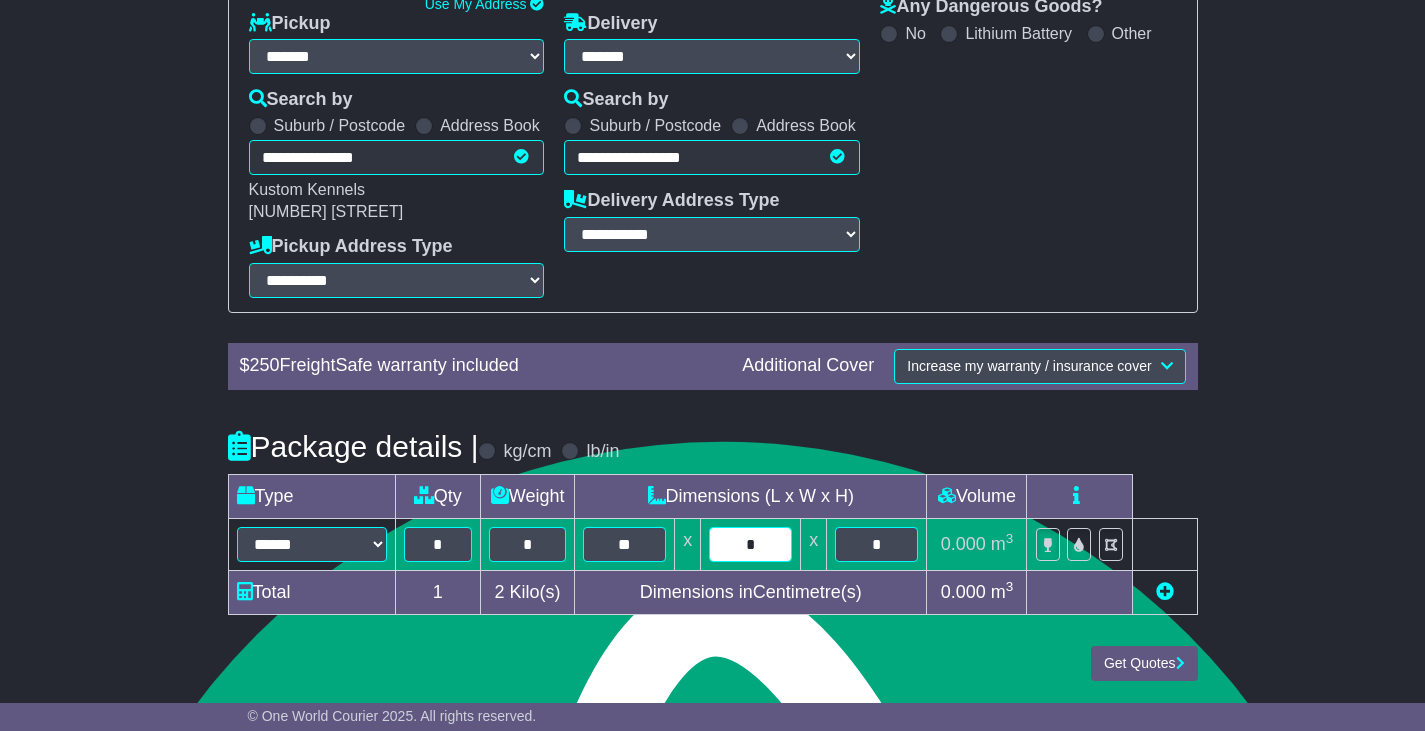 type on "**" 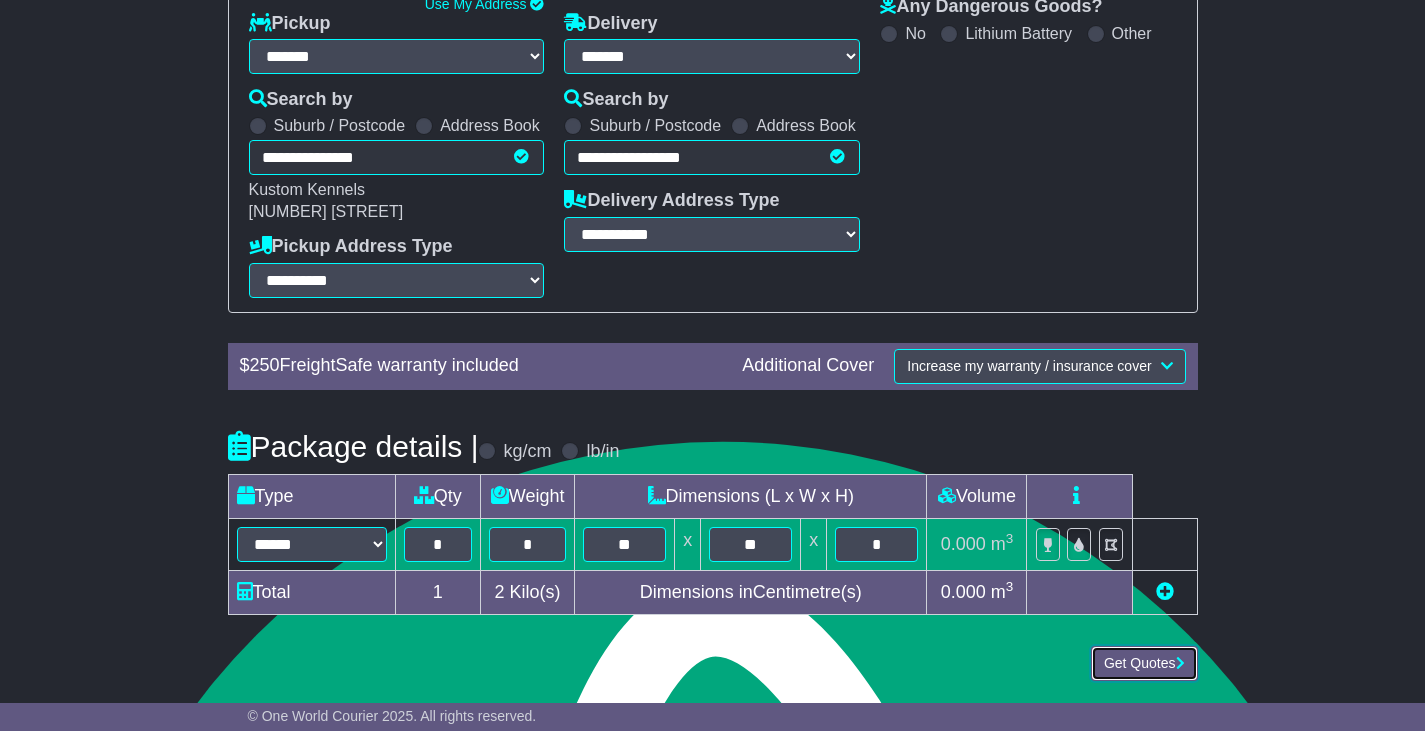 click on "Get Quotes" at bounding box center [1144, 663] 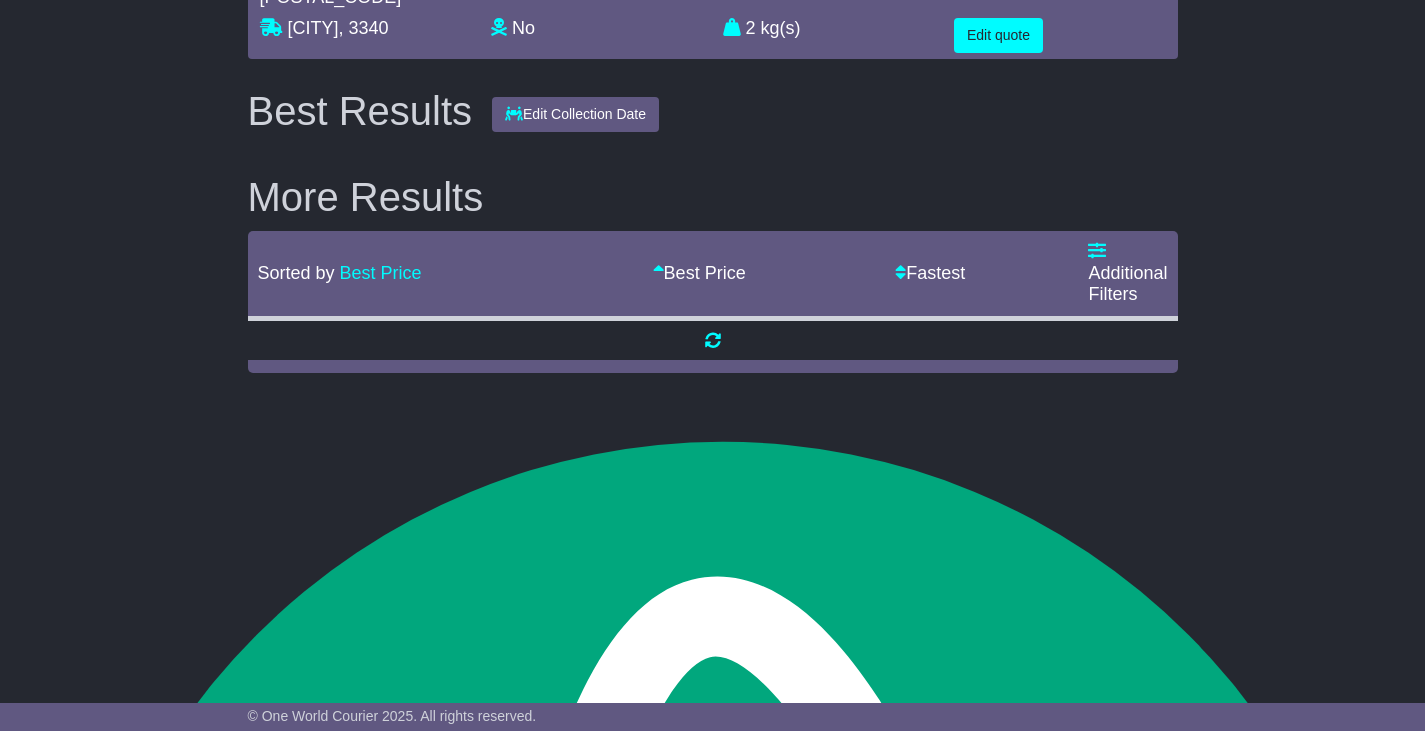 scroll, scrollTop: 0, scrollLeft: 0, axis: both 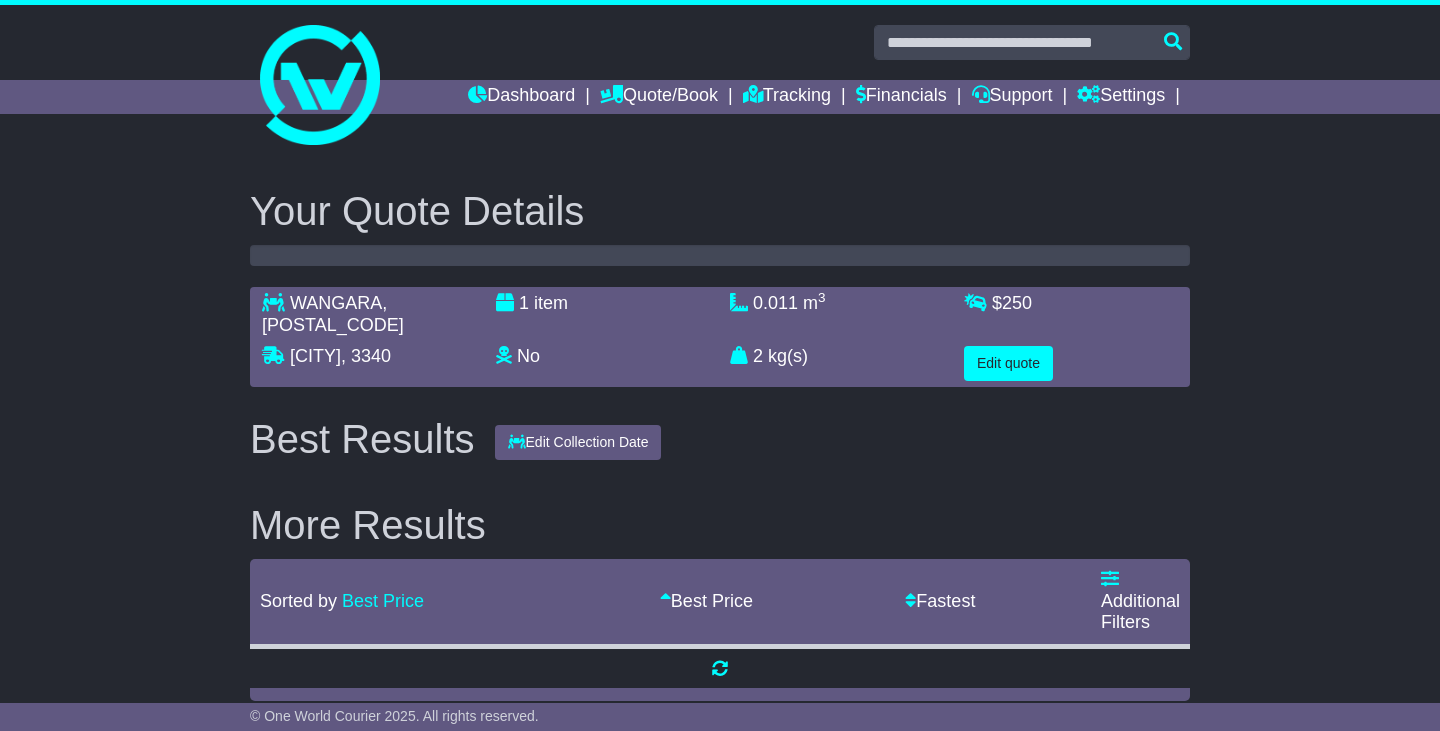 click at bounding box center (1140, 696) 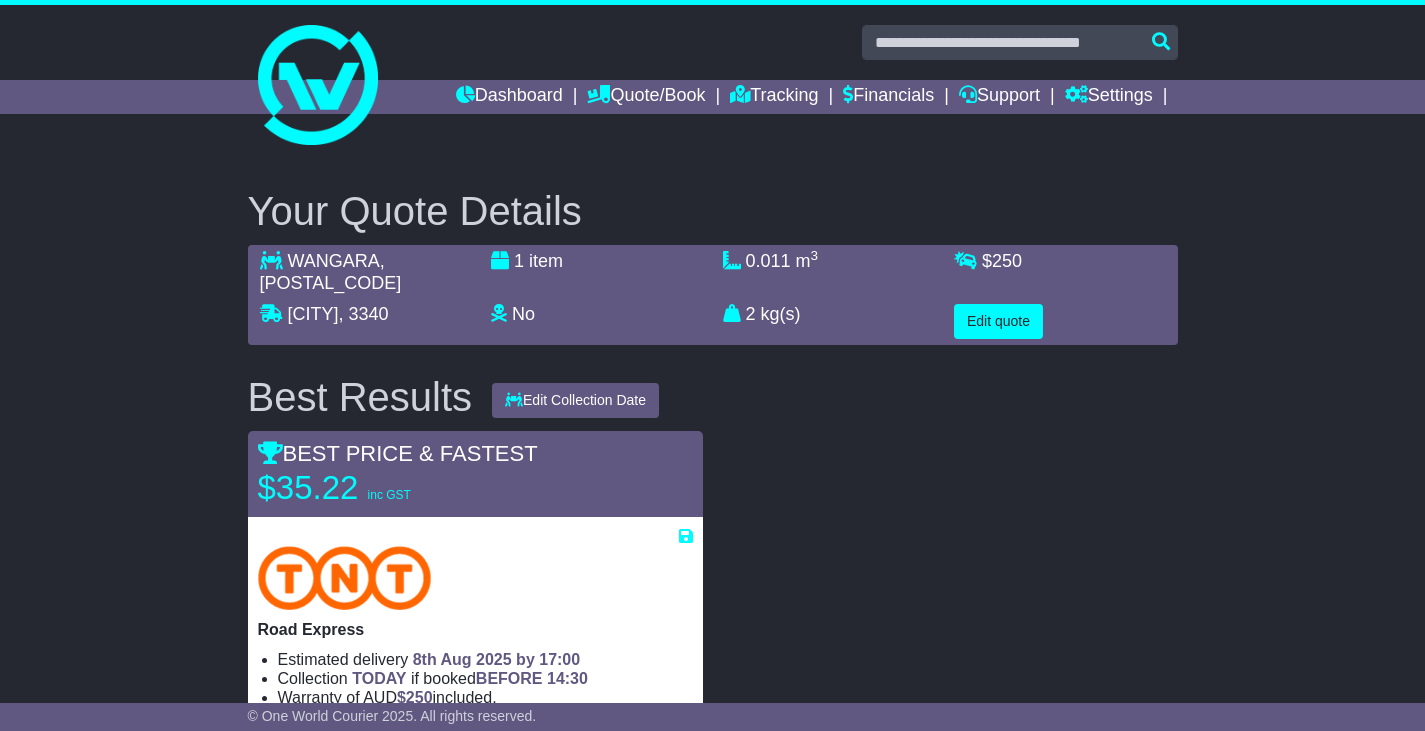 scroll, scrollTop: 243, scrollLeft: 0, axis: vertical 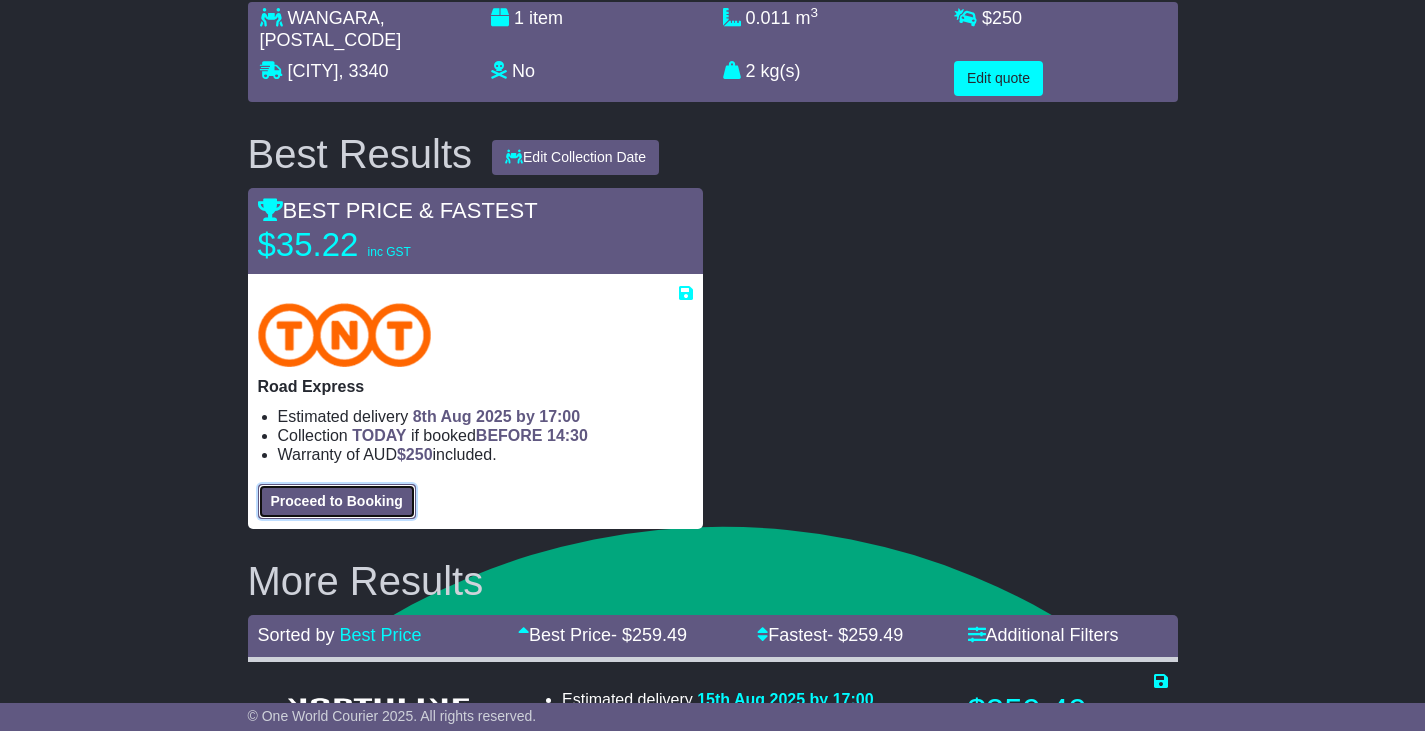 click on "Proceed to Booking" at bounding box center [337, 501] 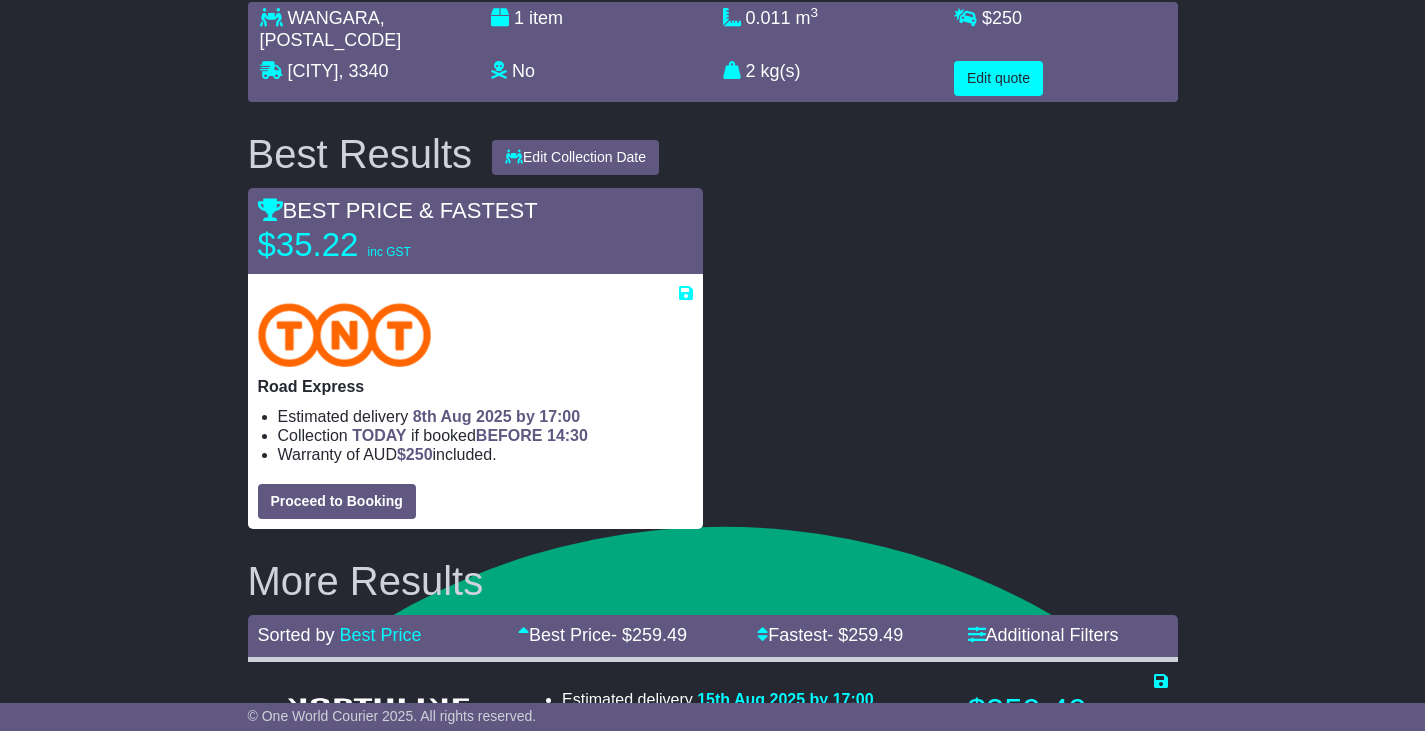 select on "**********" 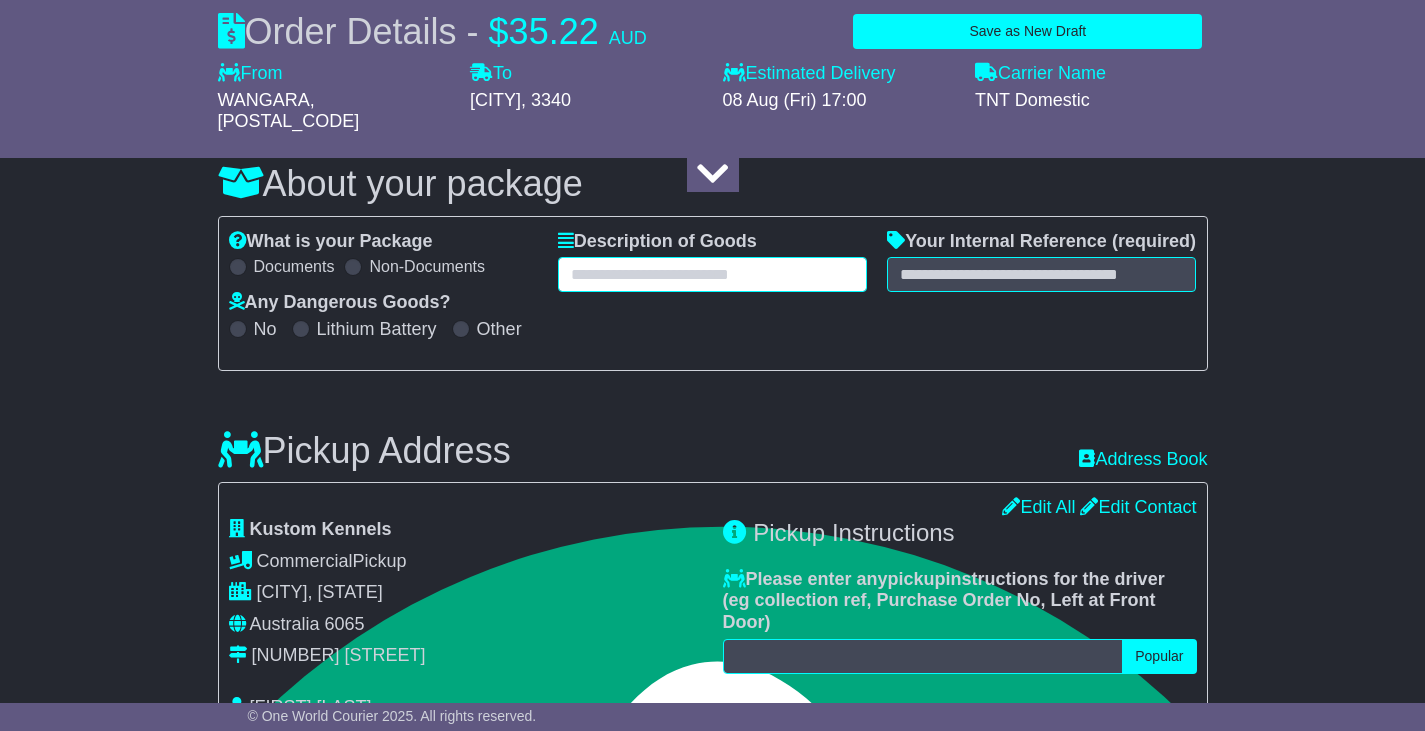 click at bounding box center [712, 274] 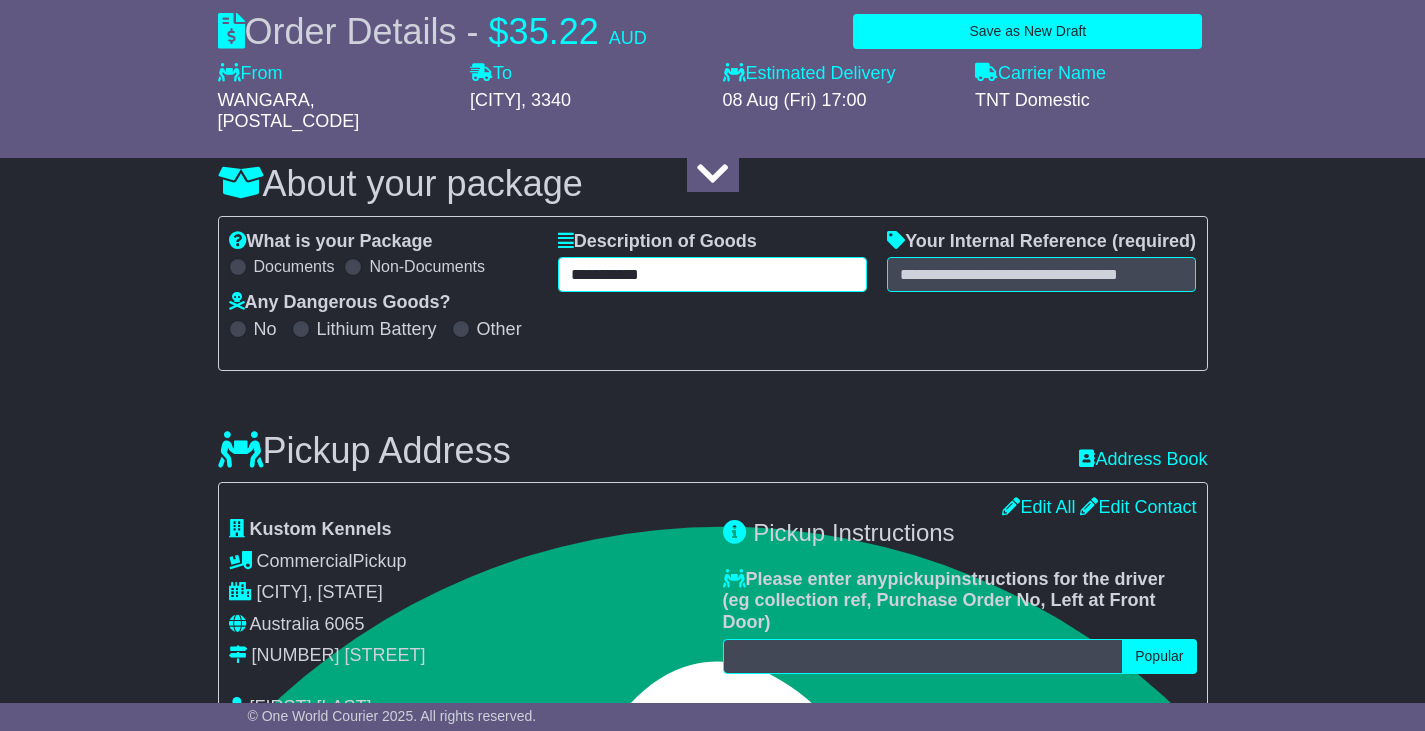 type on "**********" 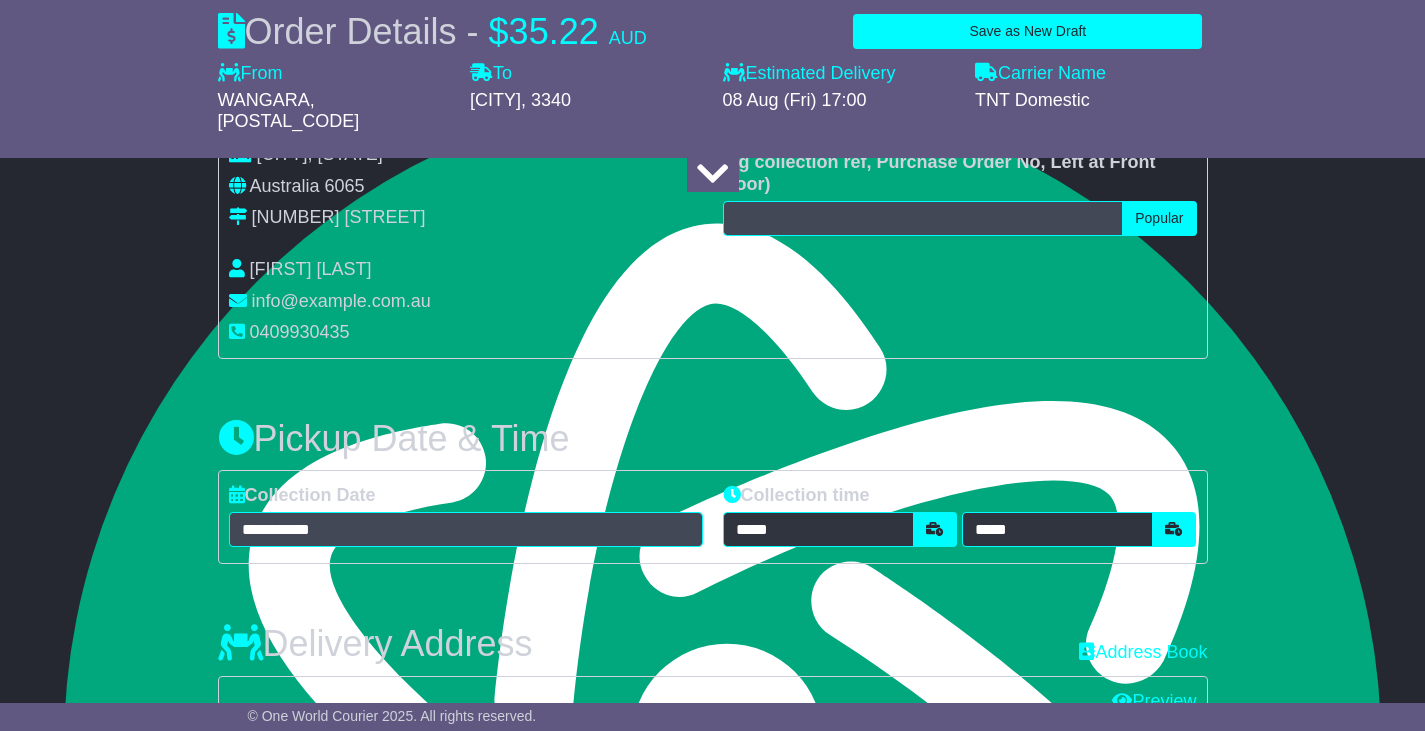 scroll, scrollTop: 850, scrollLeft: 0, axis: vertical 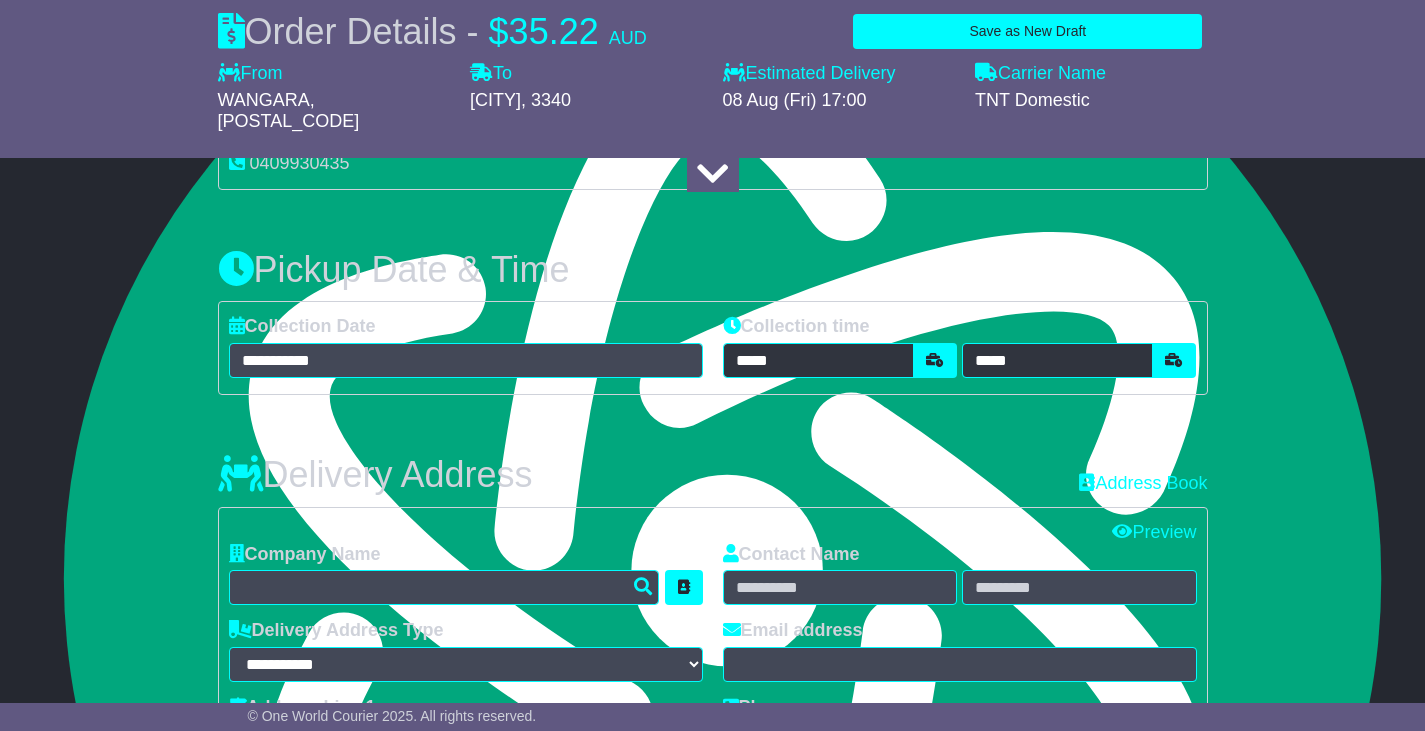 type on "*********" 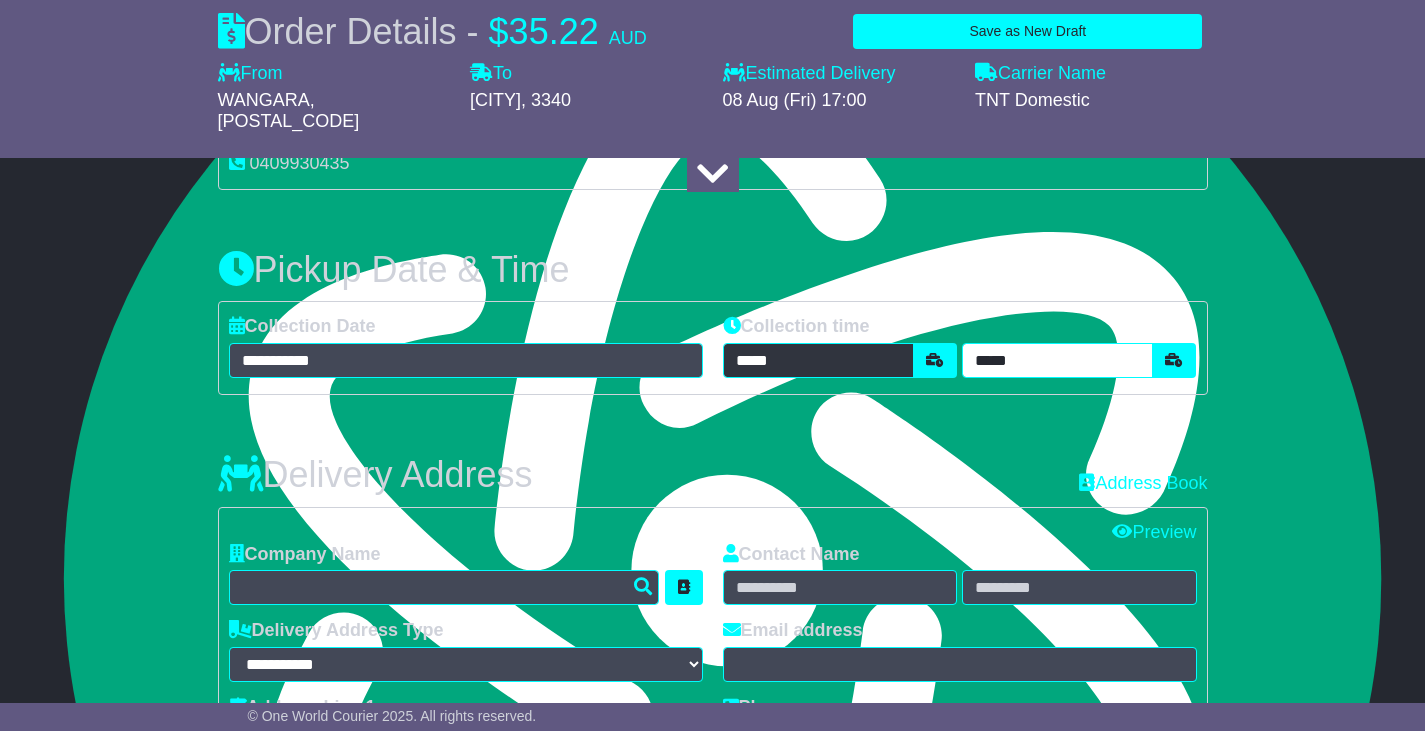 click on "*****" at bounding box center (1057, 360) 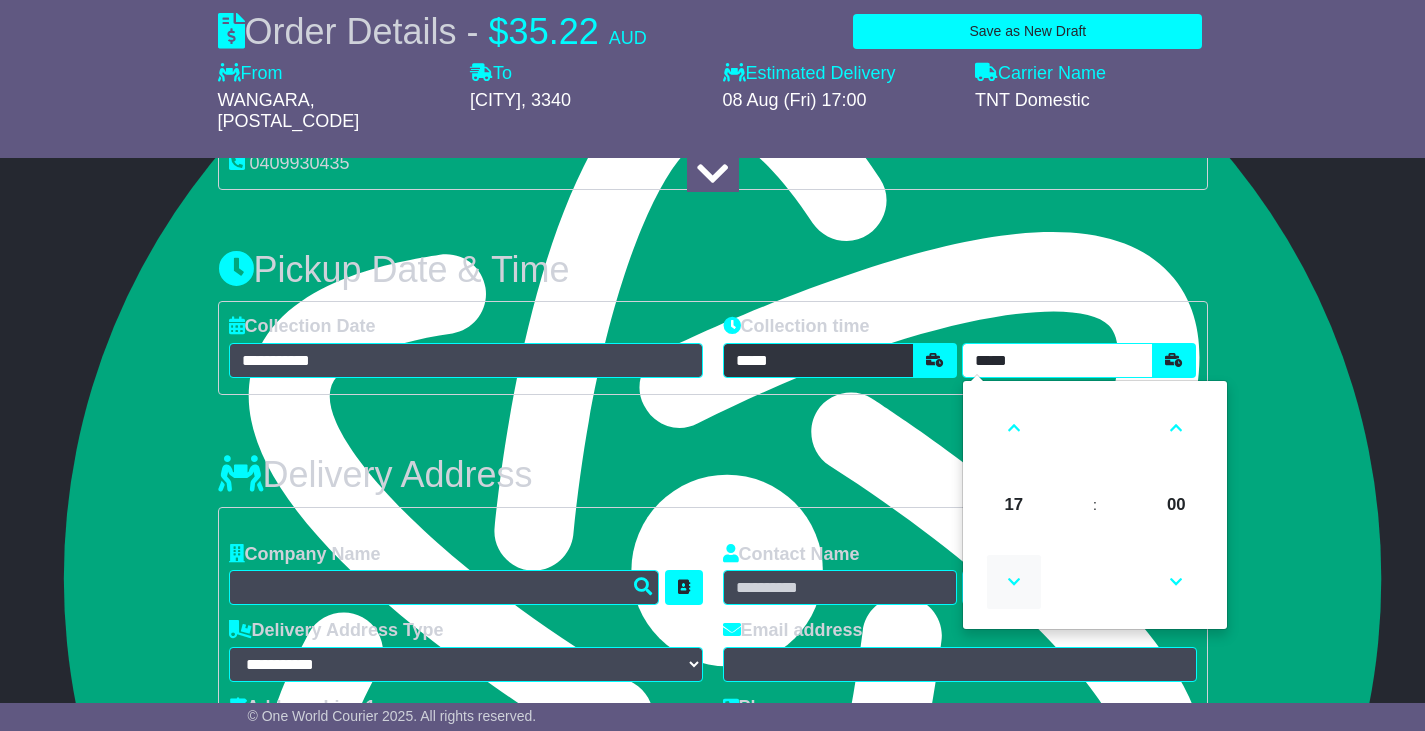 click at bounding box center (1014, 582) 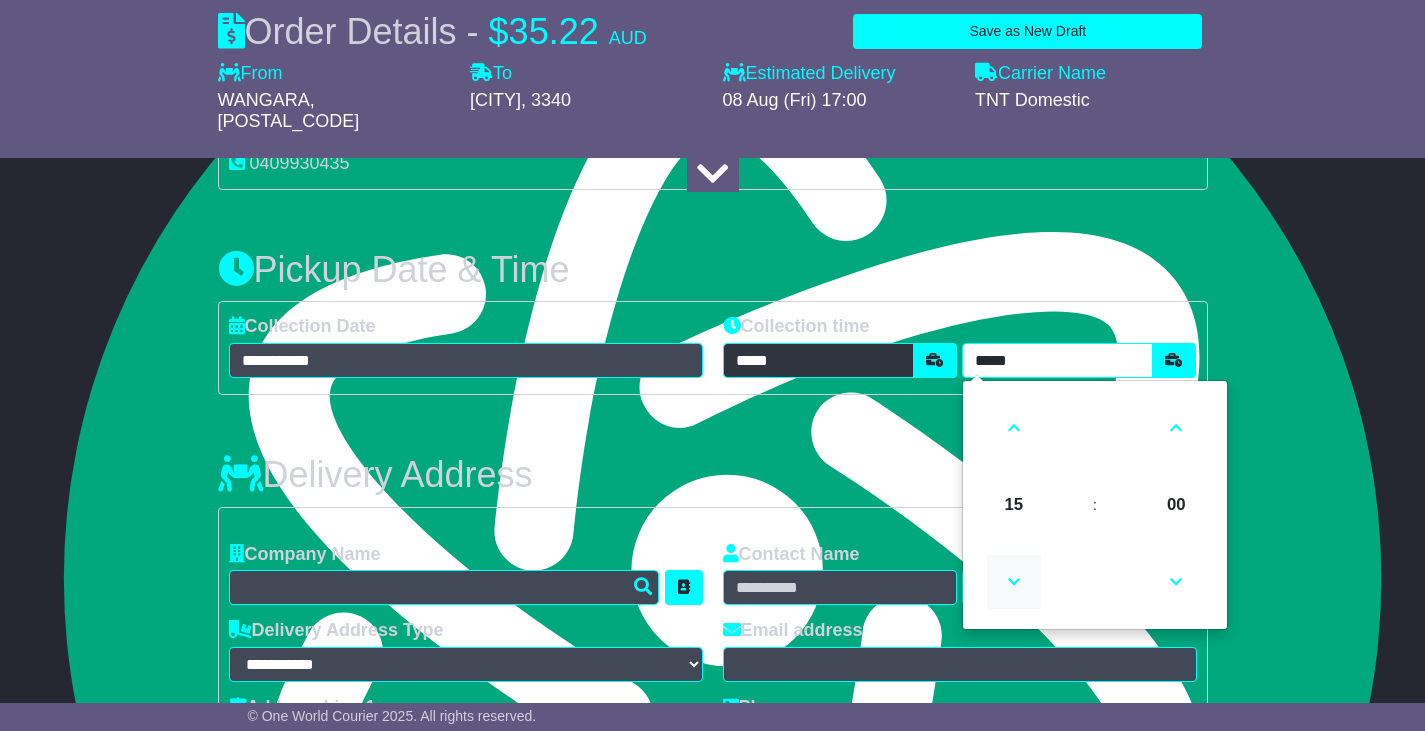 click at bounding box center (1014, 582) 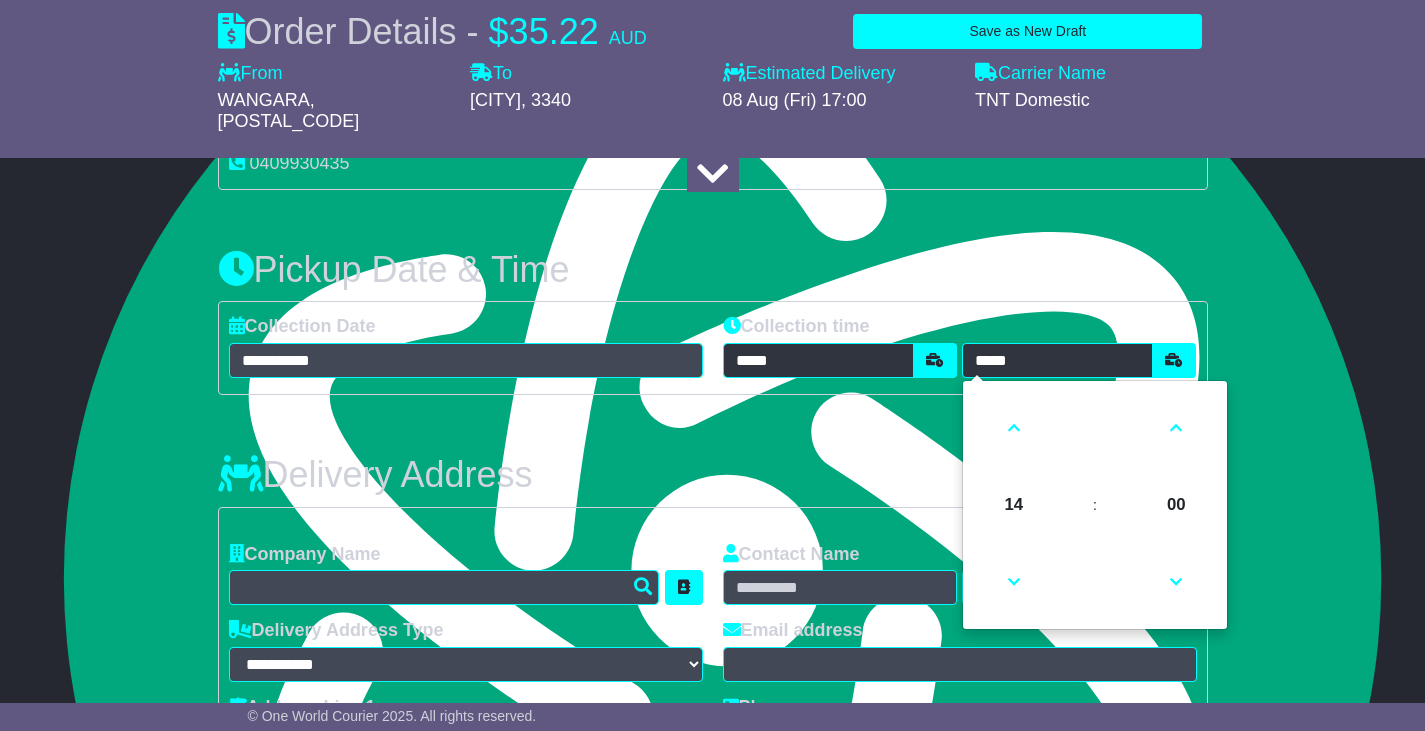 click on "**********" at bounding box center (713, 766) 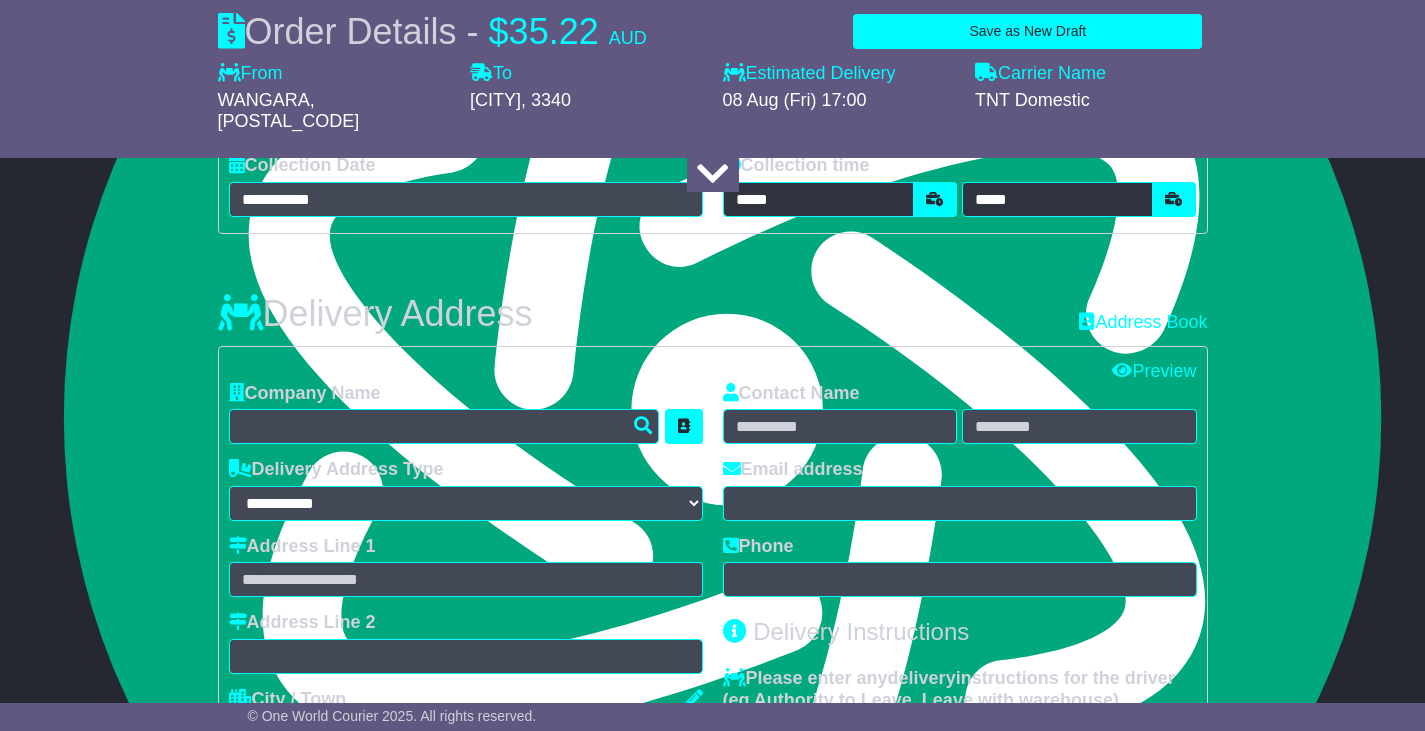 scroll, scrollTop: 1012, scrollLeft: 0, axis: vertical 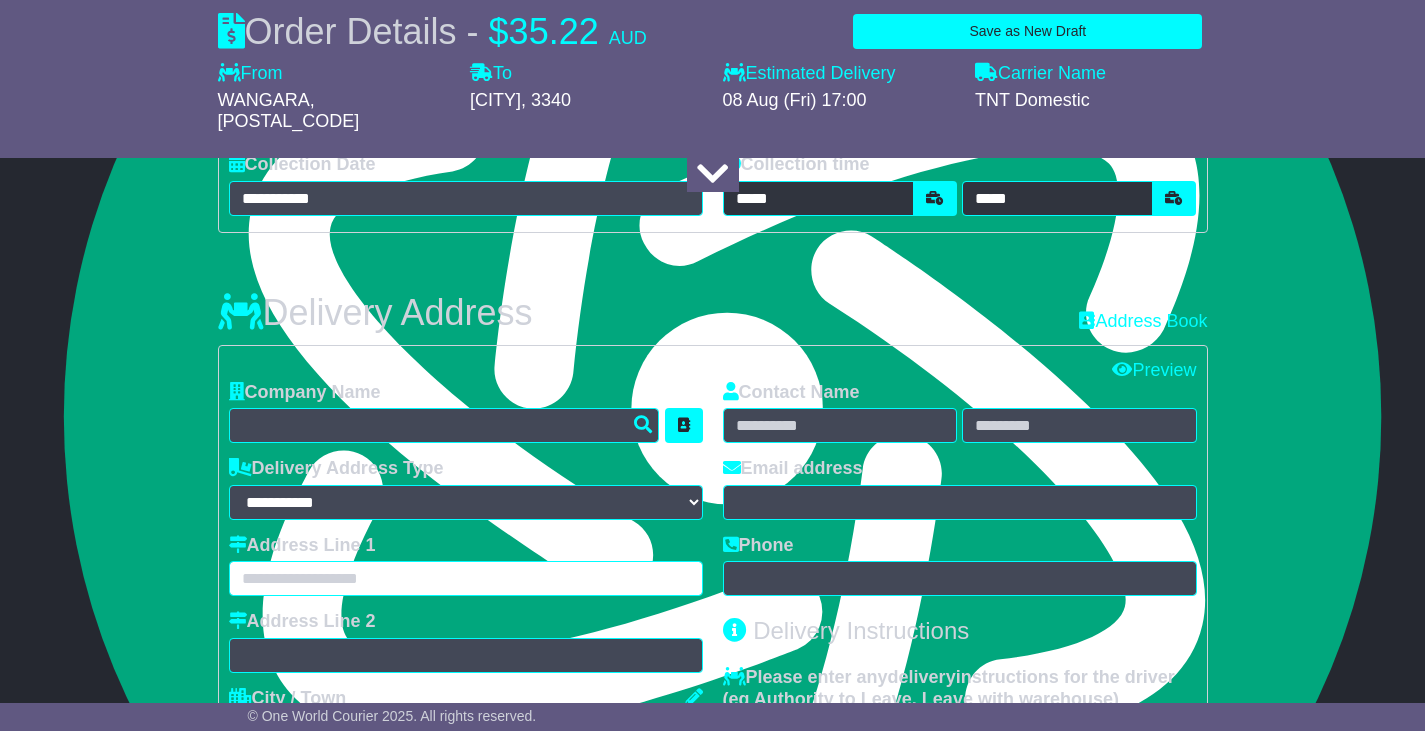 click at bounding box center [466, 578] 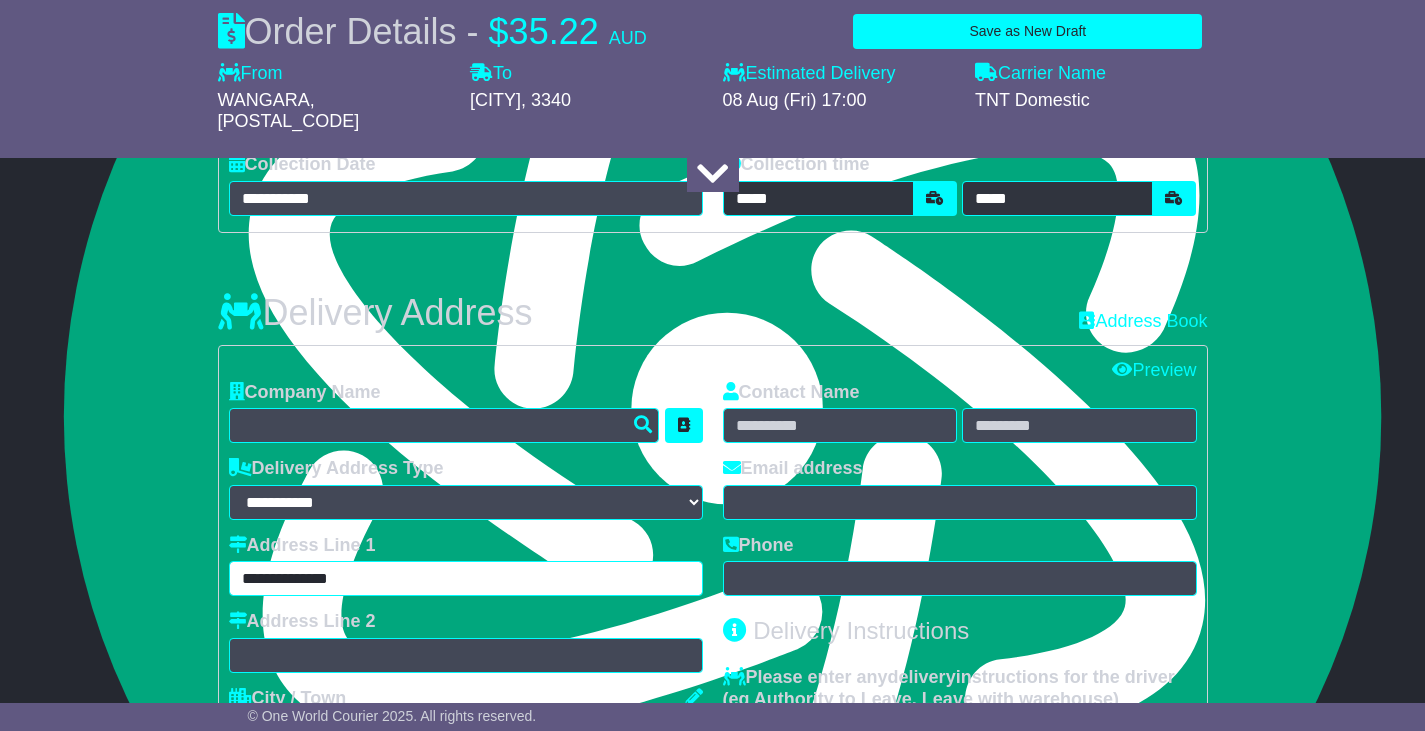 type on "**********" 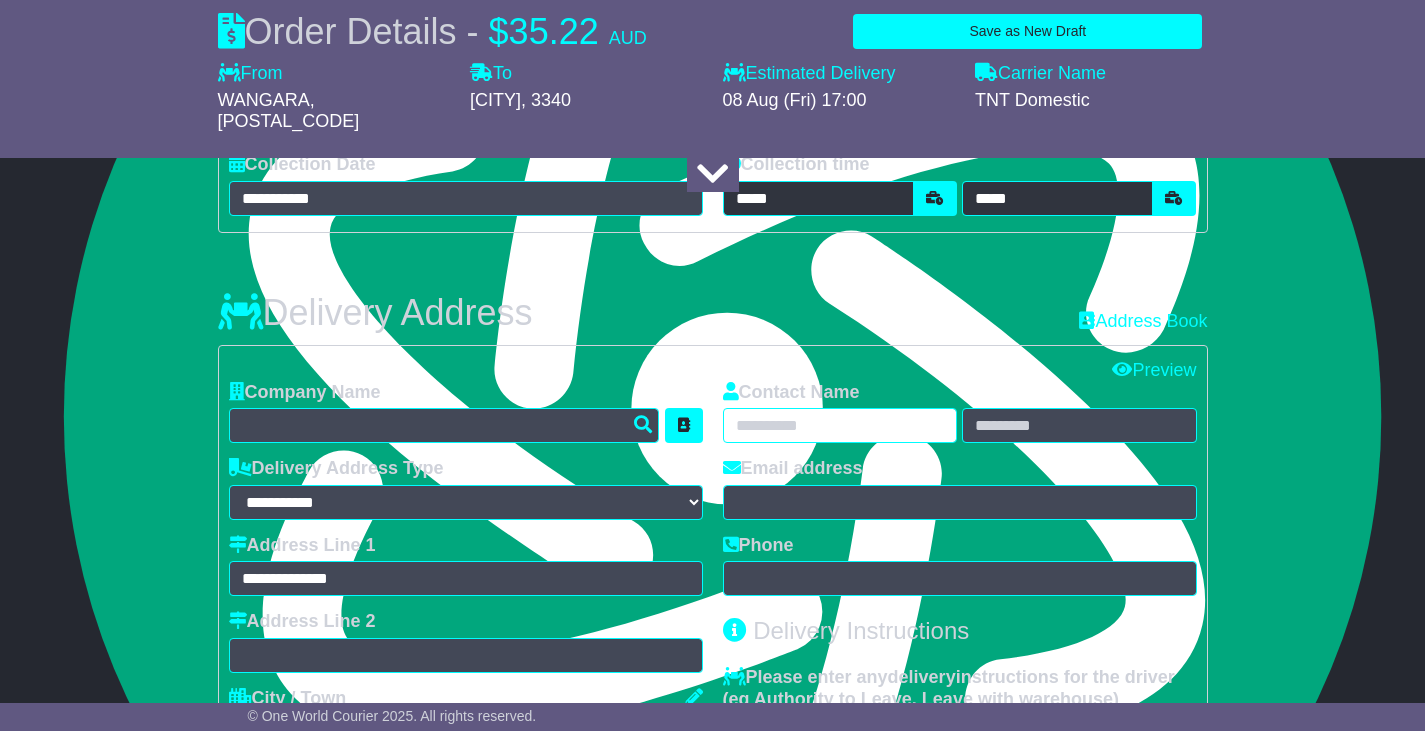 click at bounding box center (840, 425) 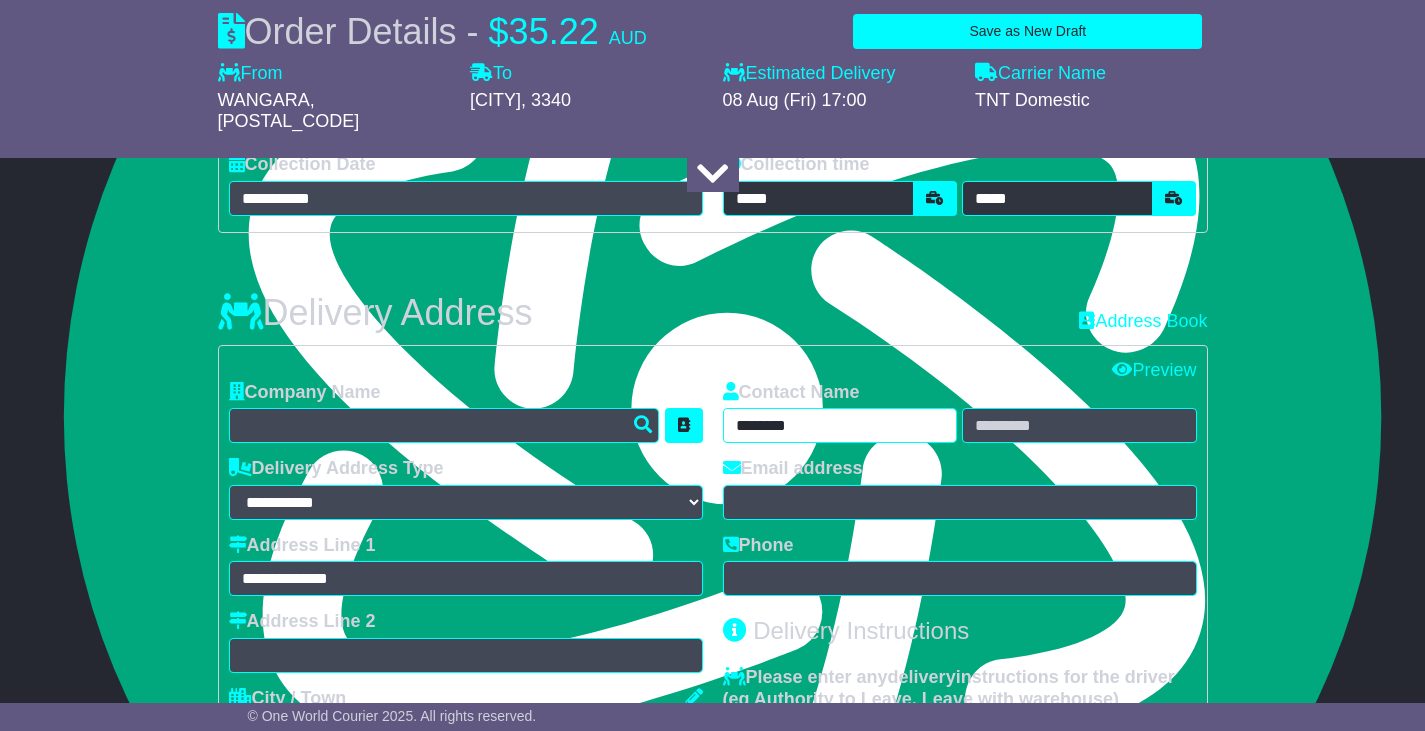 type on "*******" 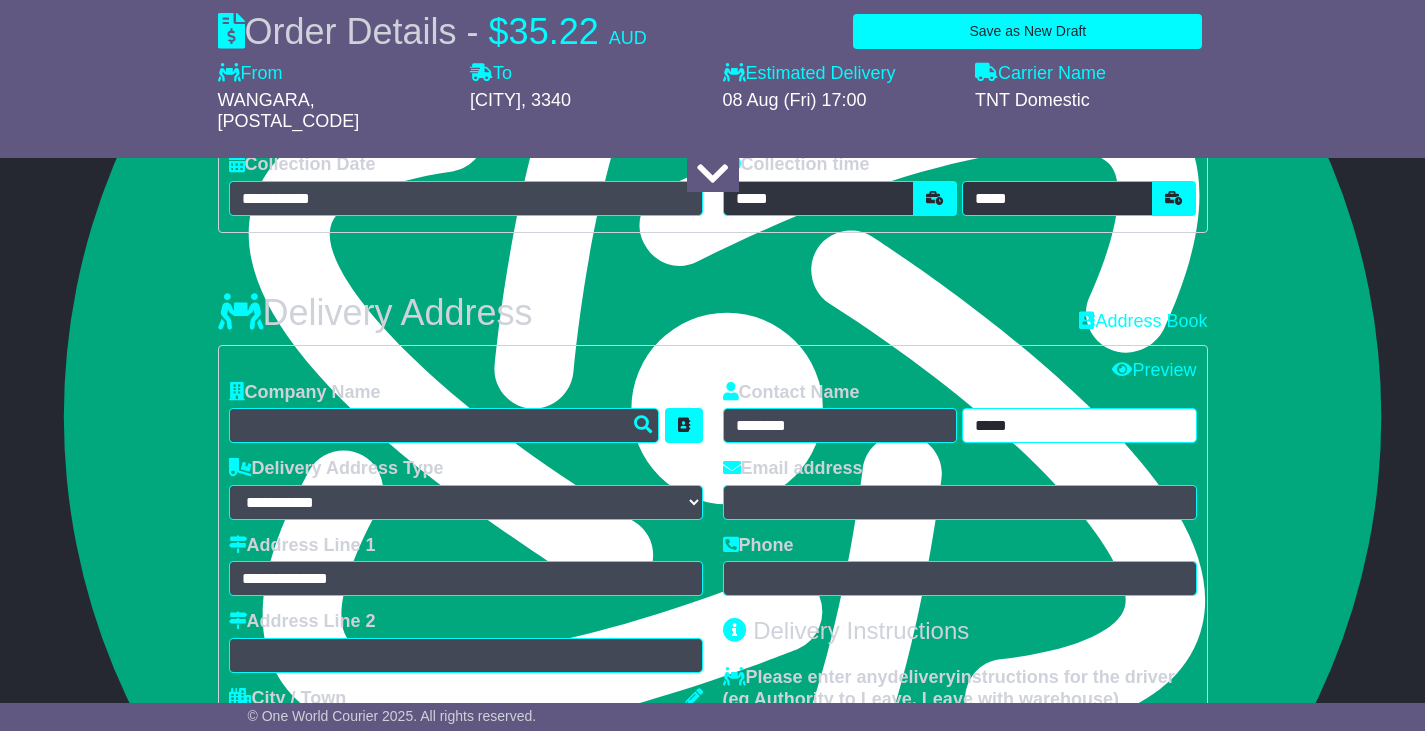 type on "*****" 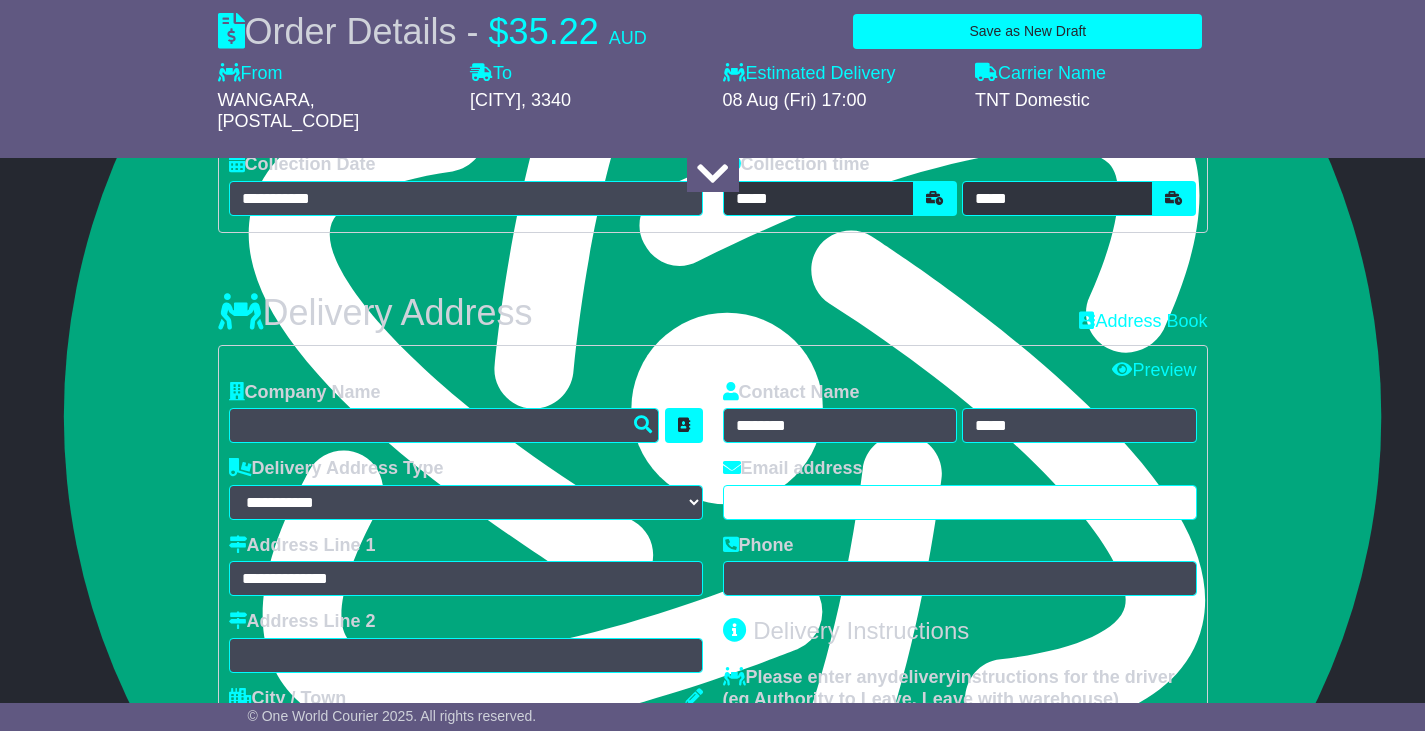 click at bounding box center [960, 502] 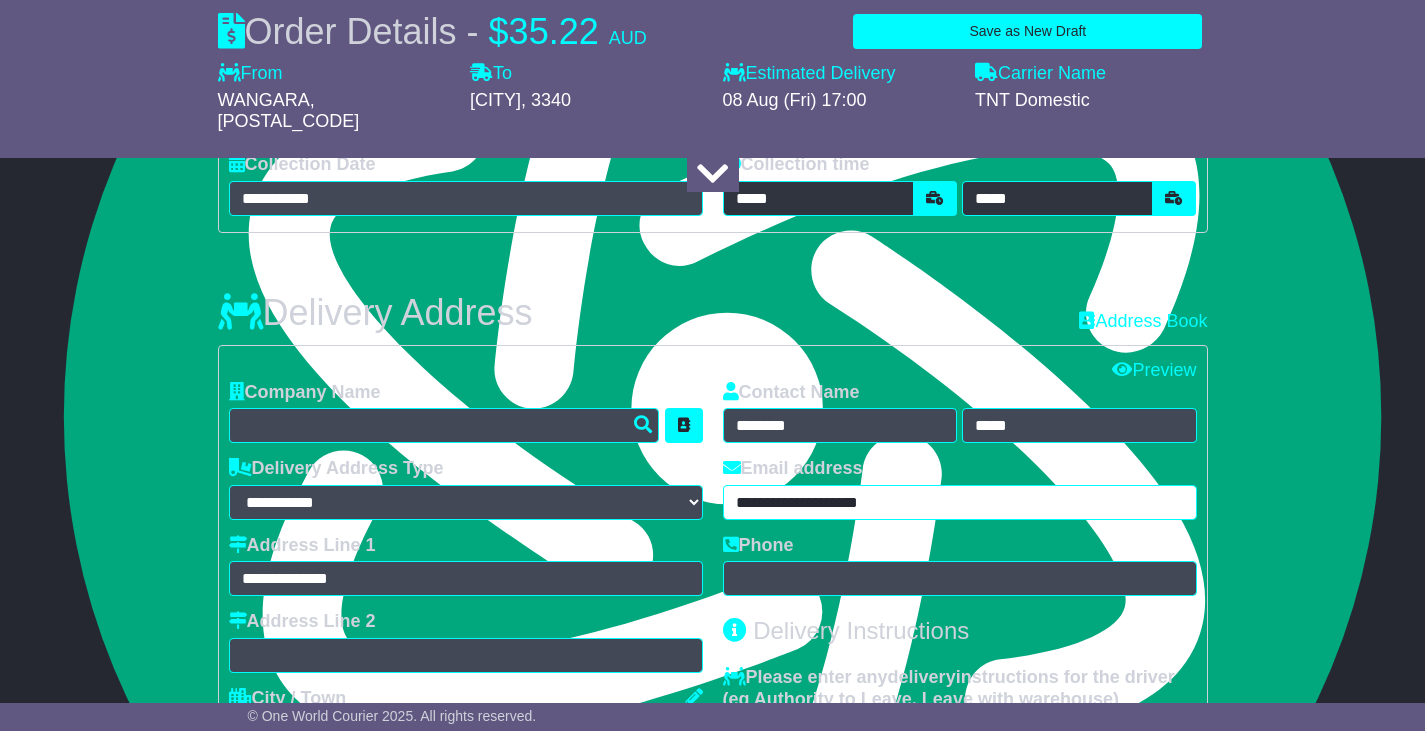 type on "**********" 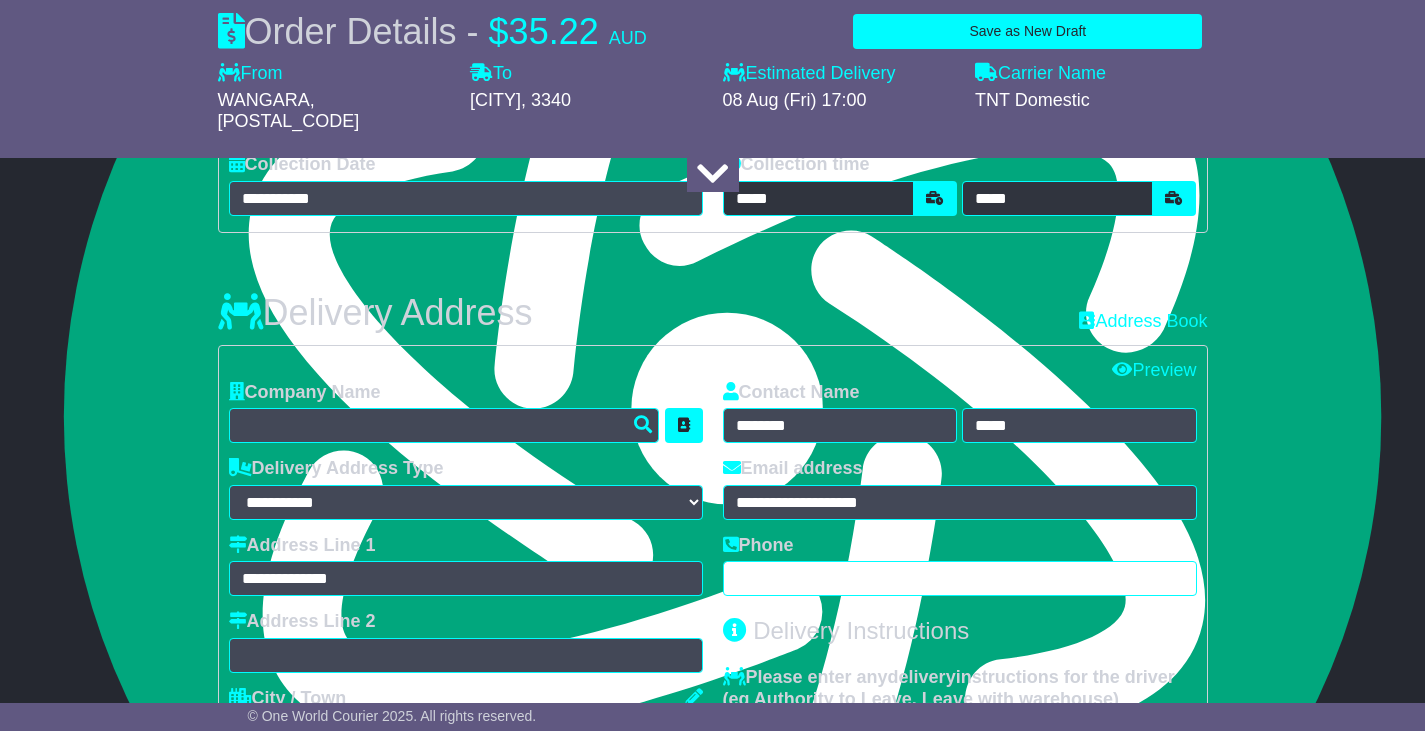 click at bounding box center [960, 578] 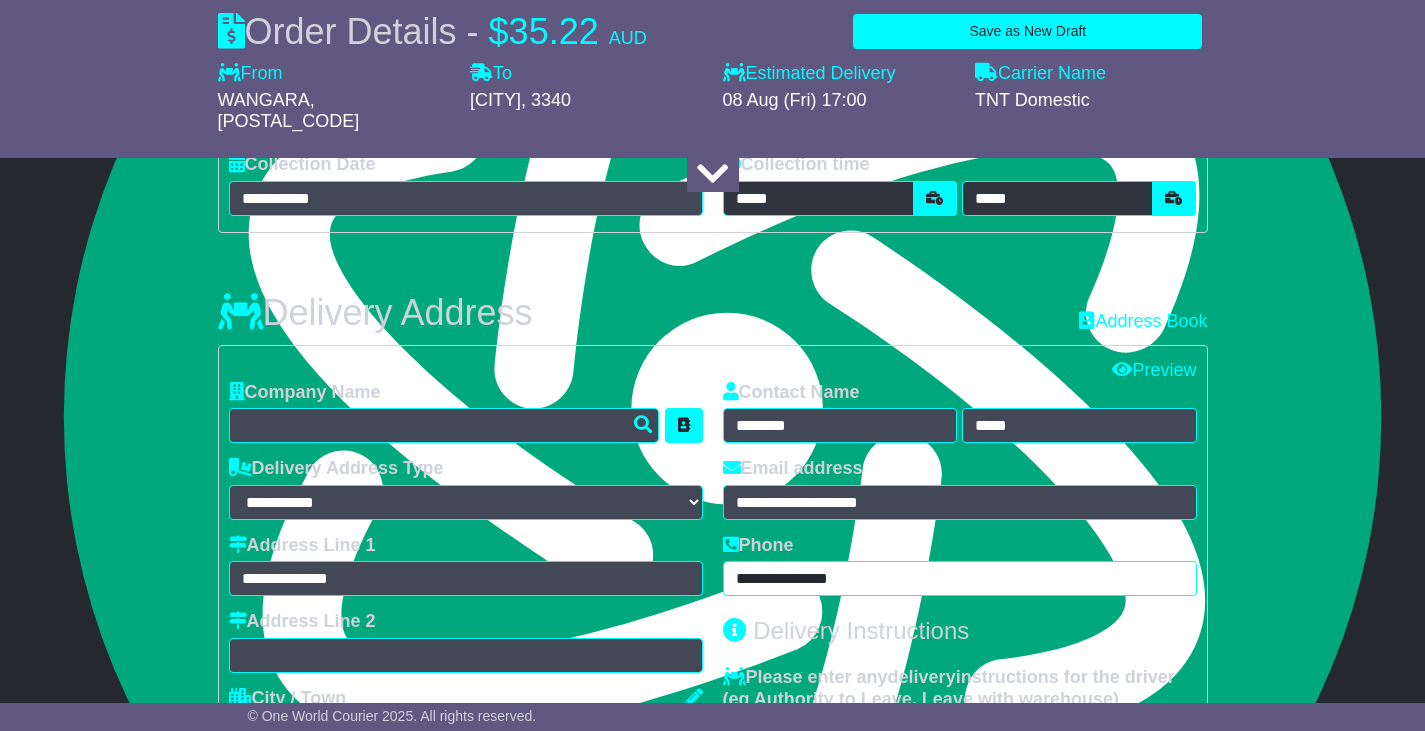 scroll, scrollTop: 1297, scrollLeft: 0, axis: vertical 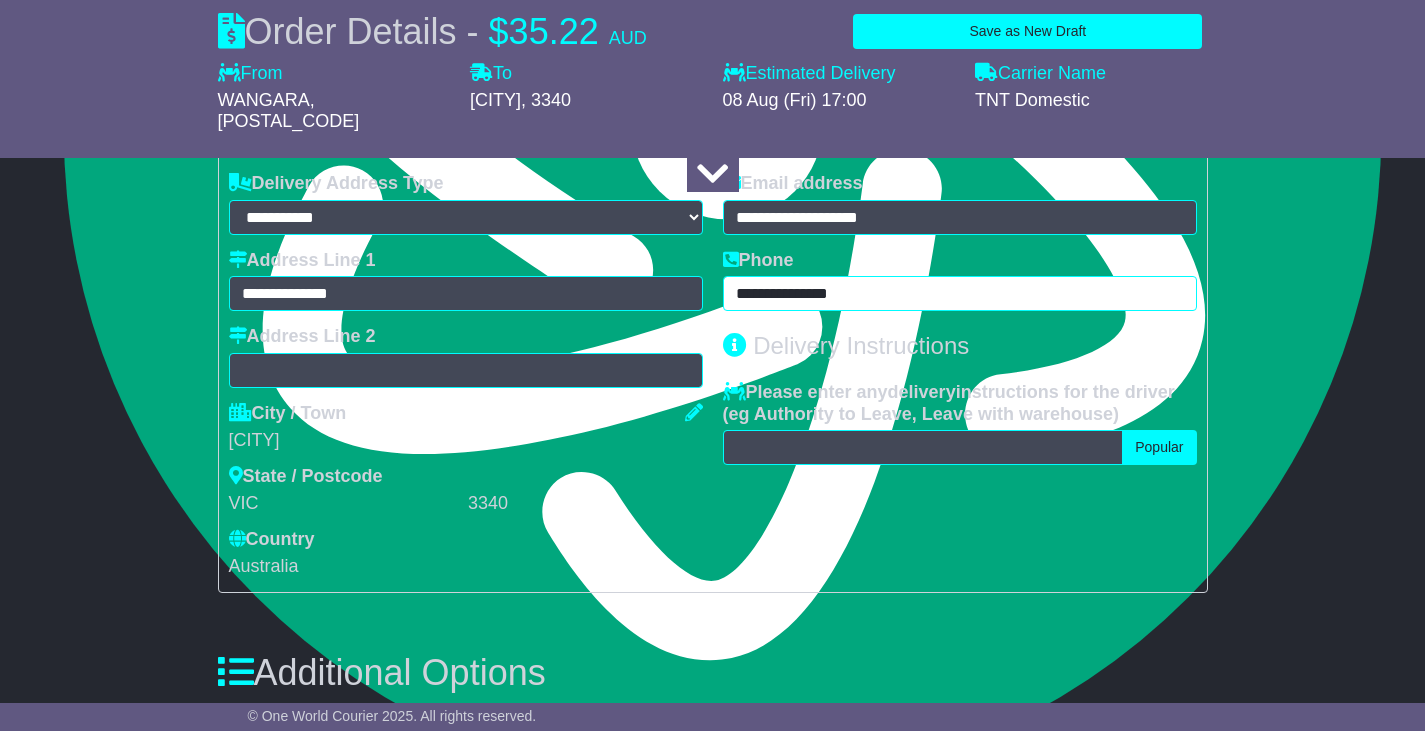 type on "**********" 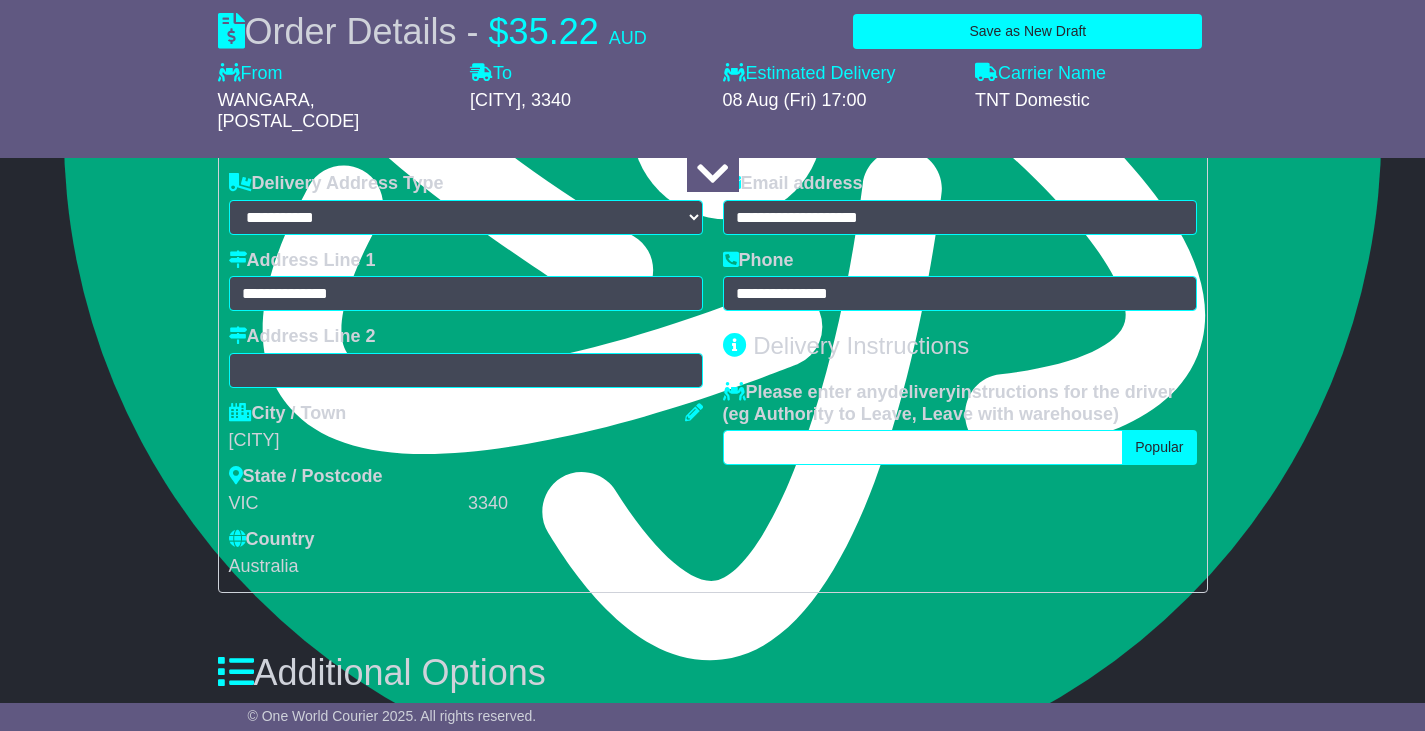 click at bounding box center (923, 447) 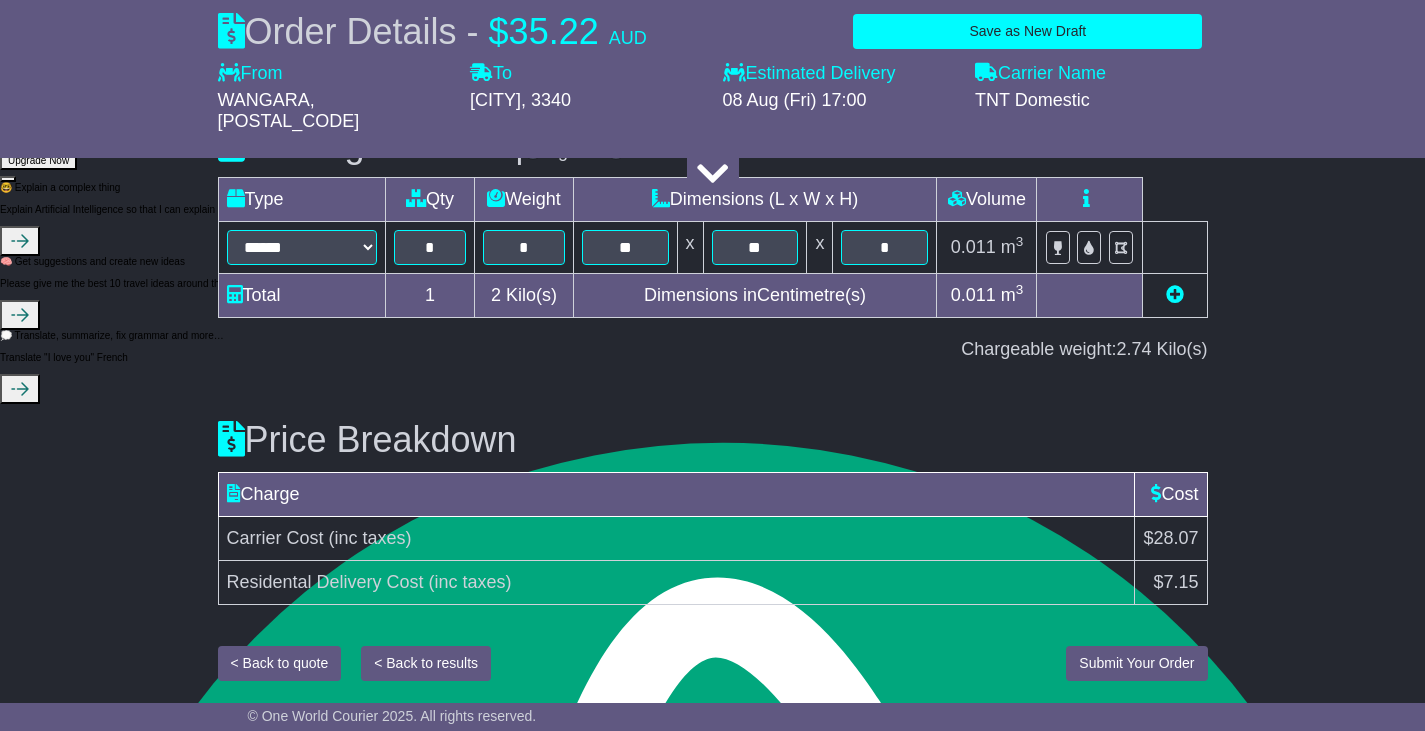scroll, scrollTop: 2231, scrollLeft: 0, axis: vertical 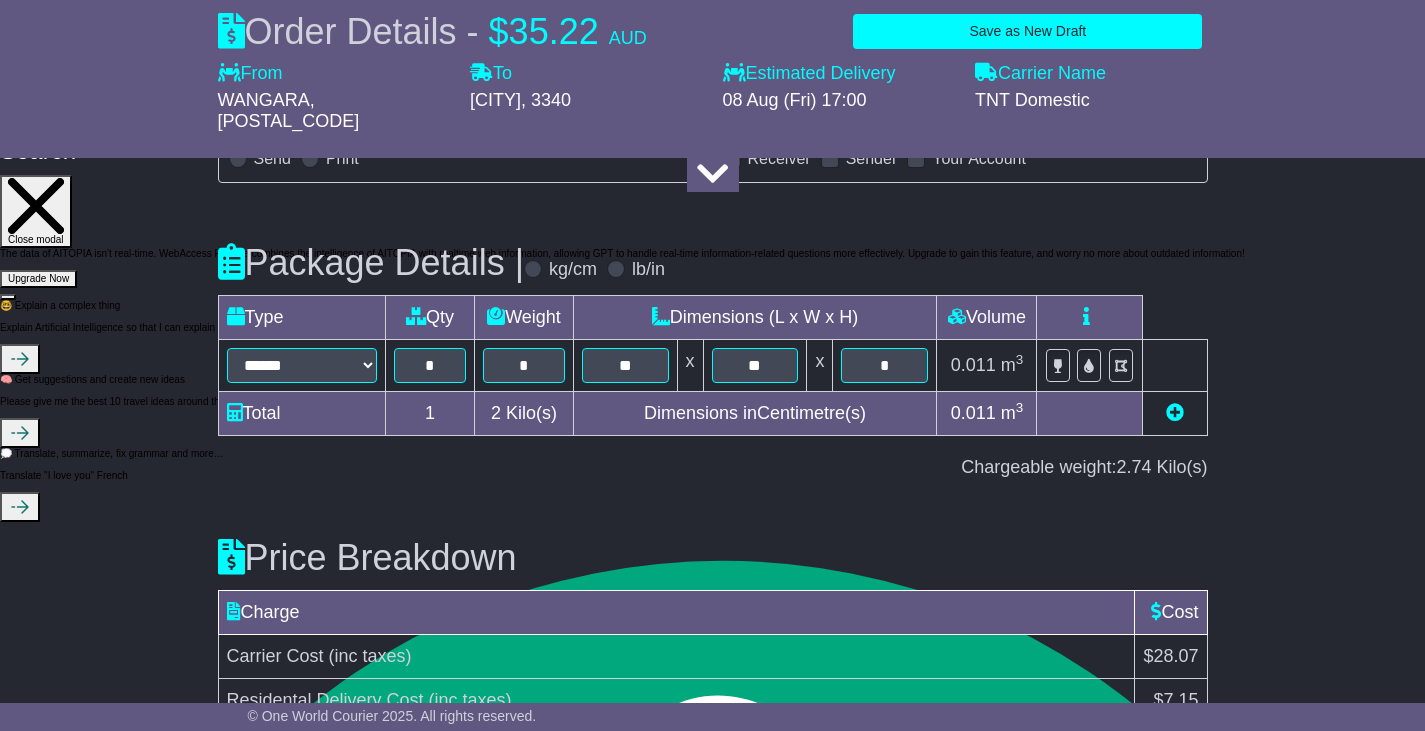 type on "**********" 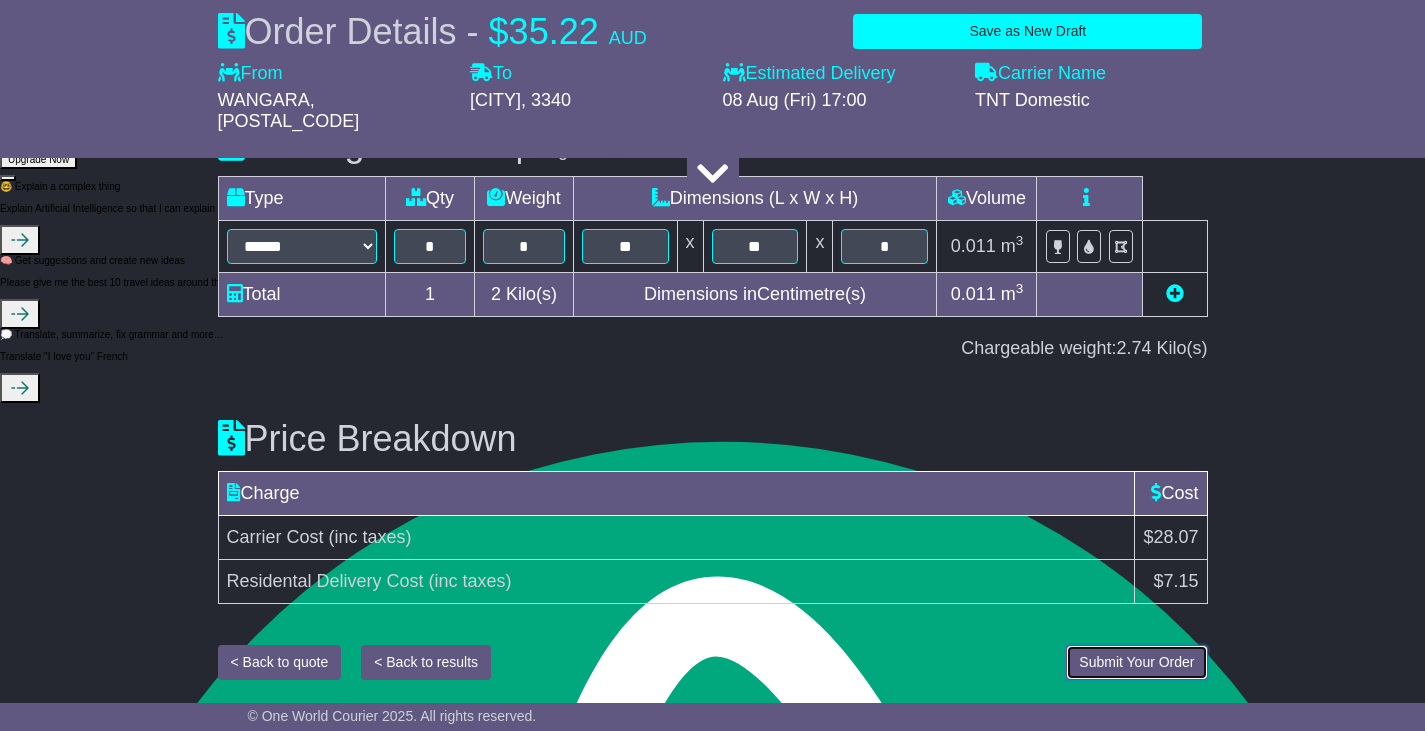 click on "Submit Your Order" at bounding box center (1136, 662) 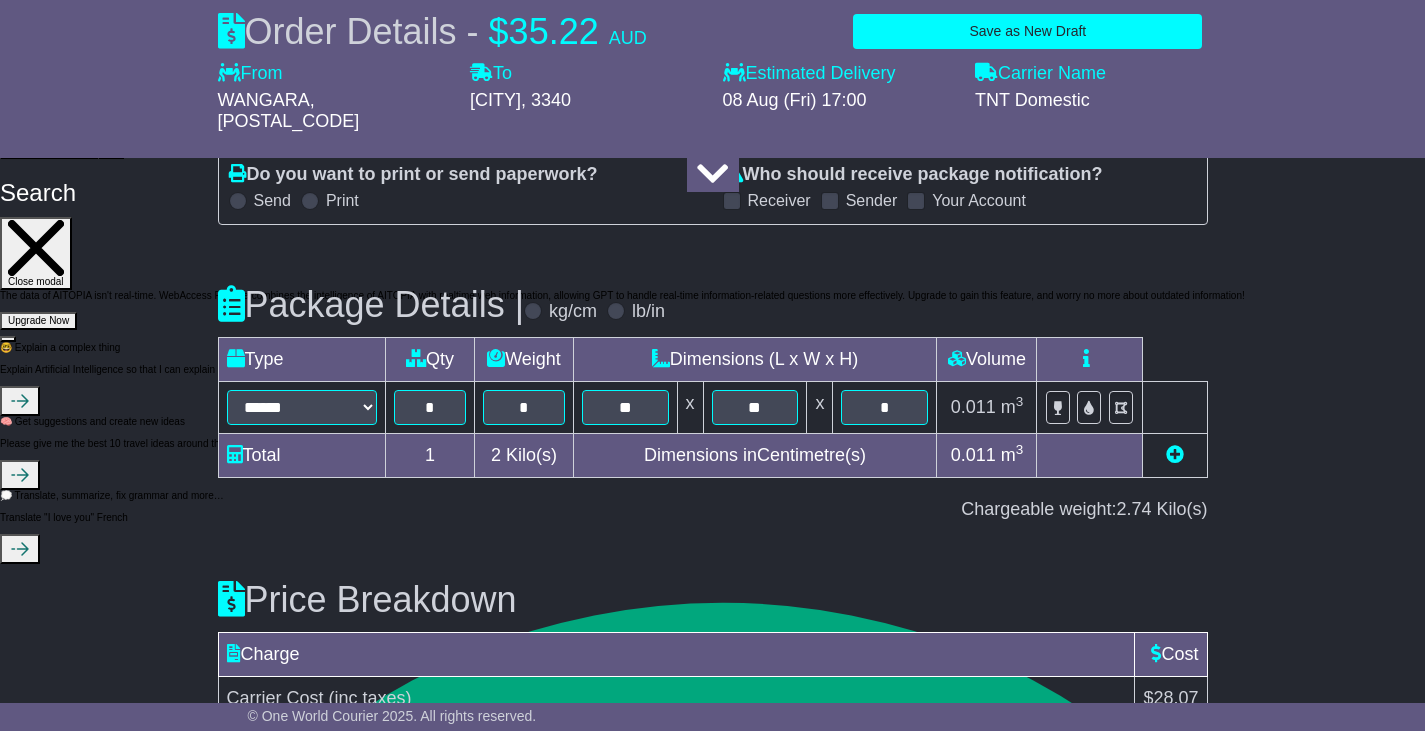 scroll, scrollTop: 2231, scrollLeft: 0, axis: vertical 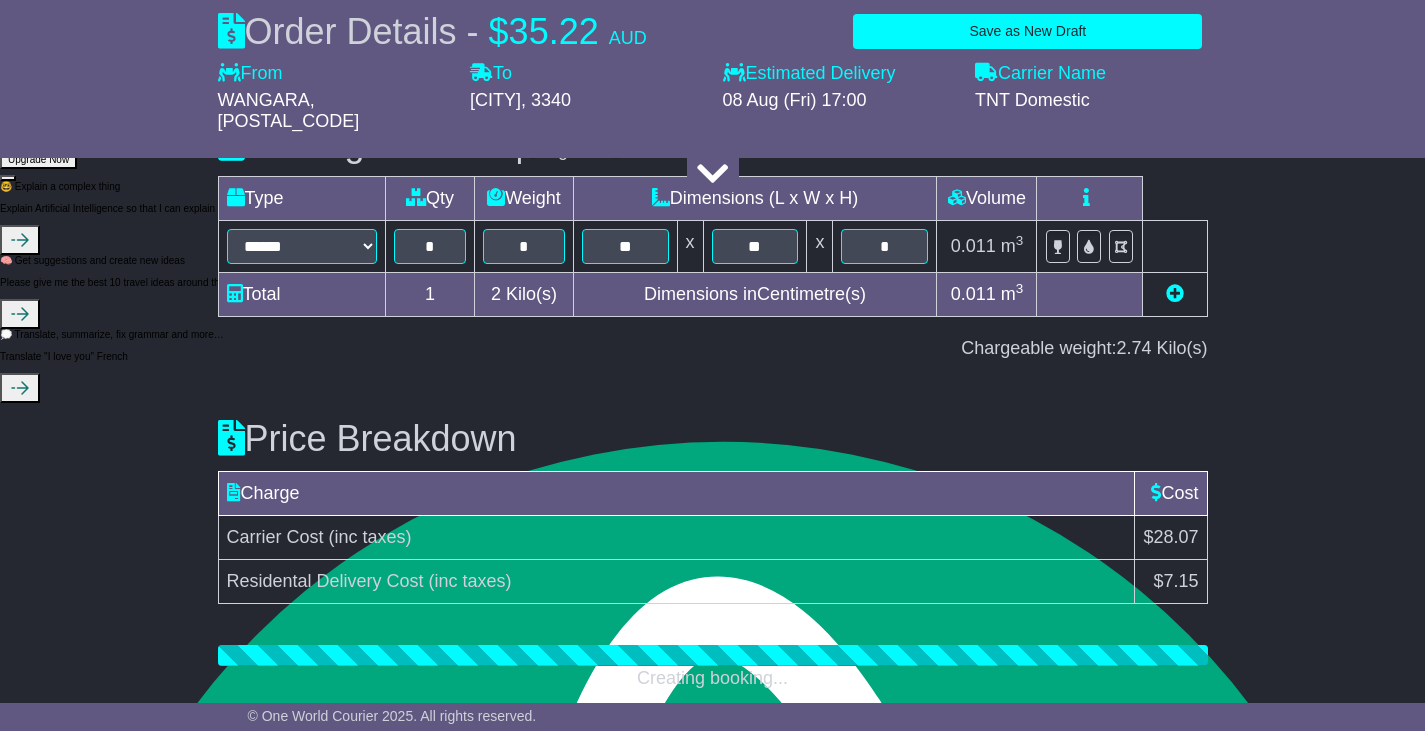 click on "Creating booking..." at bounding box center (713, 679) 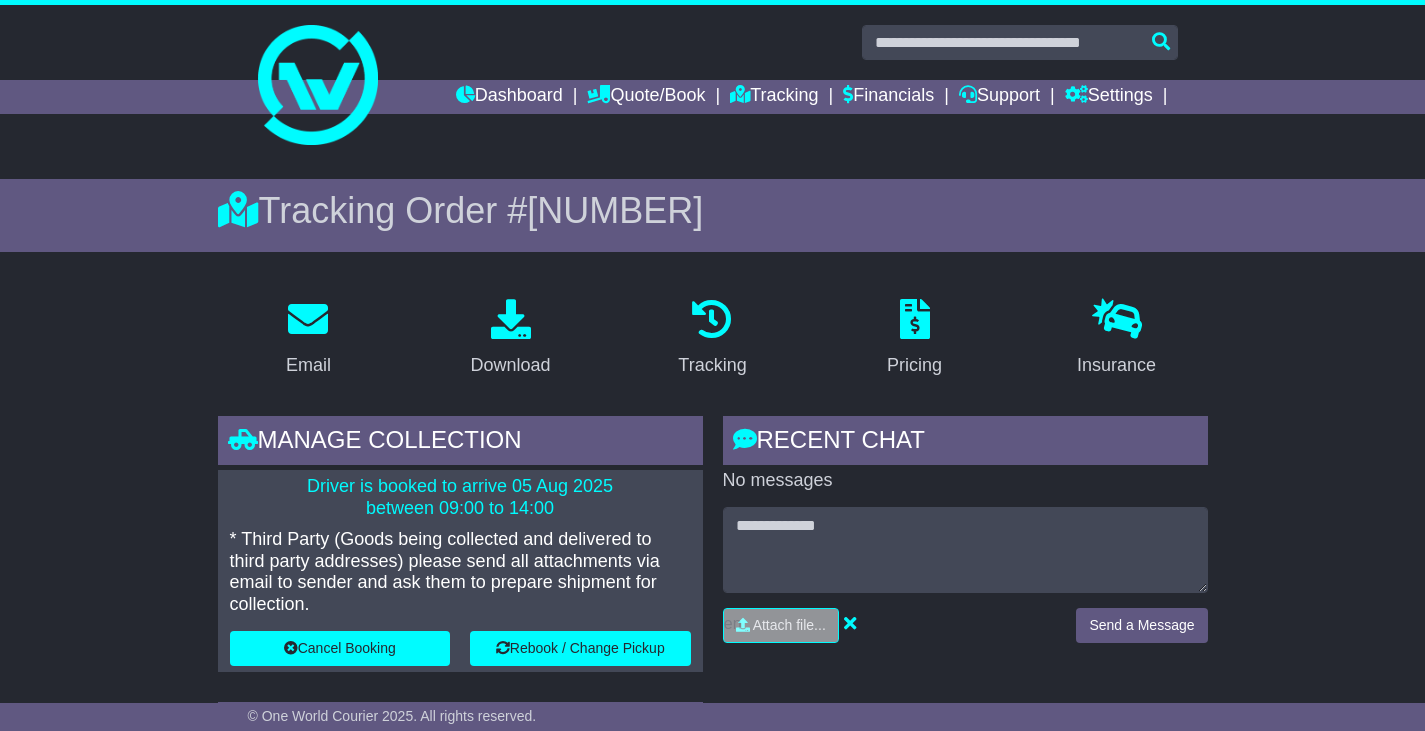 scroll, scrollTop: 0, scrollLeft: 0, axis: both 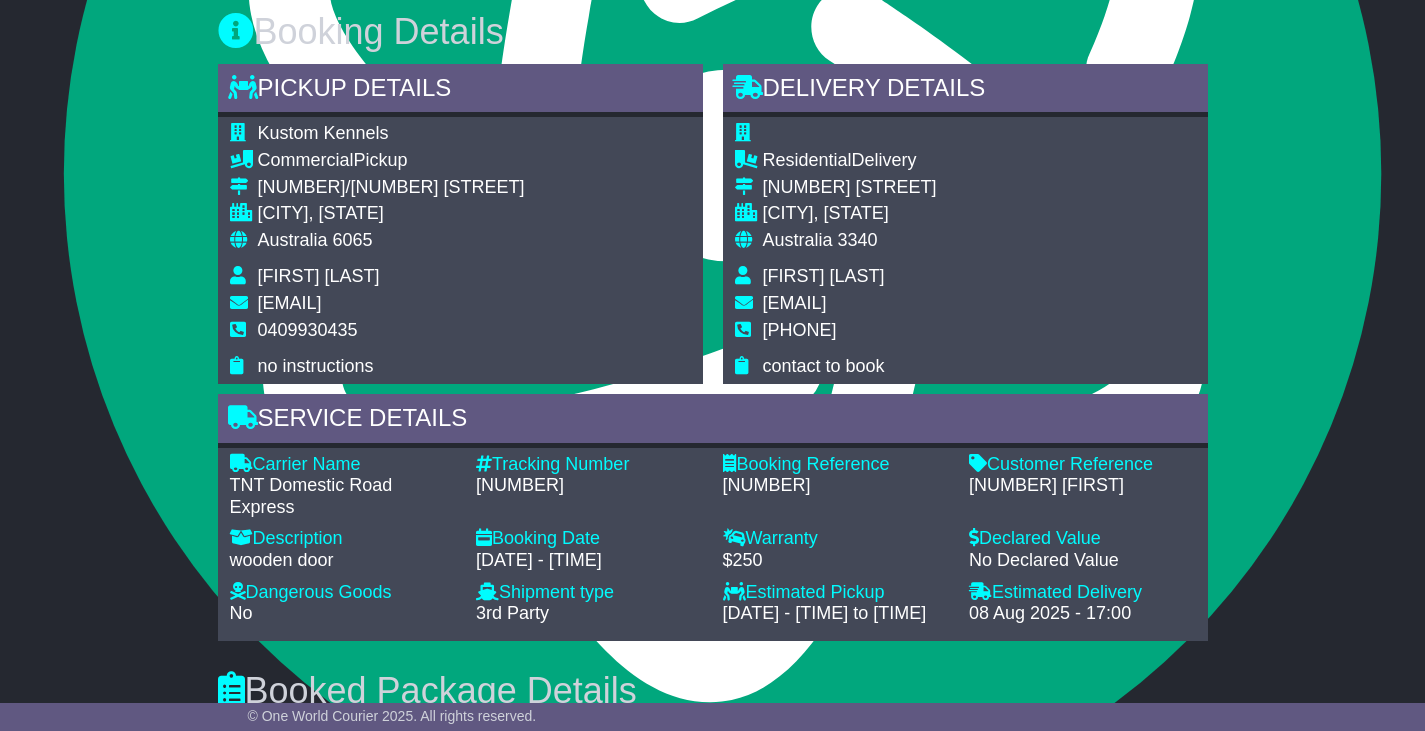 click on "[NUMBER]" at bounding box center [589, 486] 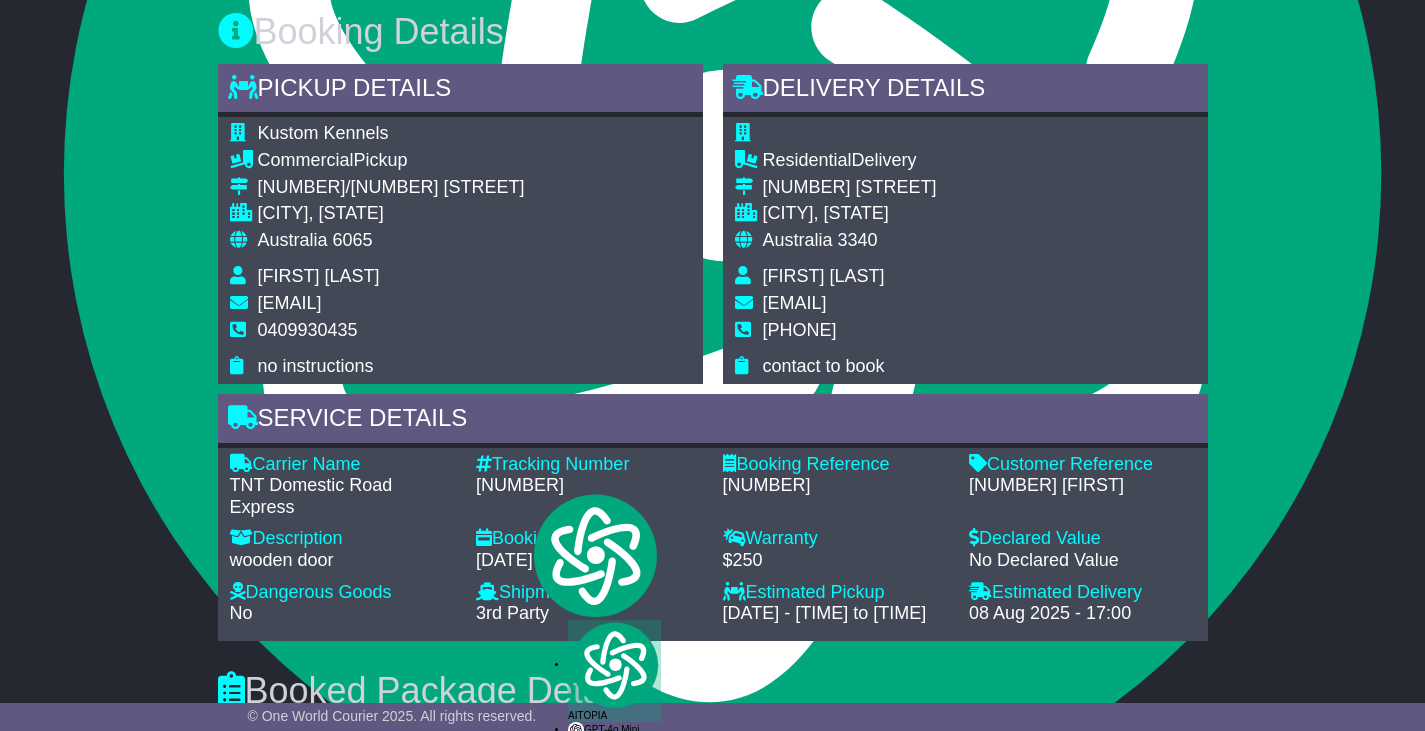 copy on "[NUMBER]" 